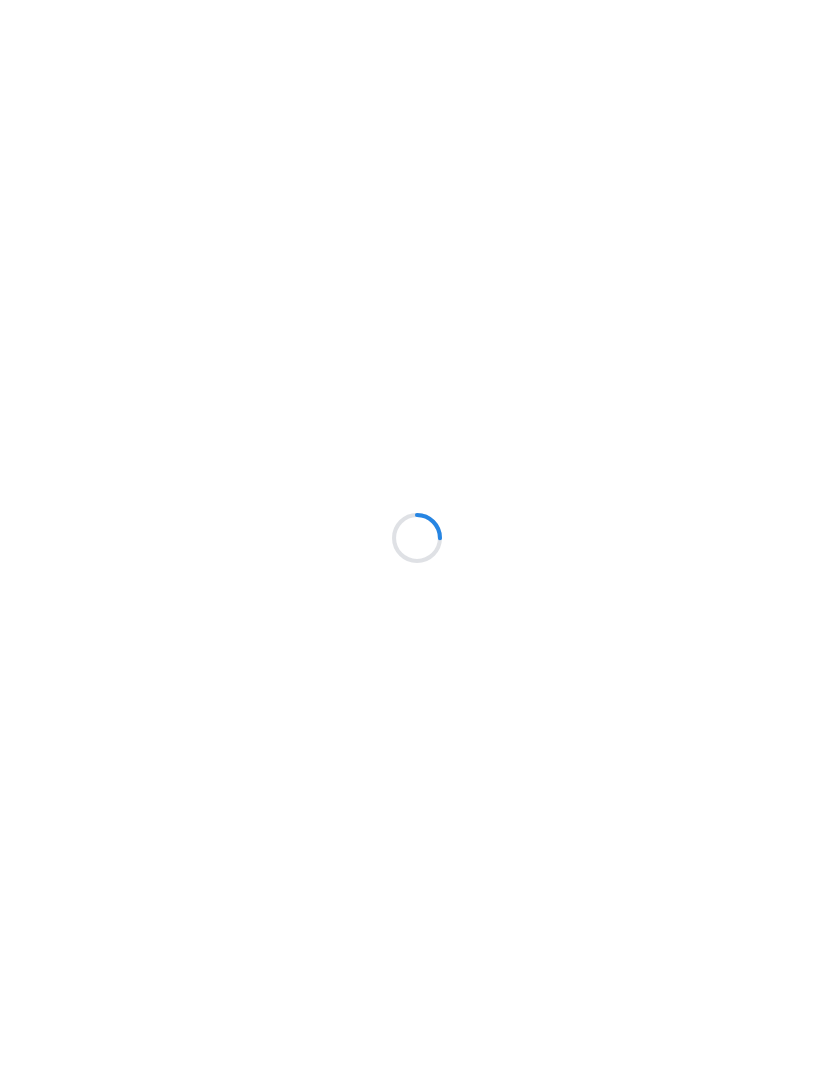 scroll, scrollTop: 0, scrollLeft: 0, axis: both 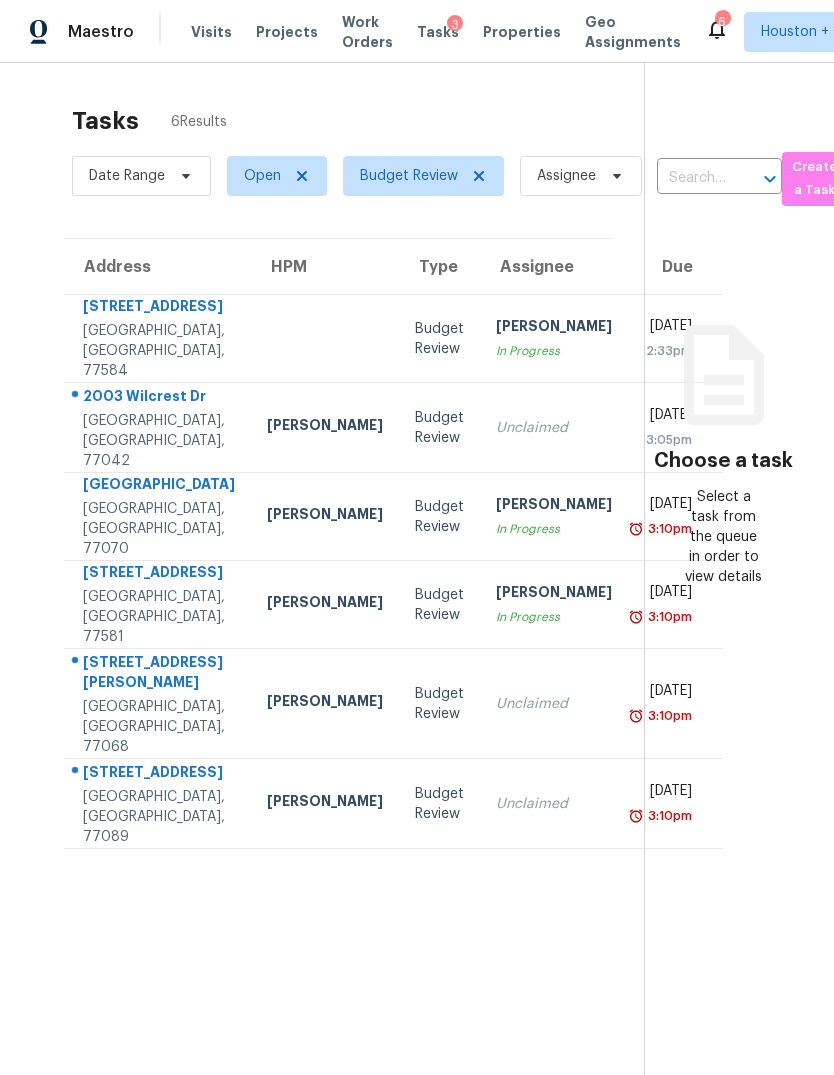 click on "[GEOGRAPHIC_DATA], [GEOGRAPHIC_DATA], 77584" at bounding box center (159, 351) 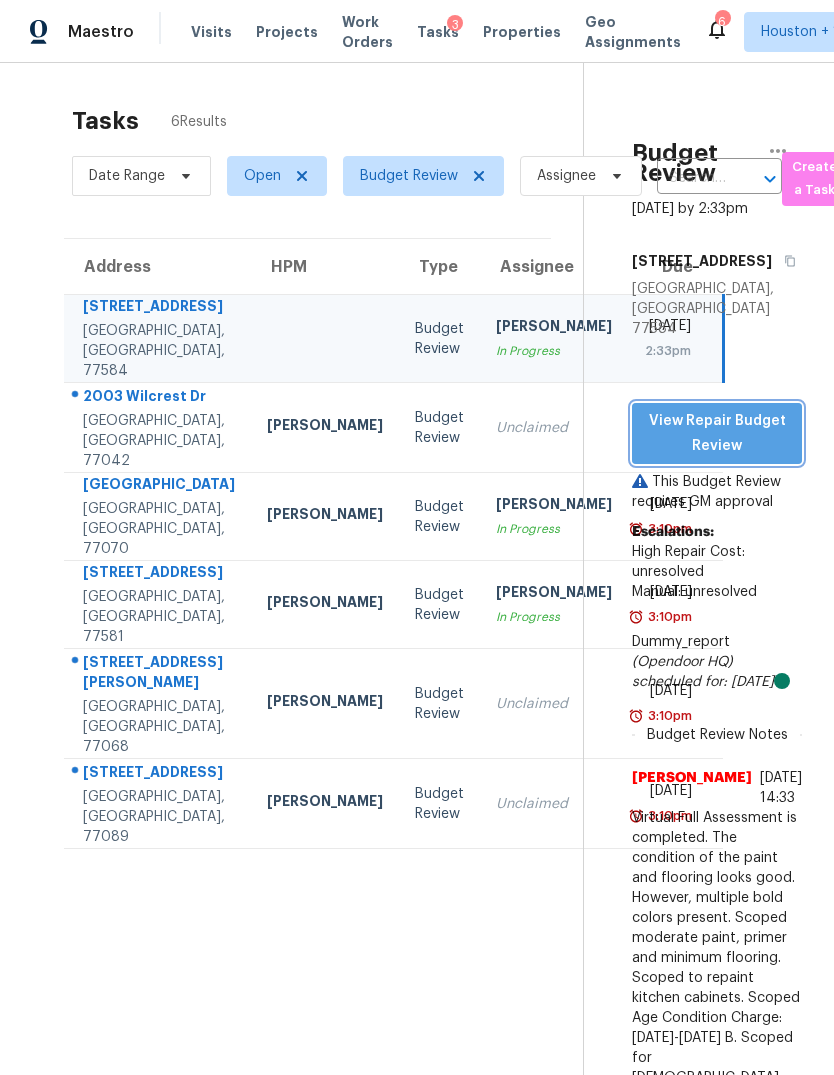 click on "View Repair Budget Review" at bounding box center [717, 433] 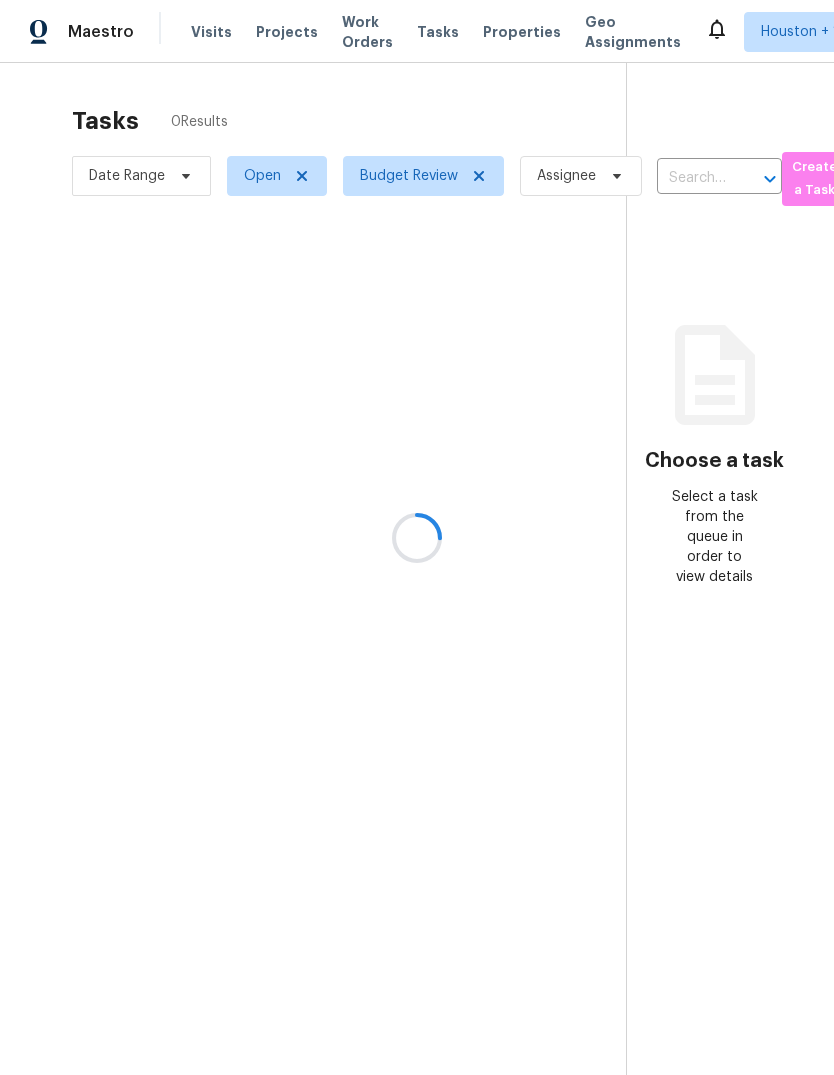 scroll, scrollTop: 0, scrollLeft: 0, axis: both 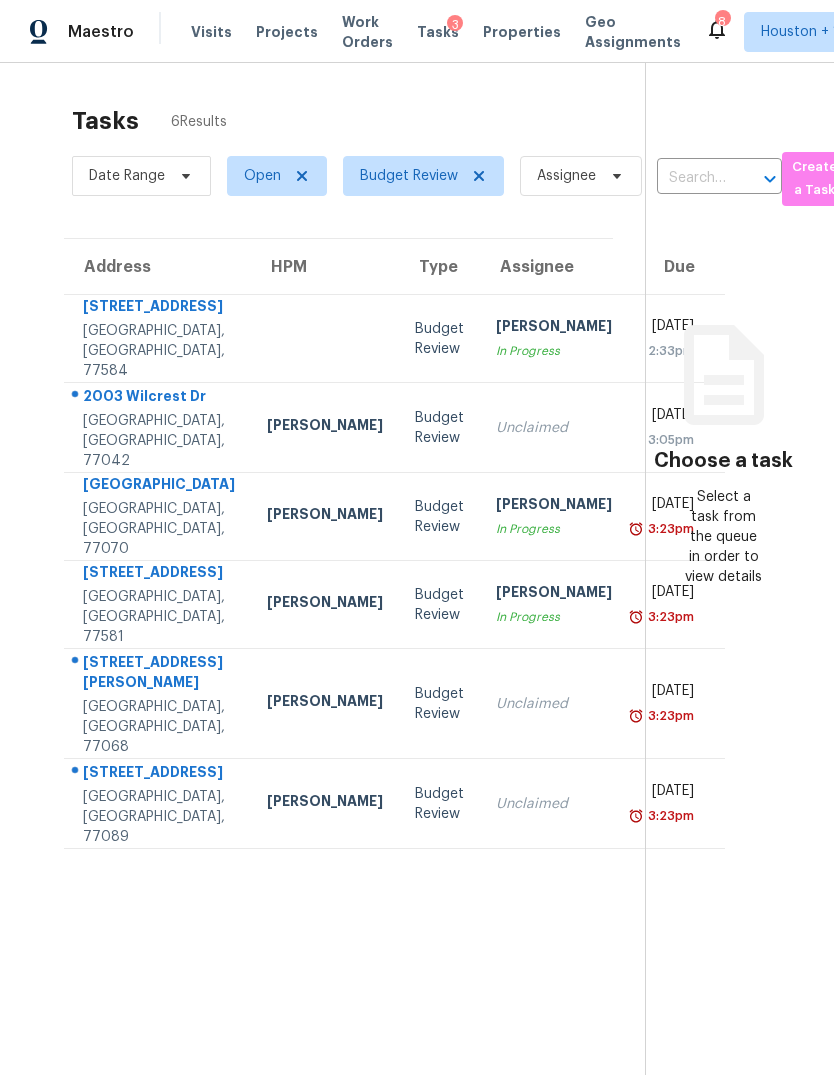 click on "[DATE]" at bounding box center (669, 328) 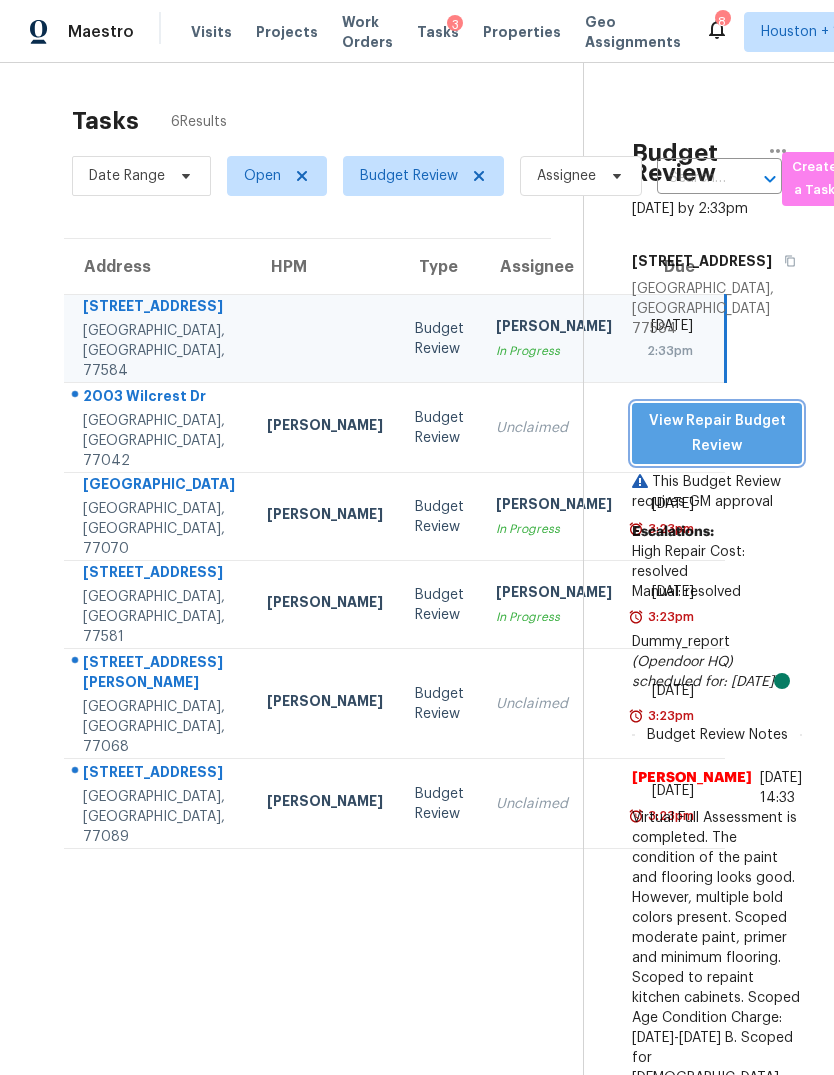 click on "View Repair Budget Review" at bounding box center [717, 433] 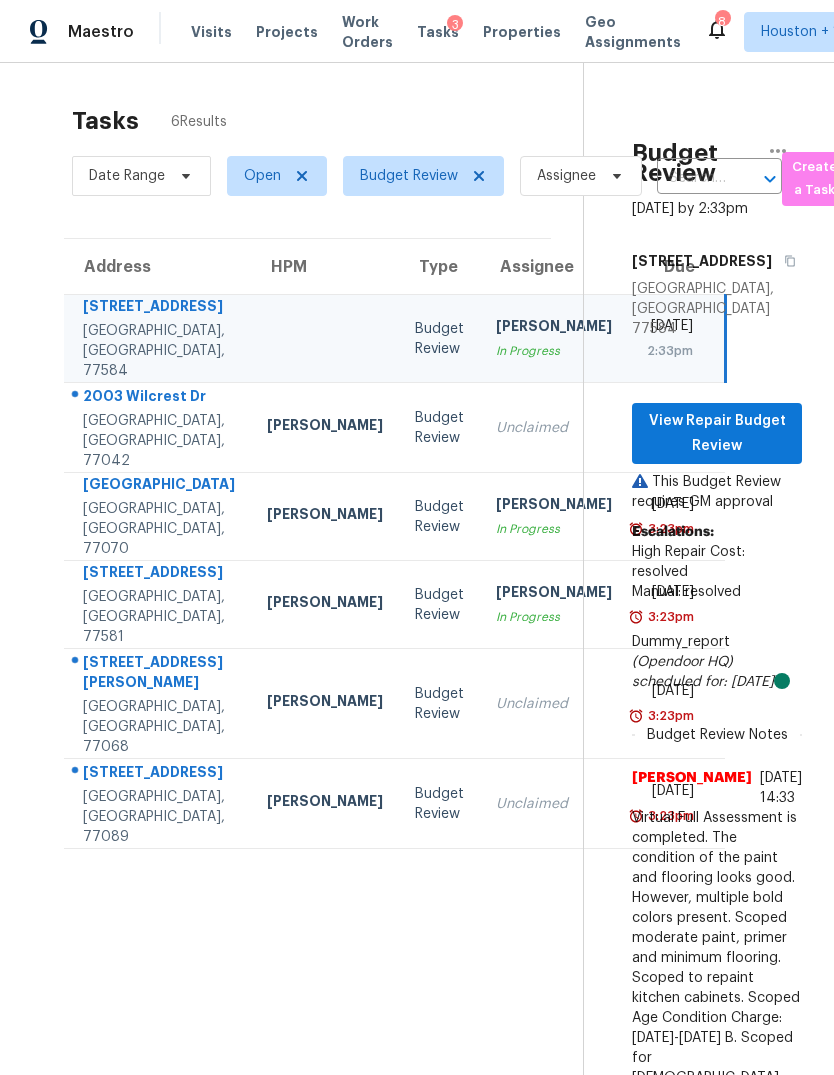 click on "[PERSON_NAME]" at bounding box center [554, 506] 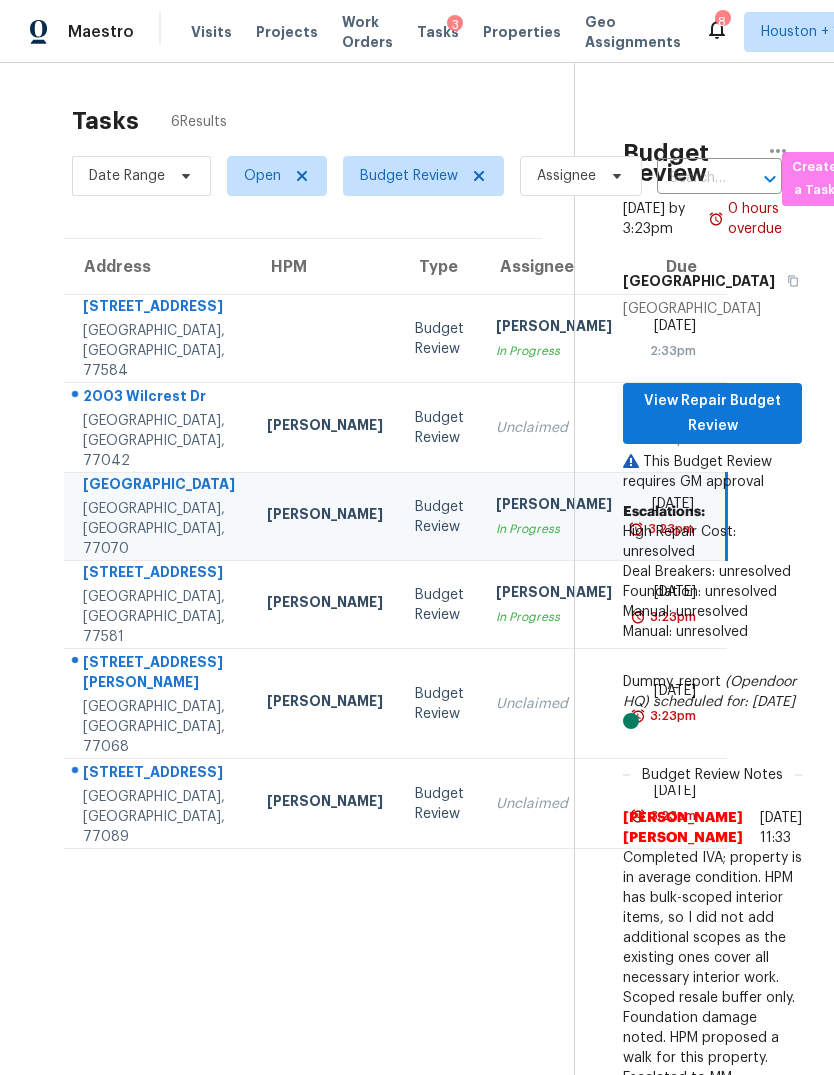 click on "View Repair Budget Review" at bounding box center (712, 413) 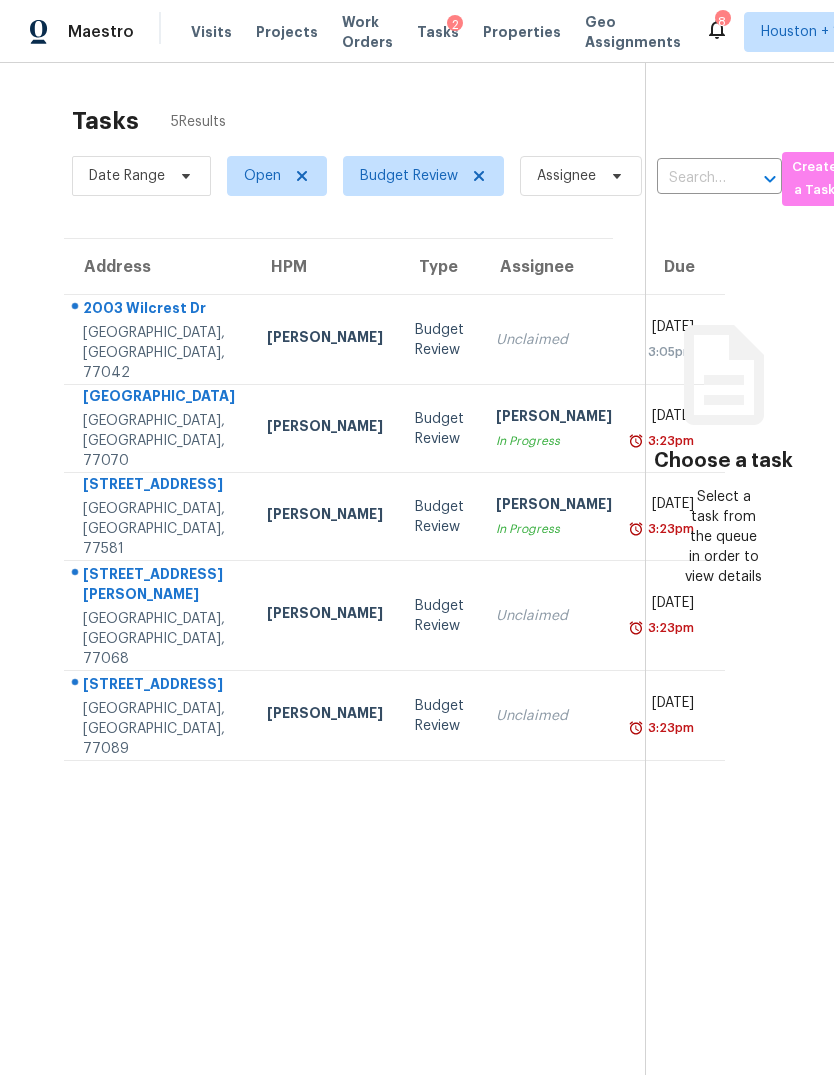 scroll, scrollTop: 0, scrollLeft: 0, axis: both 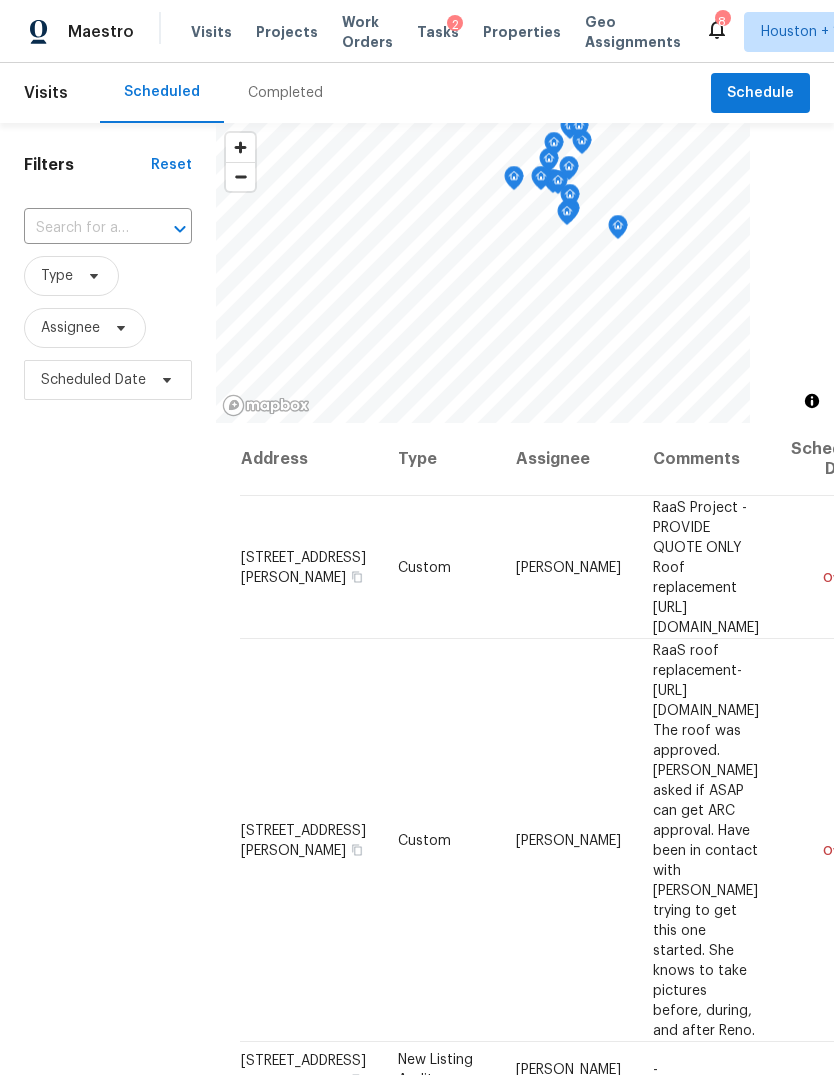 click on "Completed" at bounding box center [285, 93] 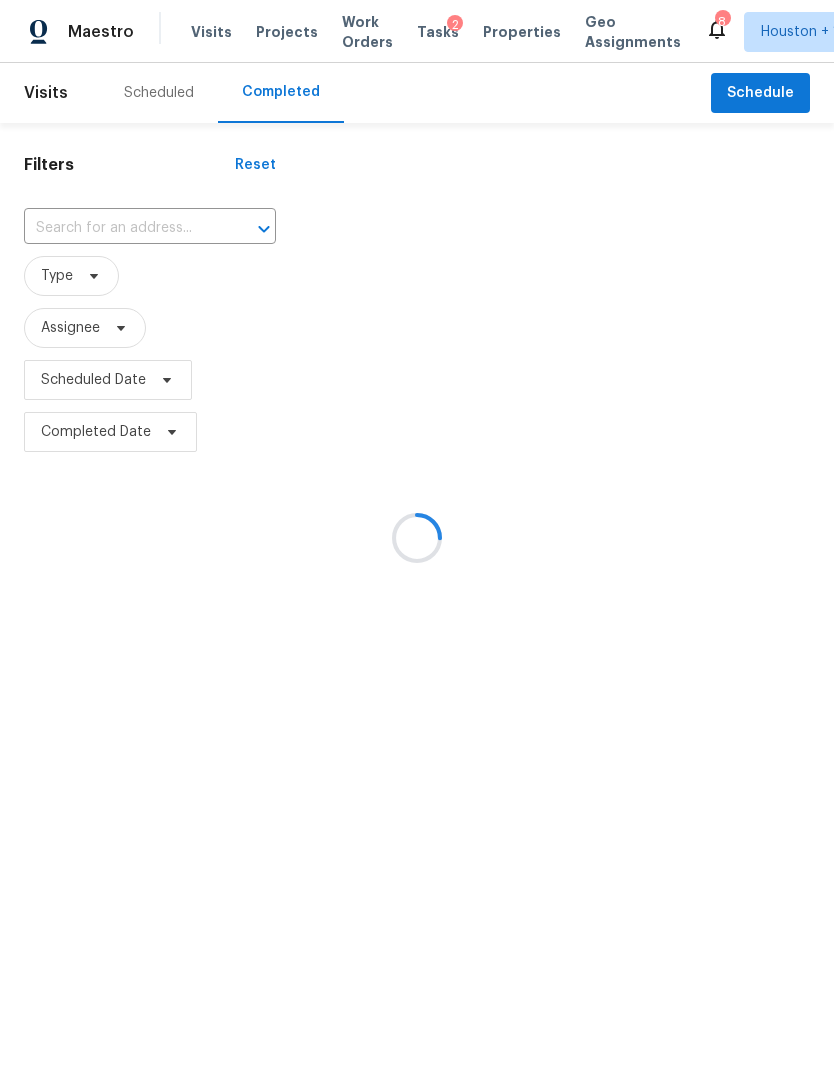 click at bounding box center [417, 537] 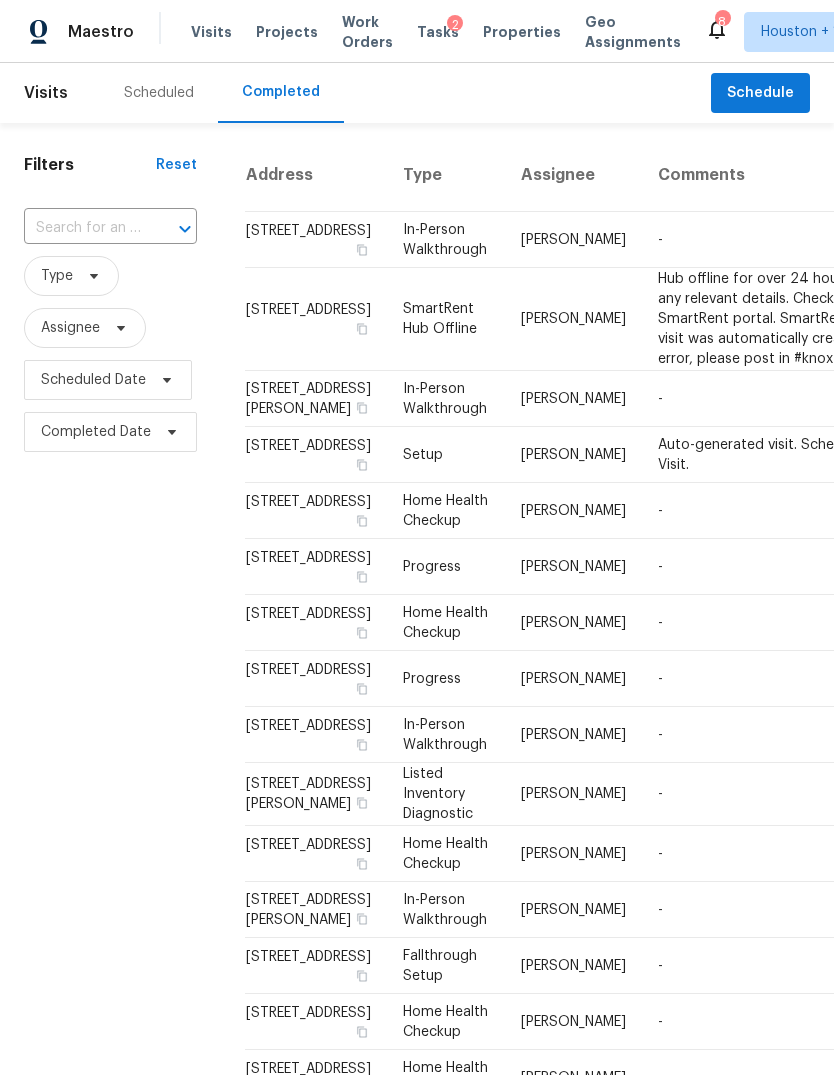 click at bounding box center [82, 228] 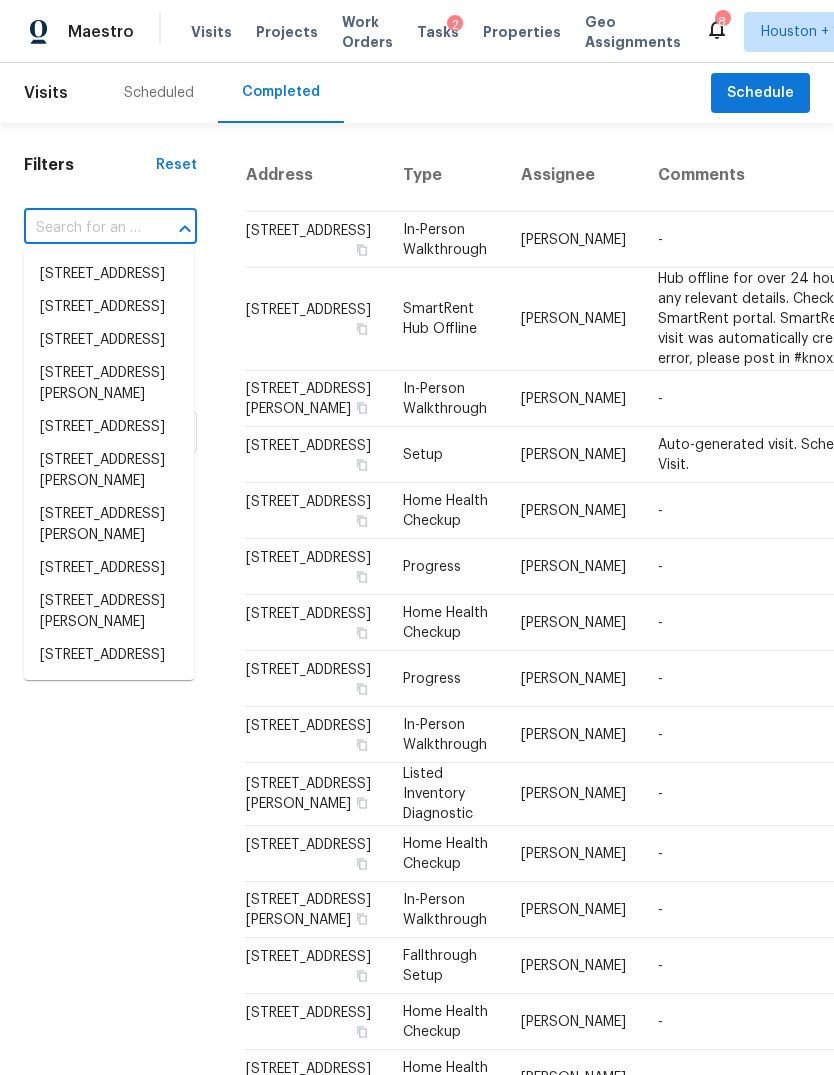 click at bounding box center [82, 228] 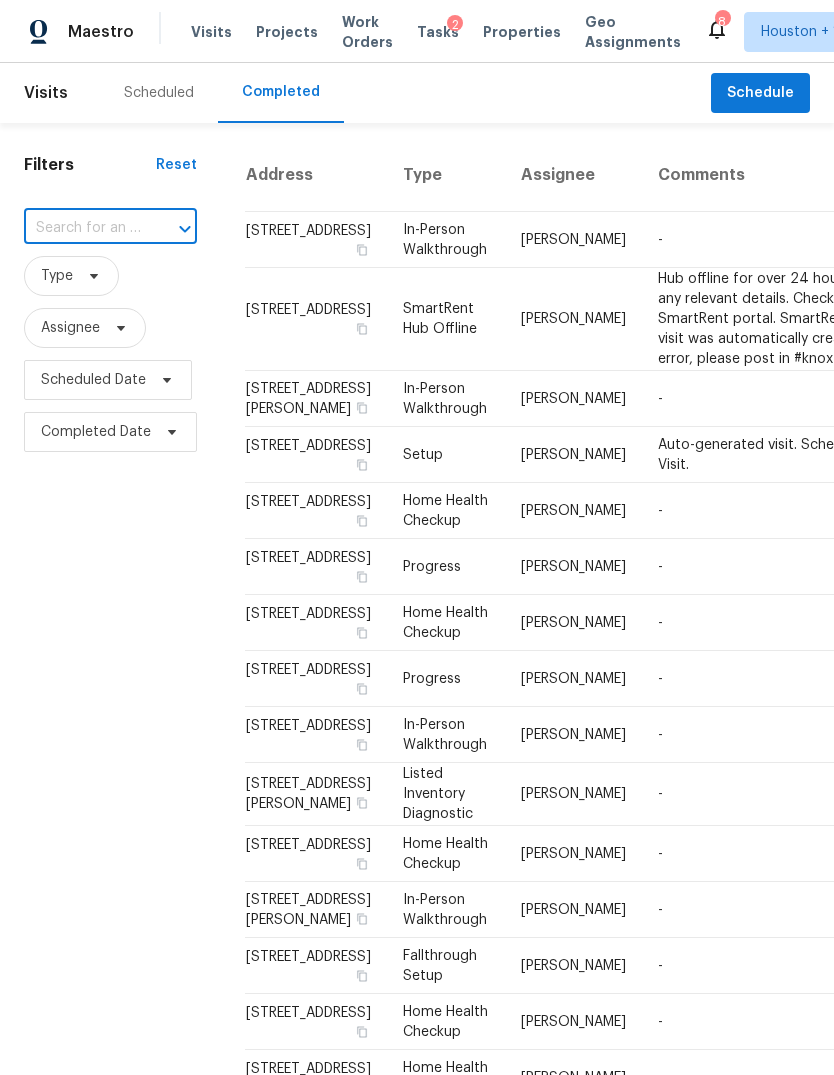 paste on "11819 Glenway Dr, Houston, TX 77070" 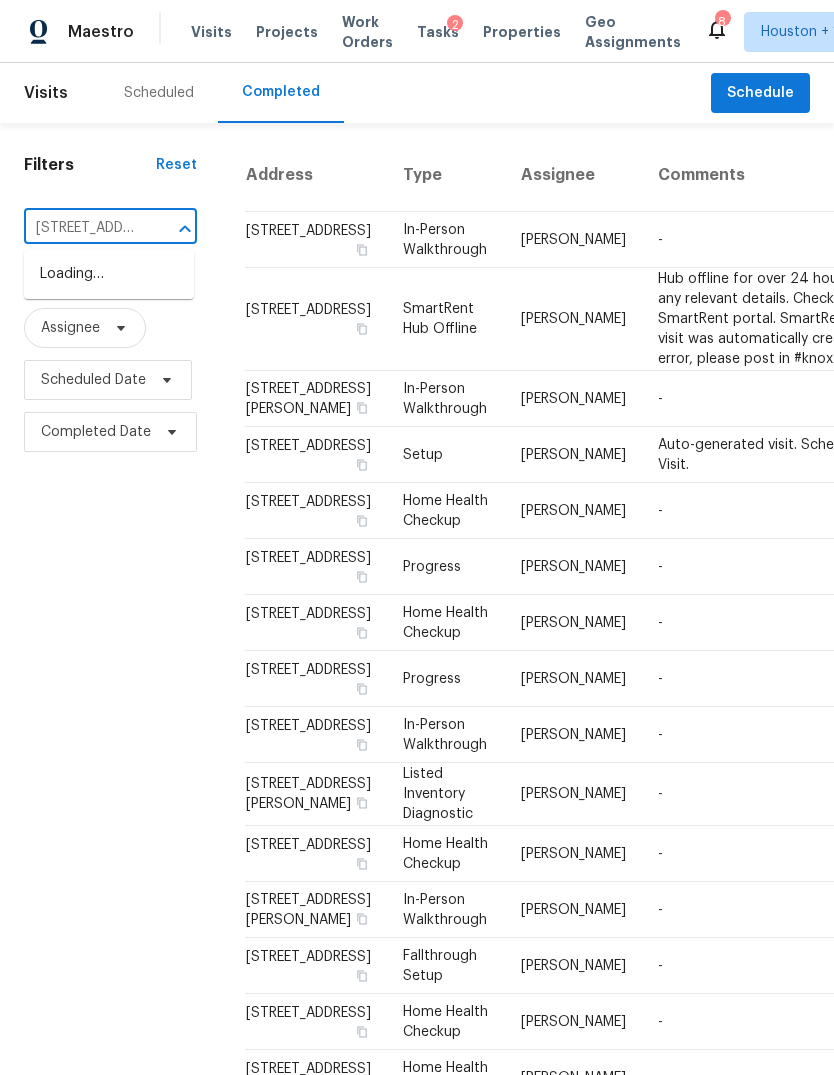 type on "11819 Glenway Dr, Houston, TX 77070" 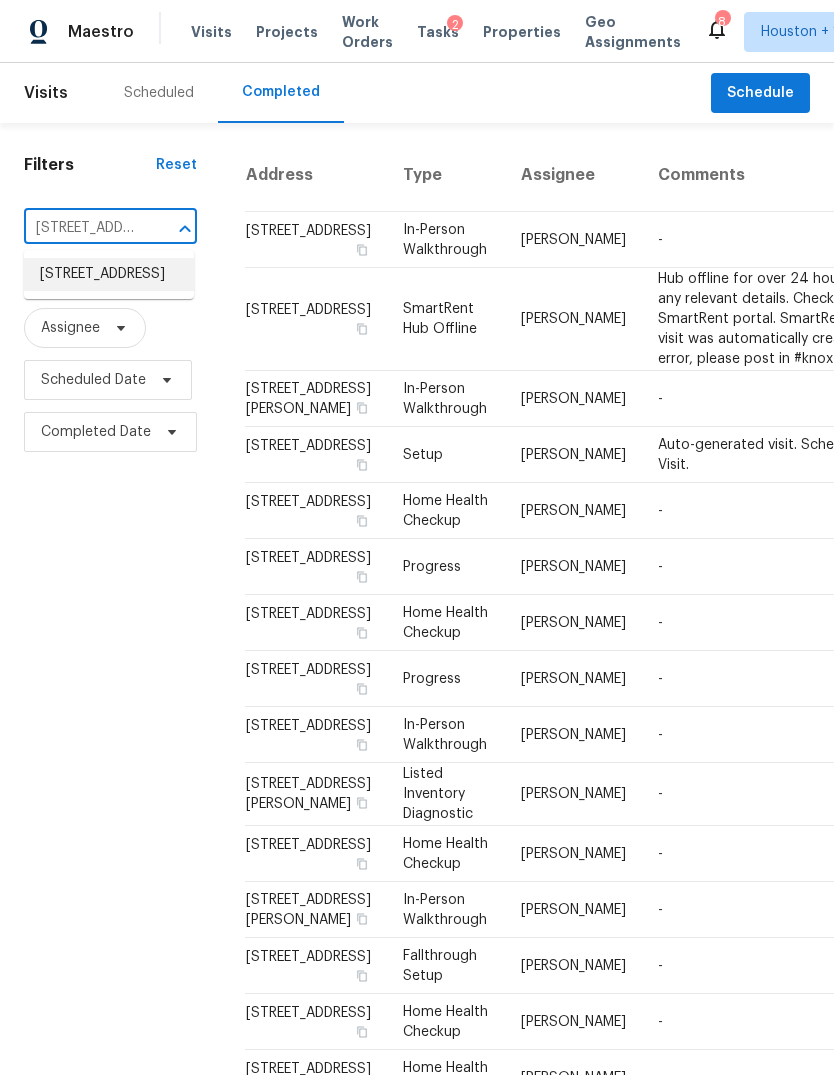 click on "11819 Glenway Dr, Houston, TX 77070" at bounding box center [109, 274] 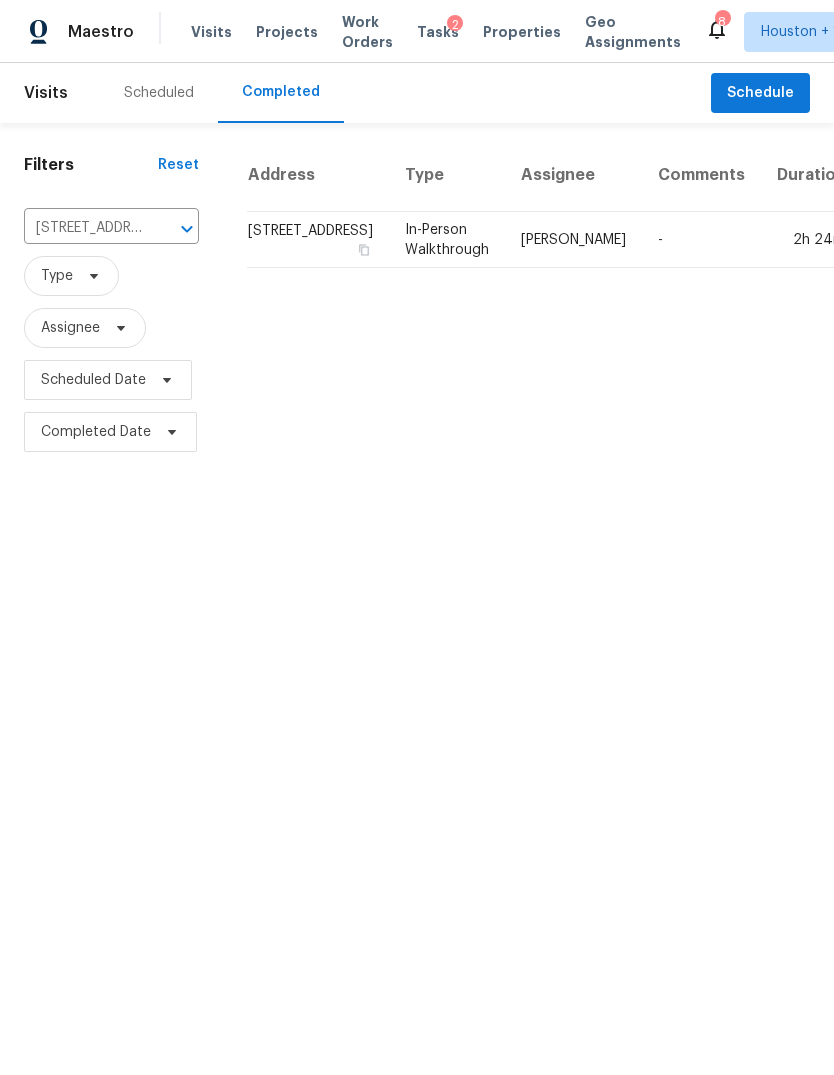 click on "2h 24m" at bounding box center [811, 240] 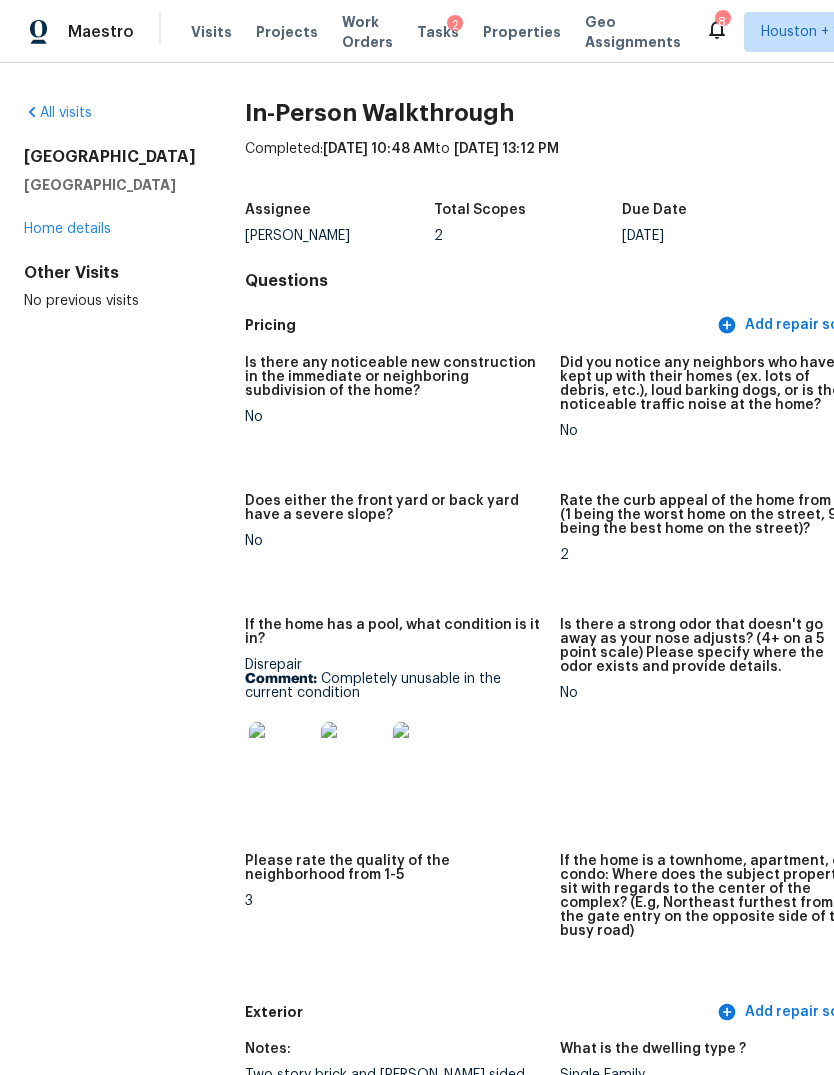 click at bounding box center (281, 754) 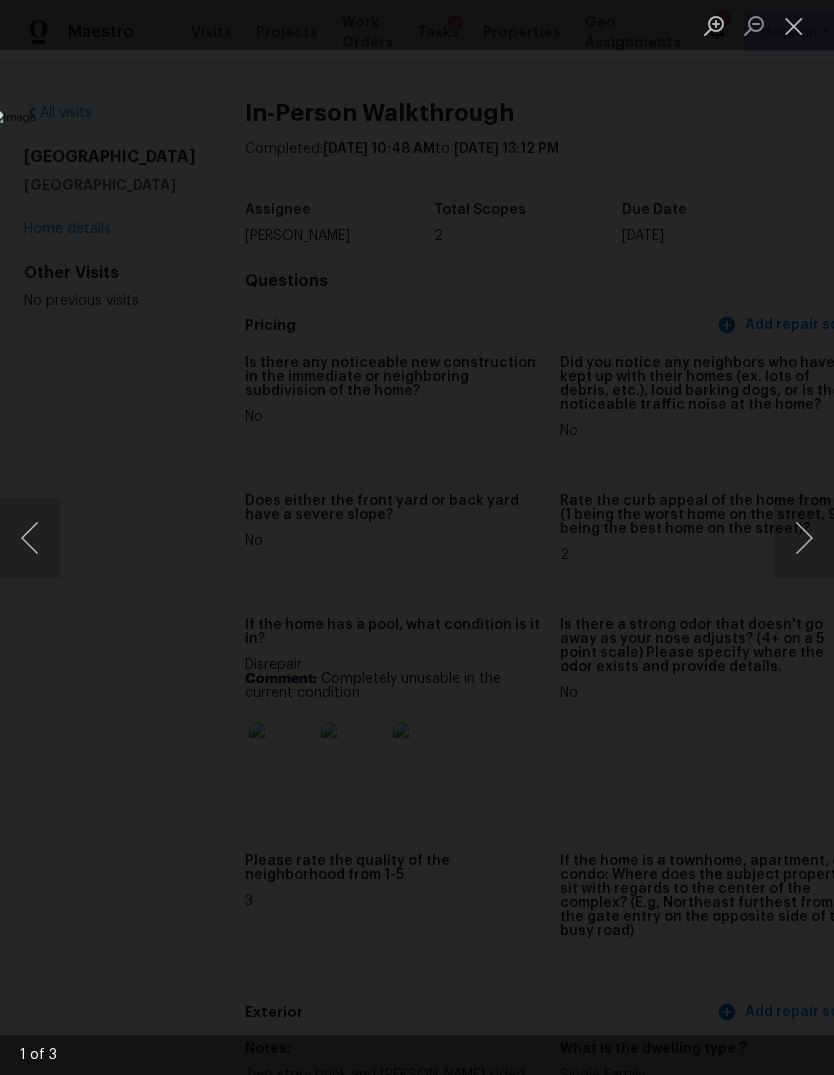 click at bounding box center (804, 538) 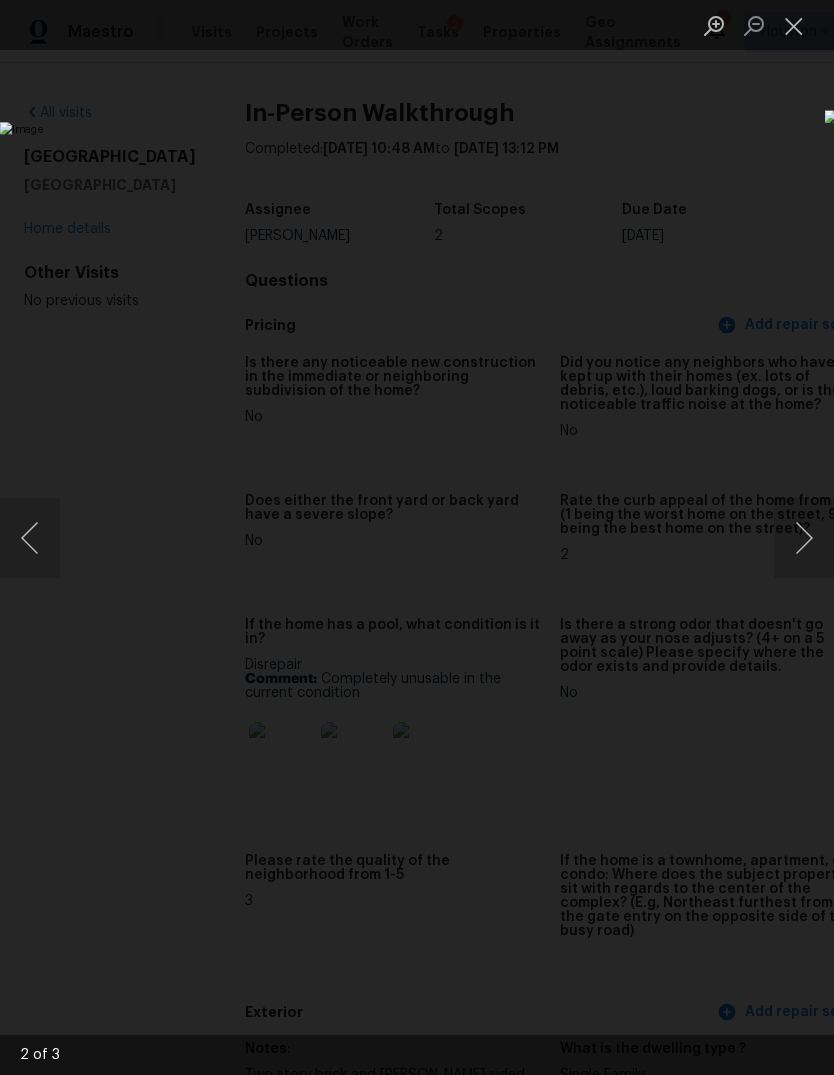 click at bounding box center [804, 538] 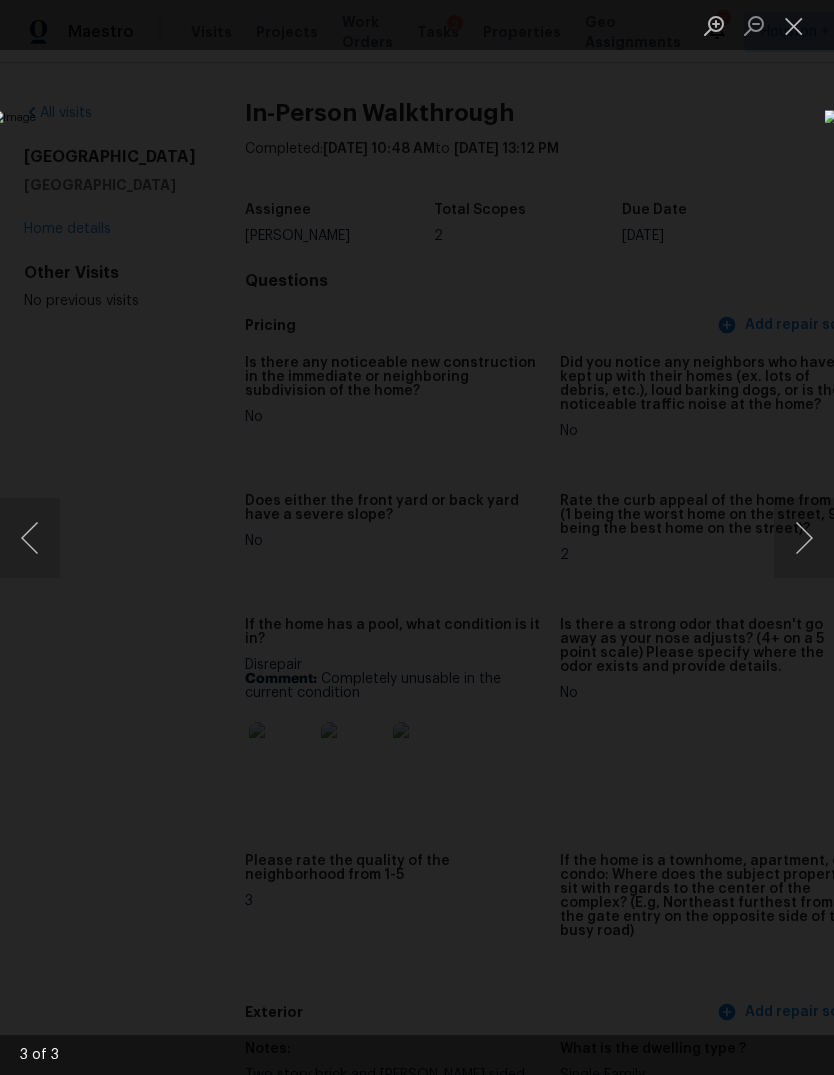 click at bounding box center (794, 25) 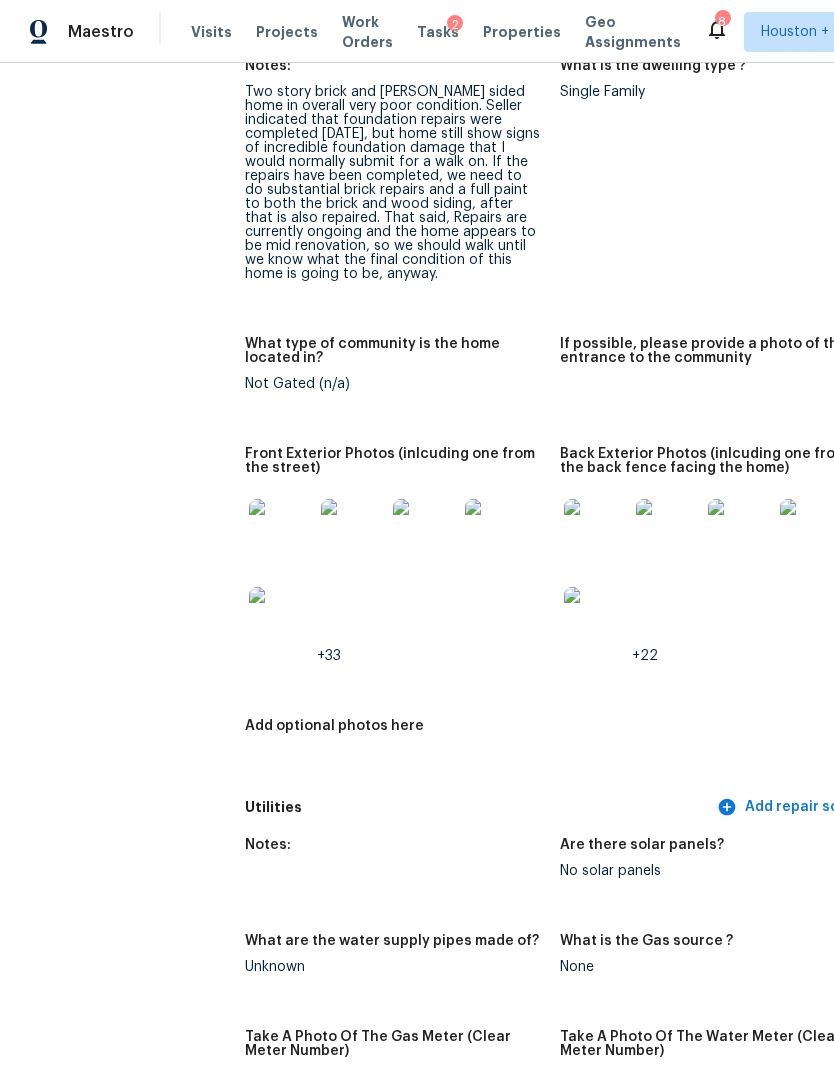 scroll, scrollTop: 983, scrollLeft: 0, axis: vertical 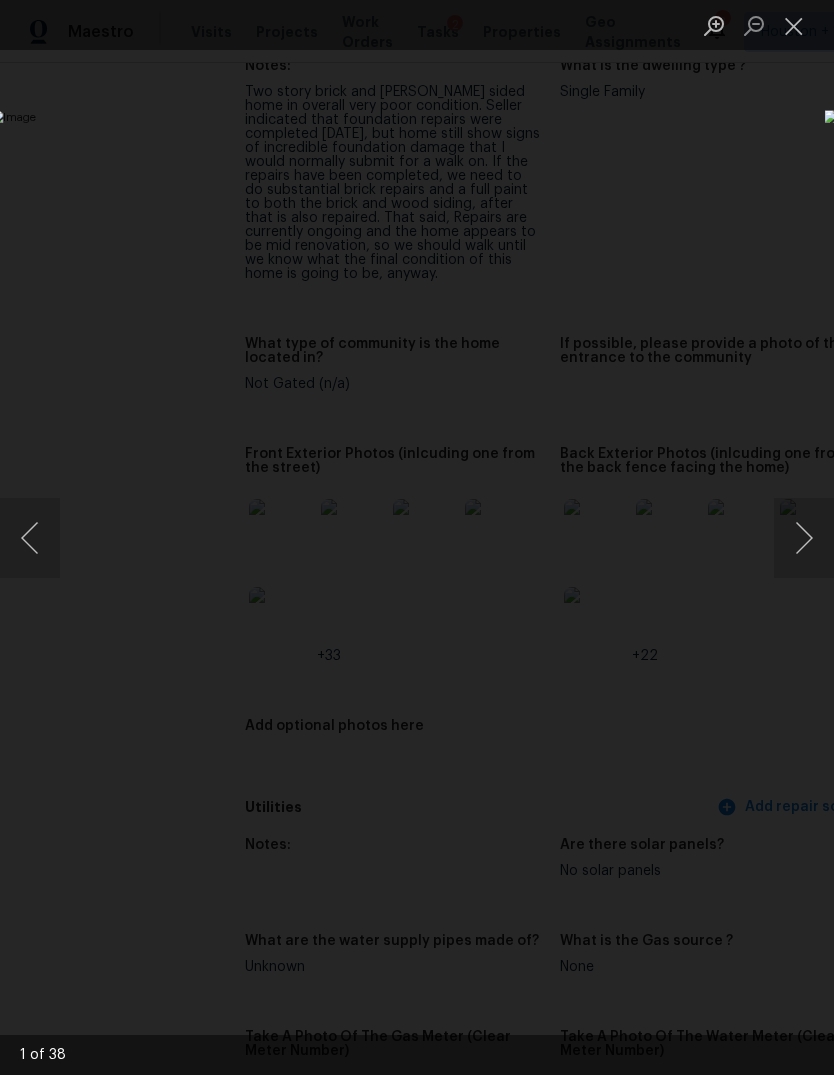 click at bounding box center [804, 538] 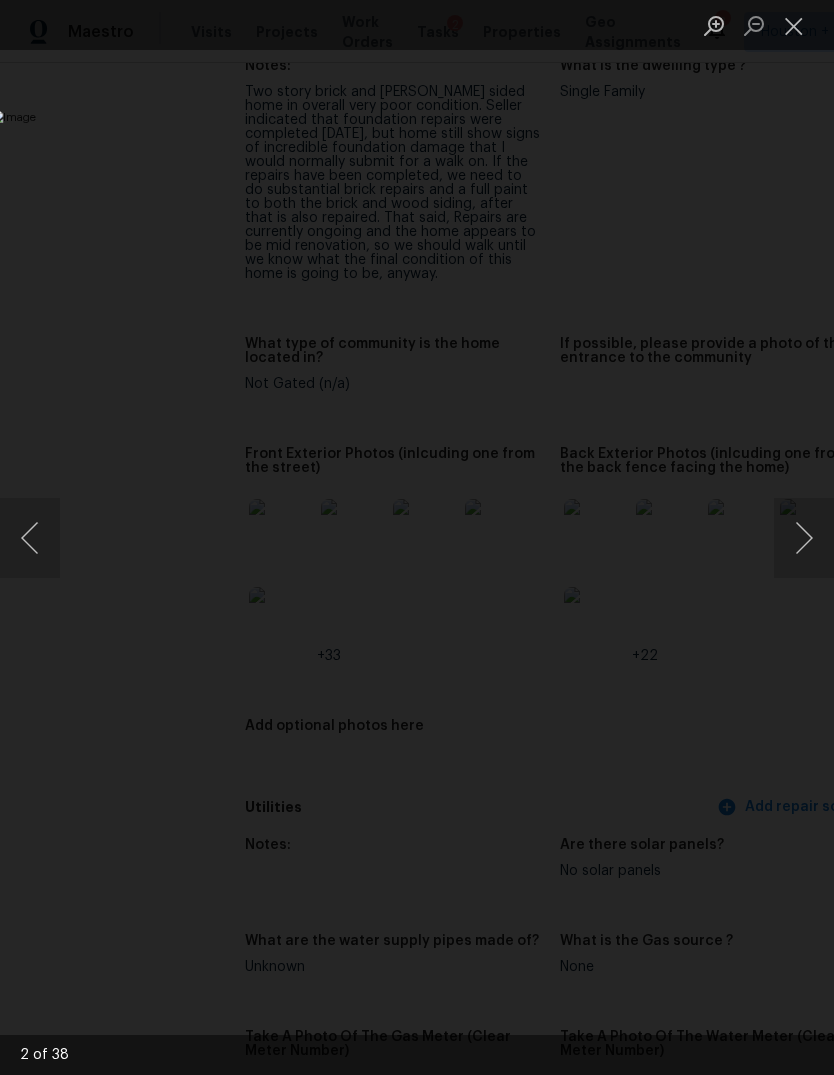 click at bounding box center [804, 538] 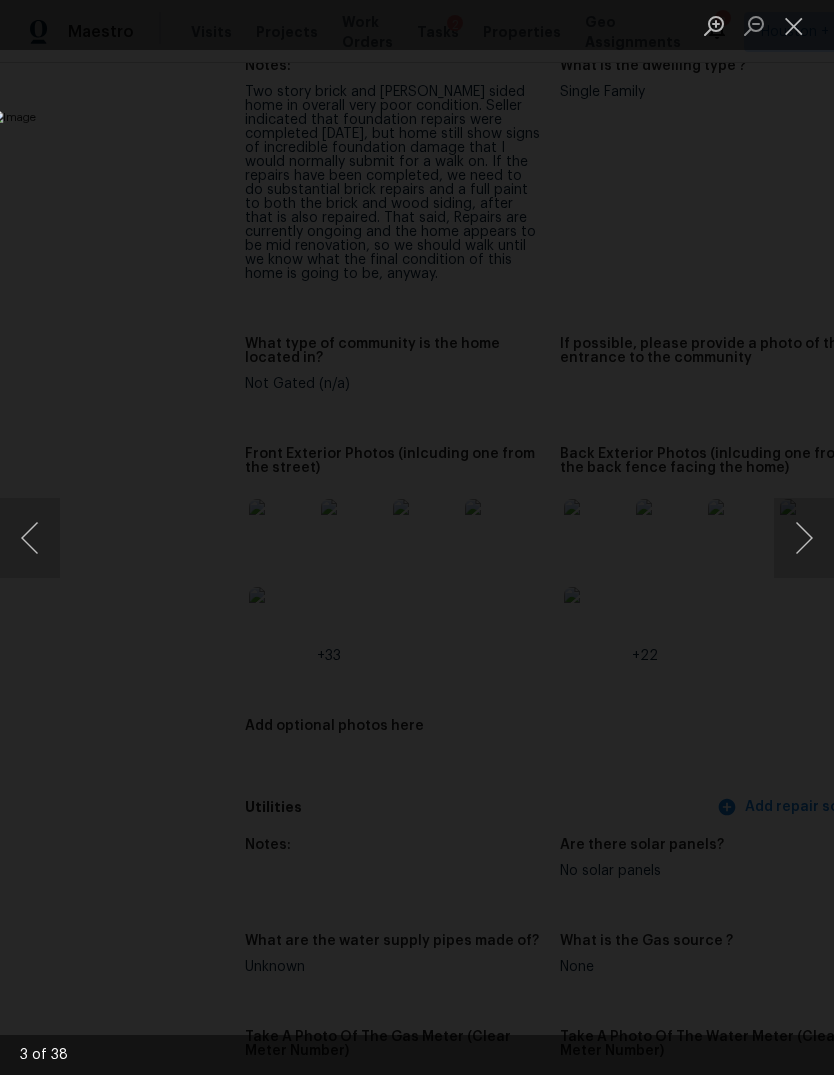click at bounding box center (804, 538) 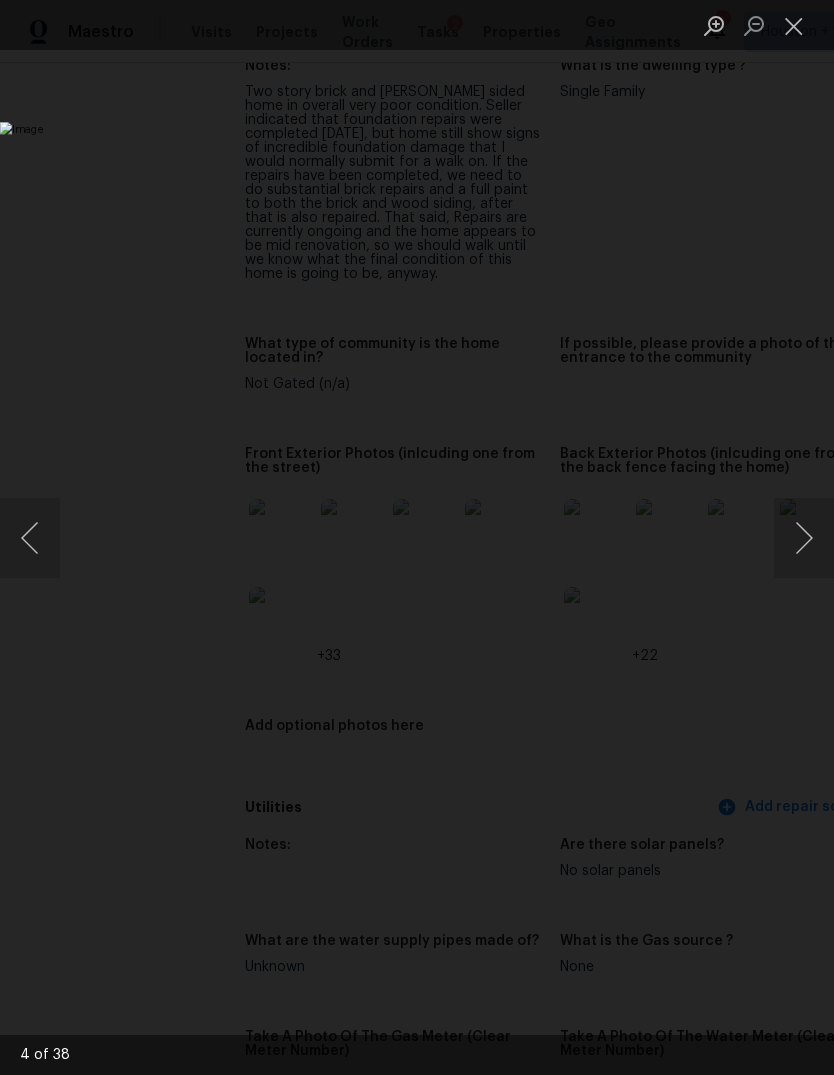 click at bounding box center (804, 538) 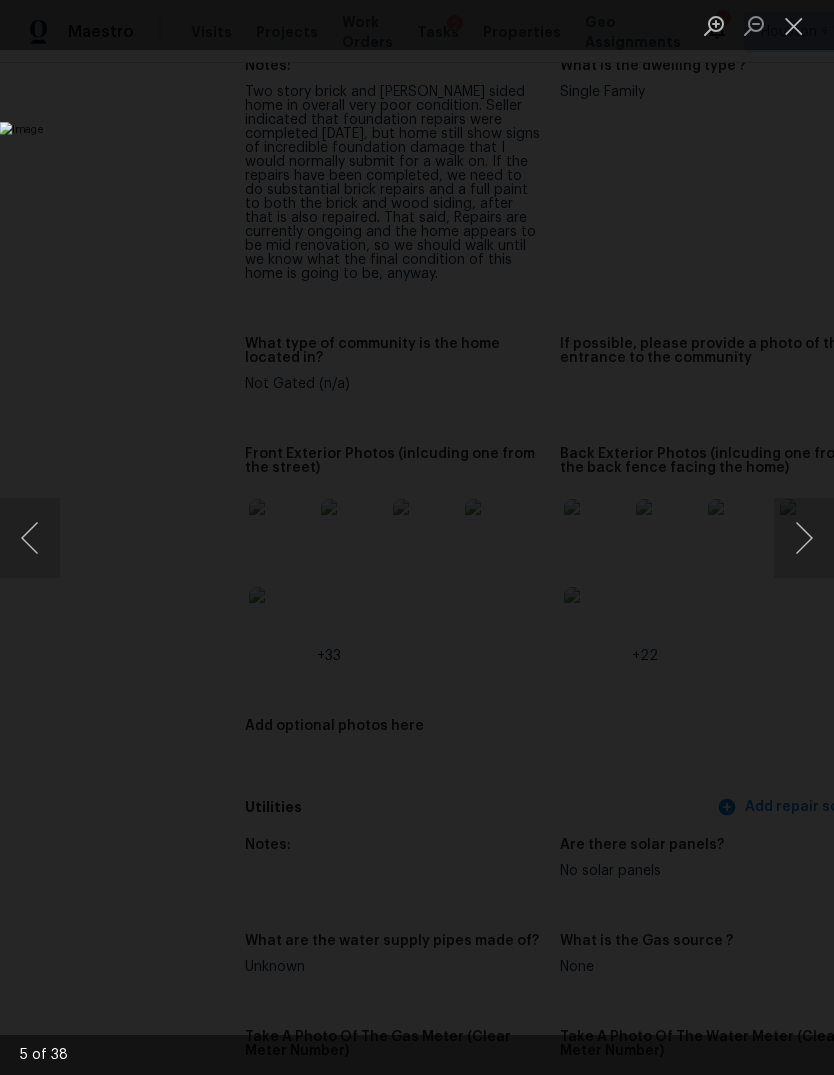 click at bounding box center [804, 538] 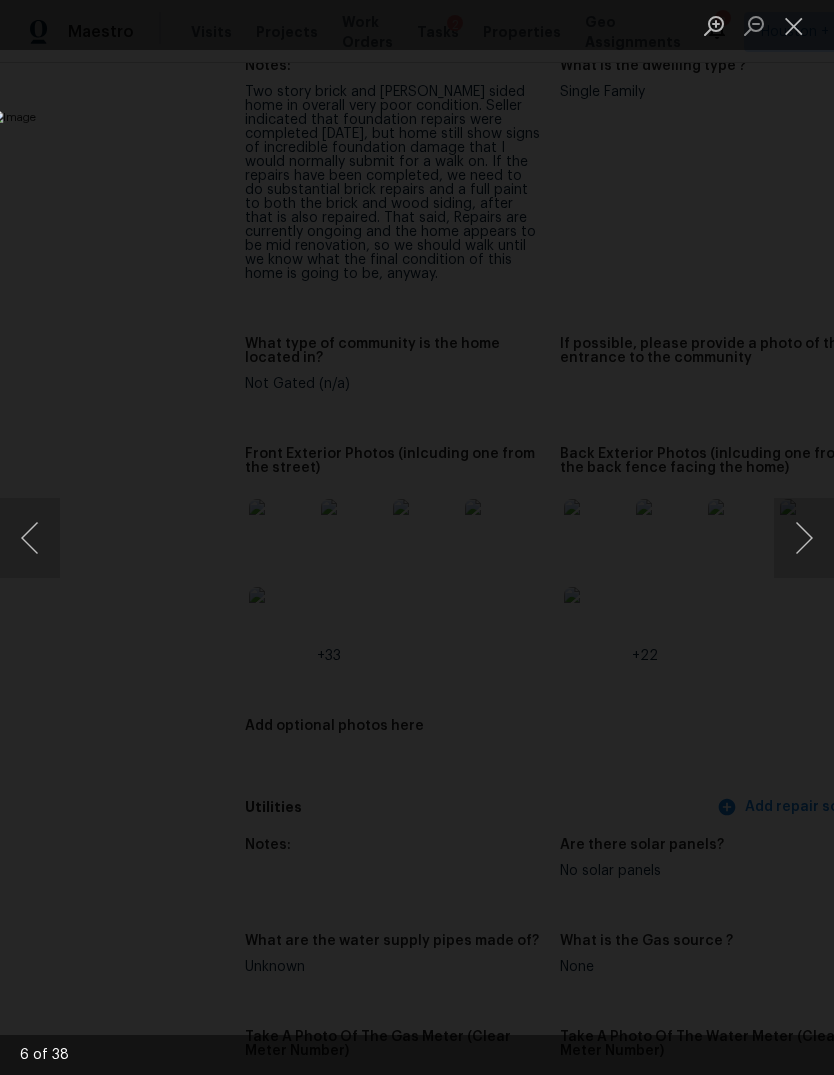 click at bounding box center (804, 538) 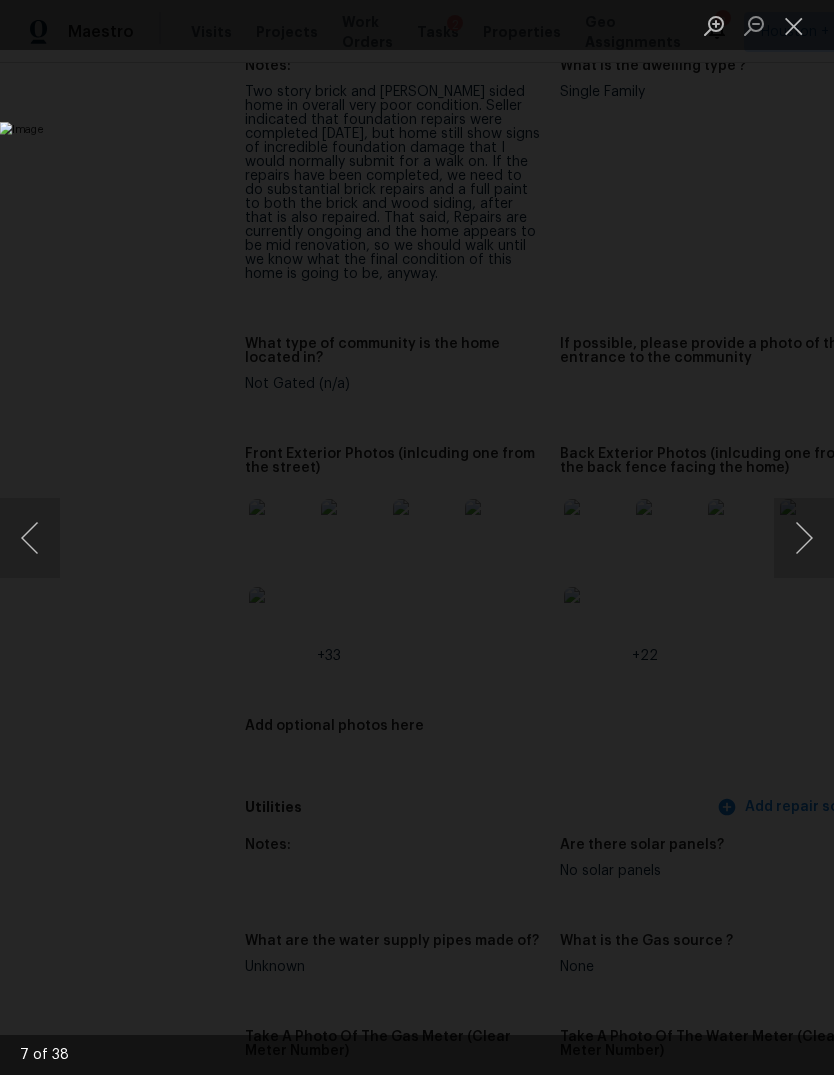 click at bounding box center (804, 538) 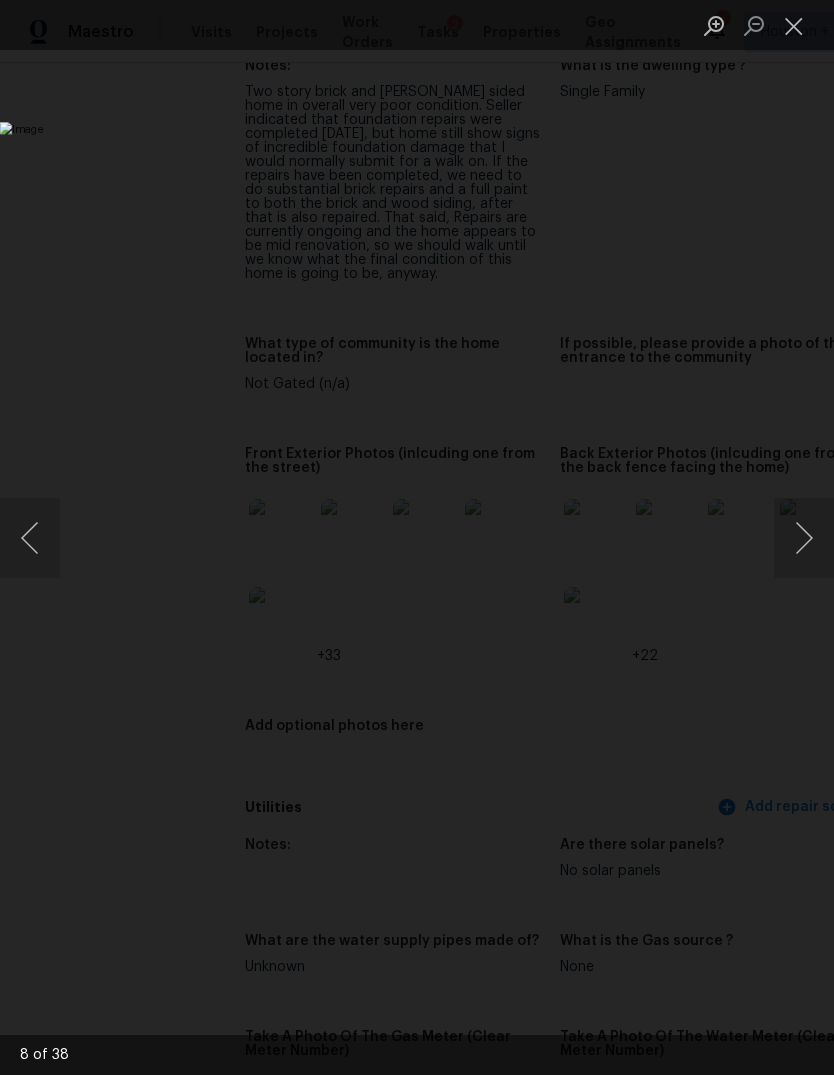 click at bounding box center (804, 538) 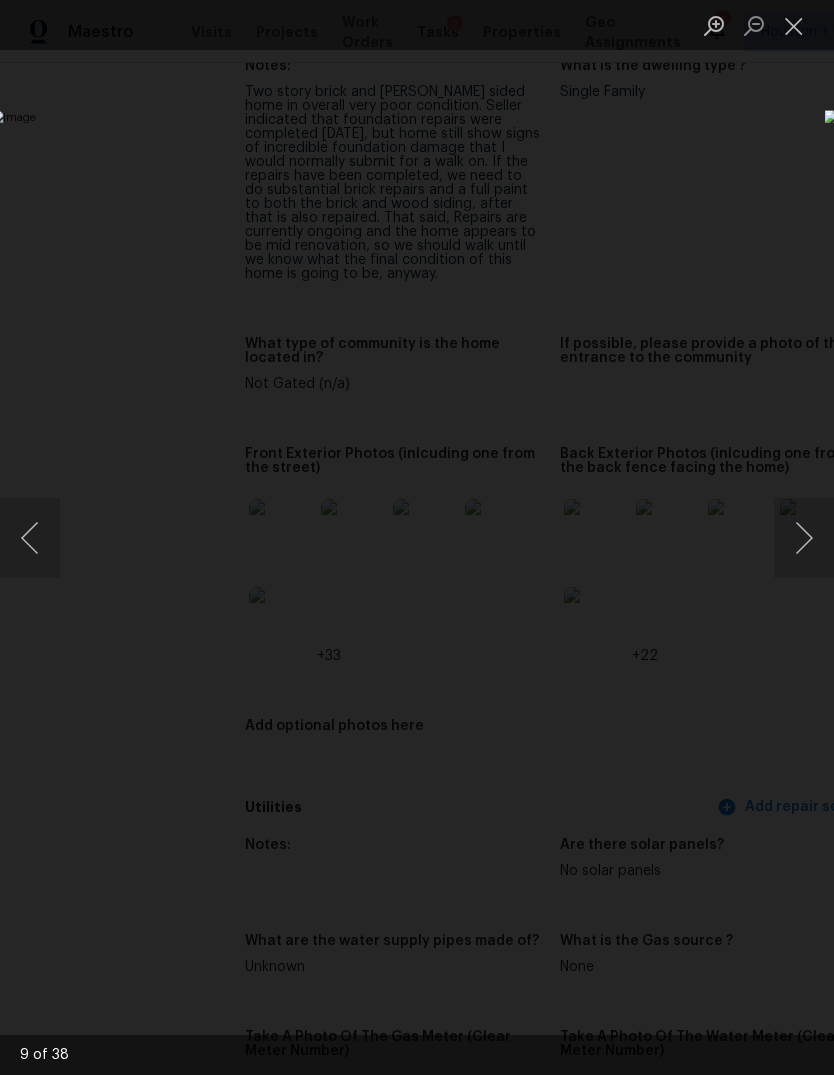 click at bounding box center (794, 25) 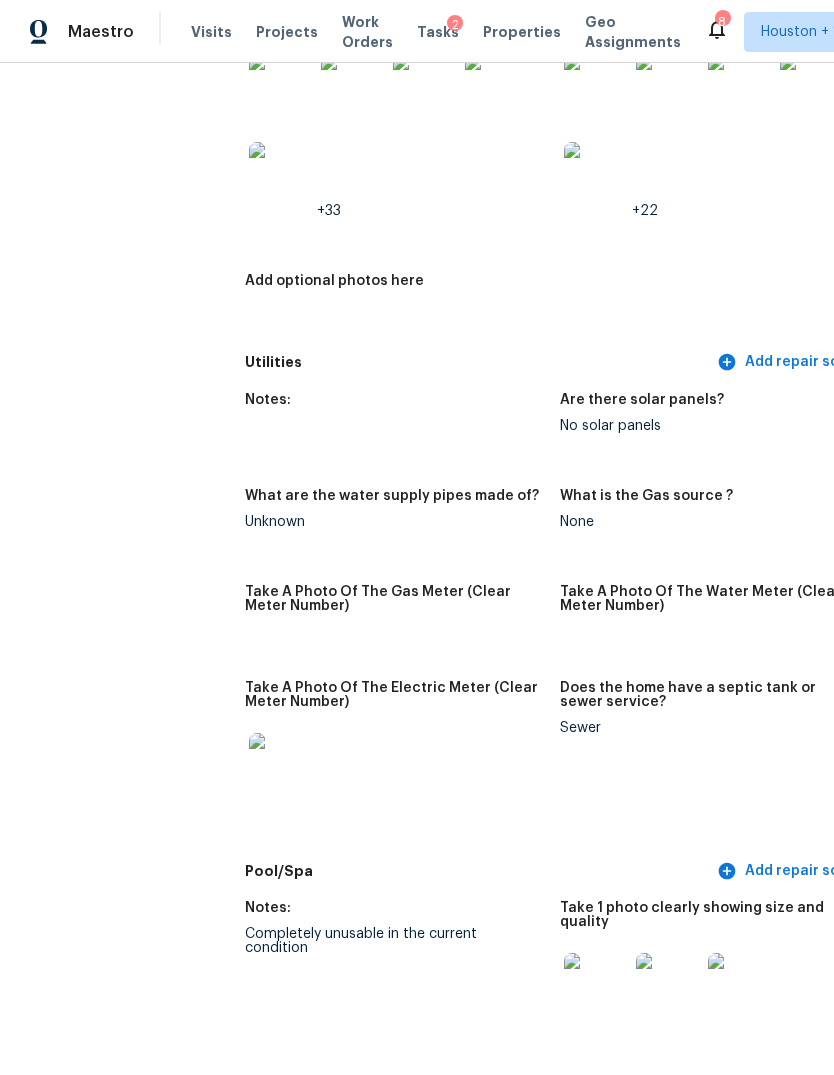 scroll, scrollTop: 1428, scrollLeft: 0, axis: vertical 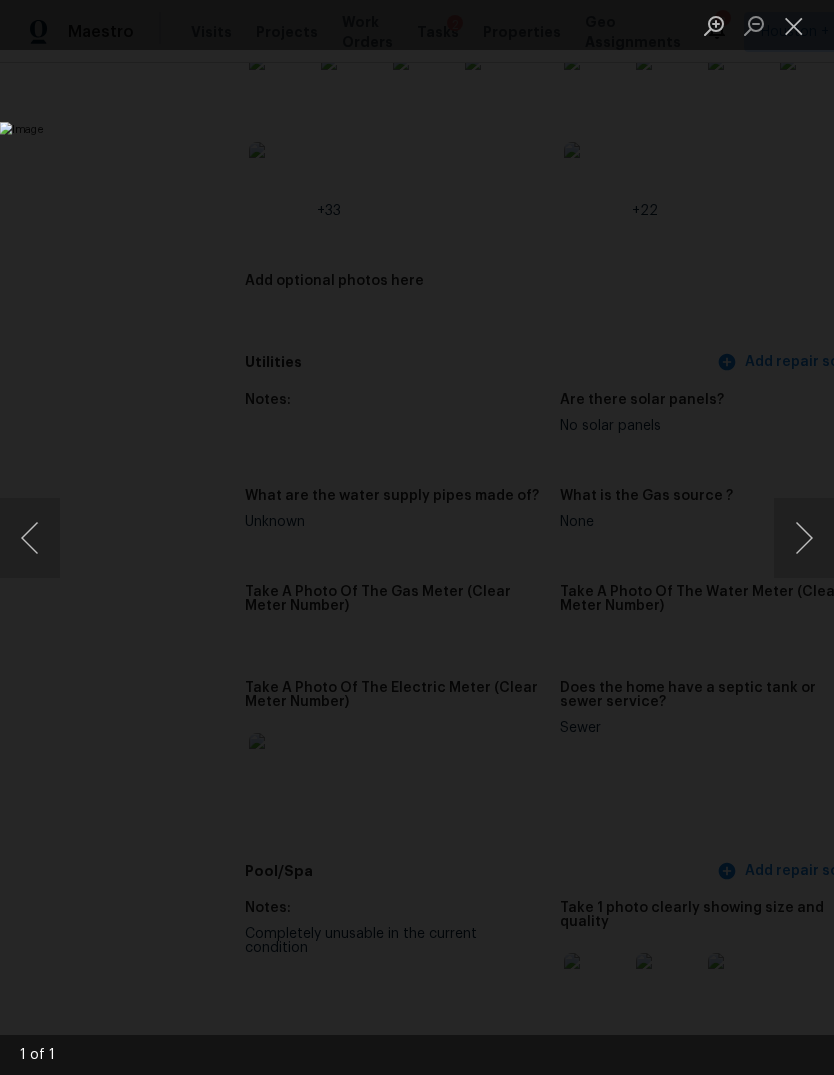 click at bounding box center (794, 25) 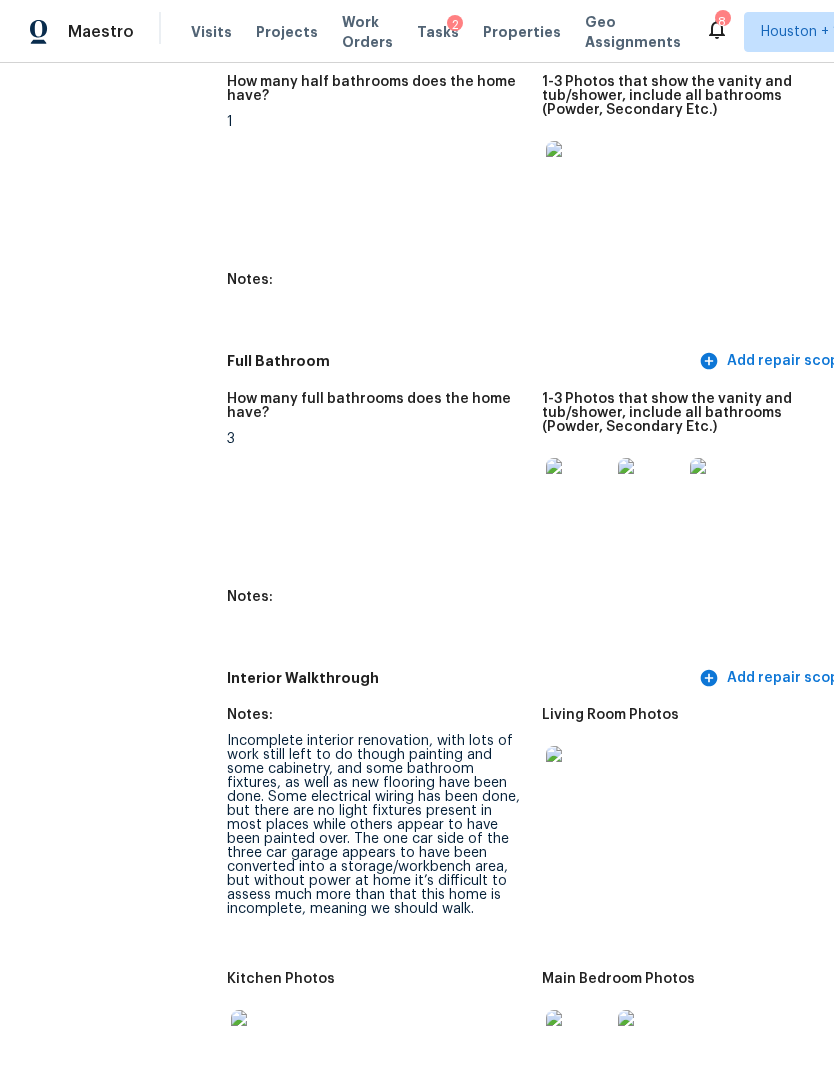 scroll, scrollTop: 2968, scrollLeft: 18, axis: both 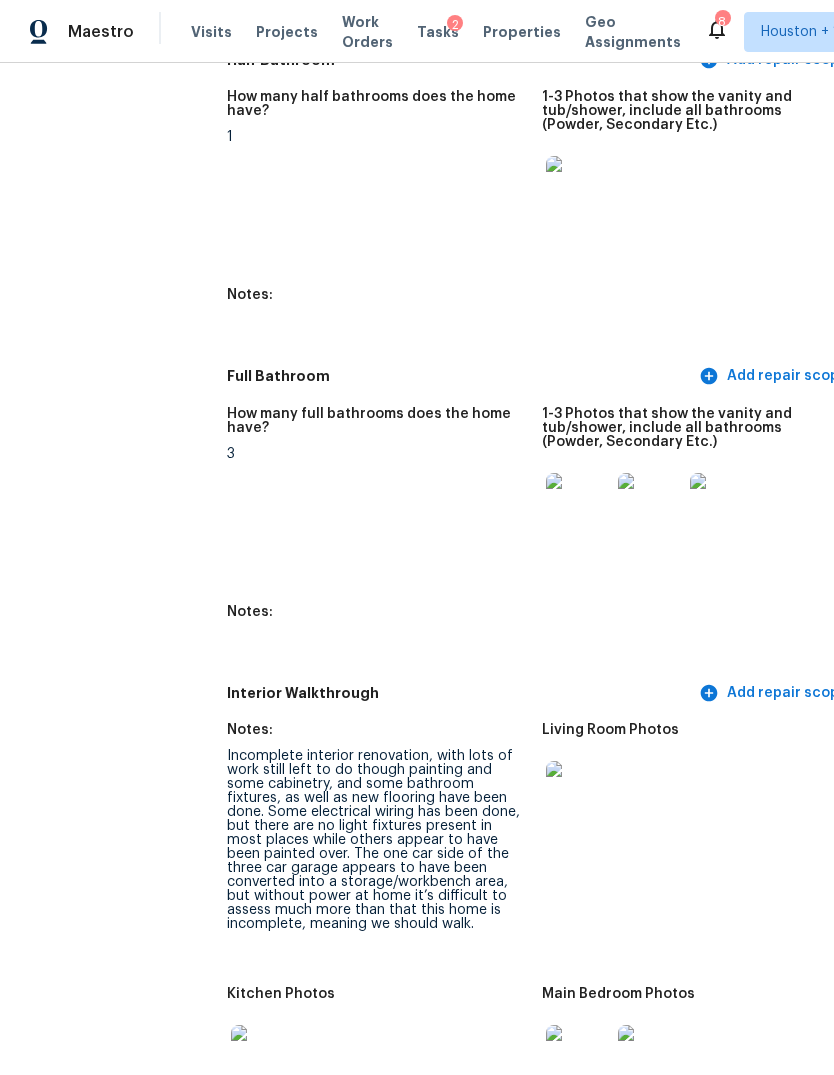 click at bounding box center (578, 505) 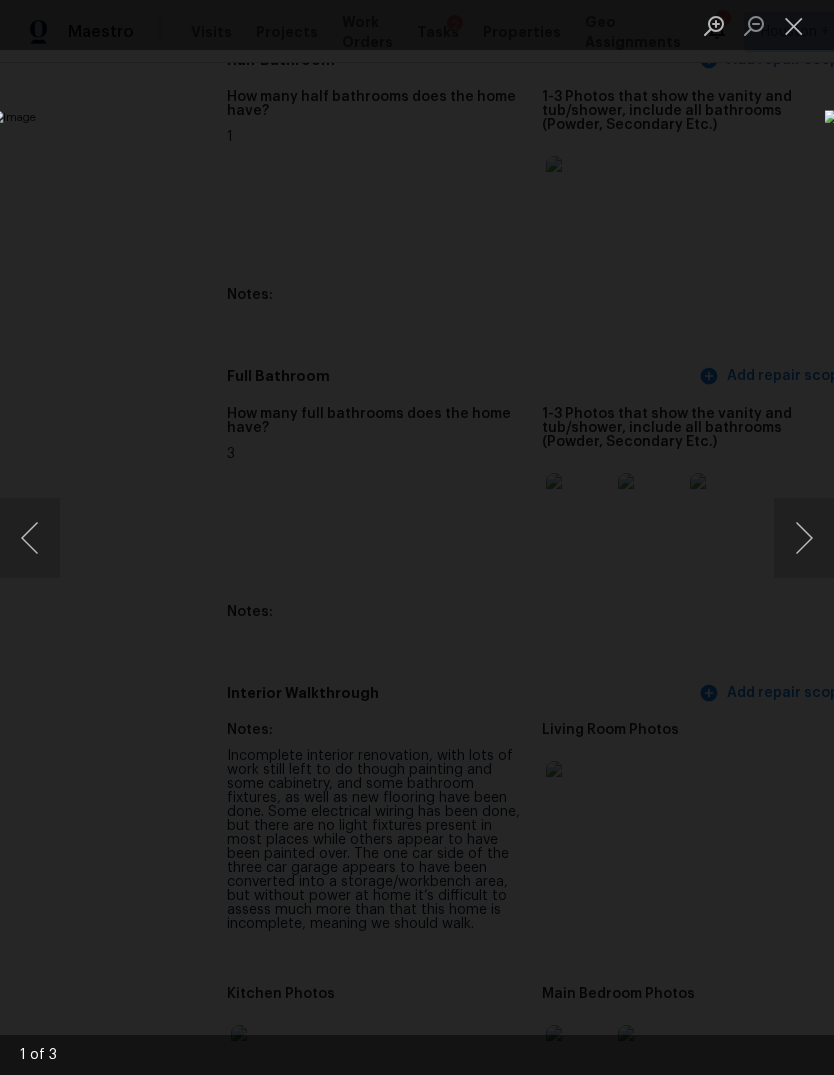 click at bounding box center (804, 538) 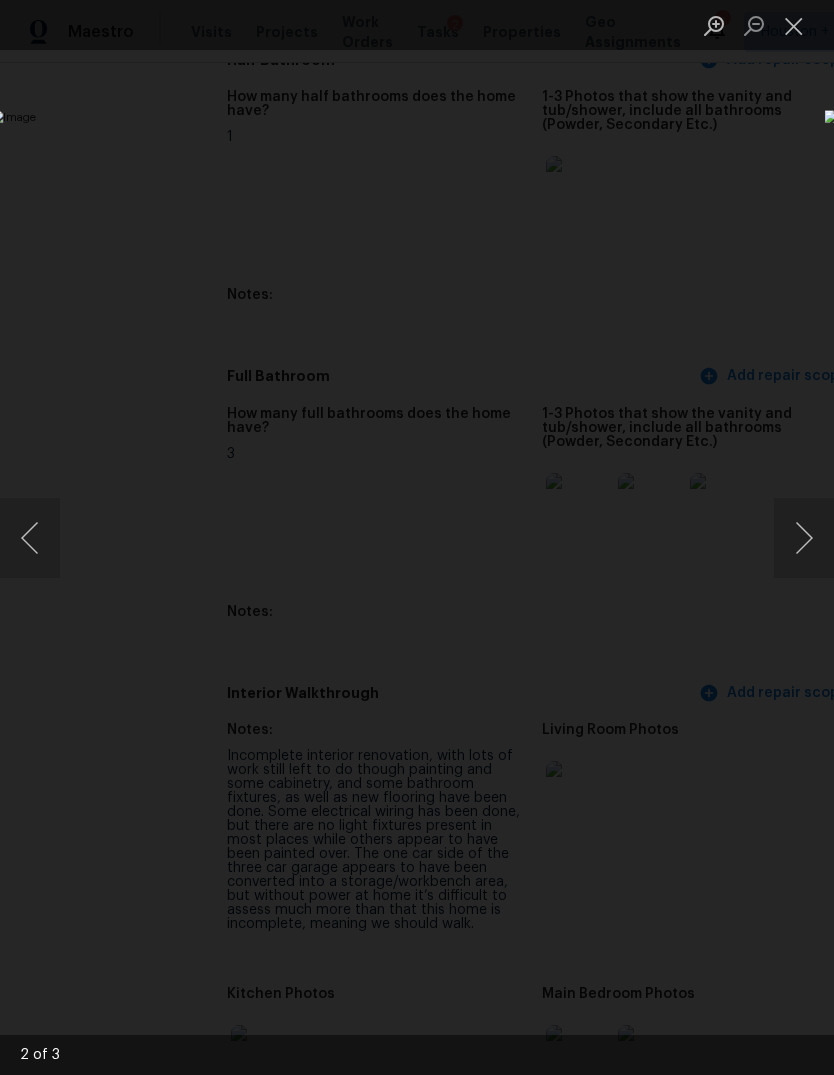 click at bounding box center [804, 538] 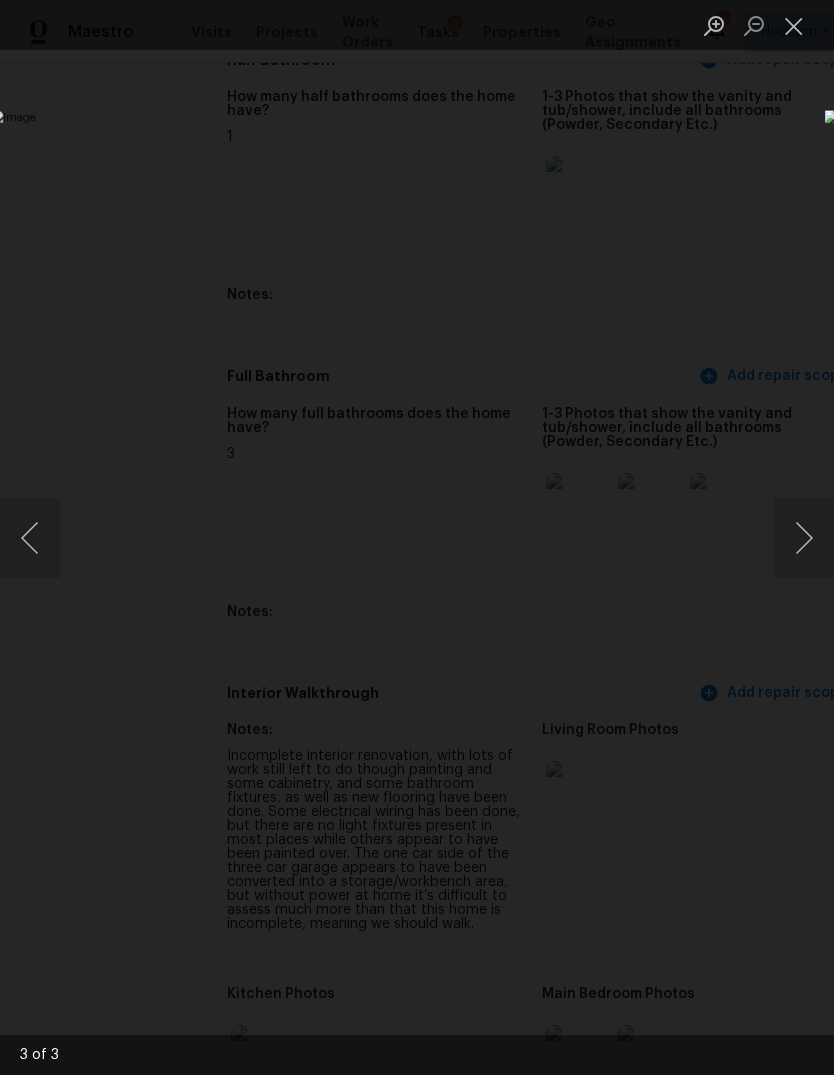click at bounding box center [804, 538] 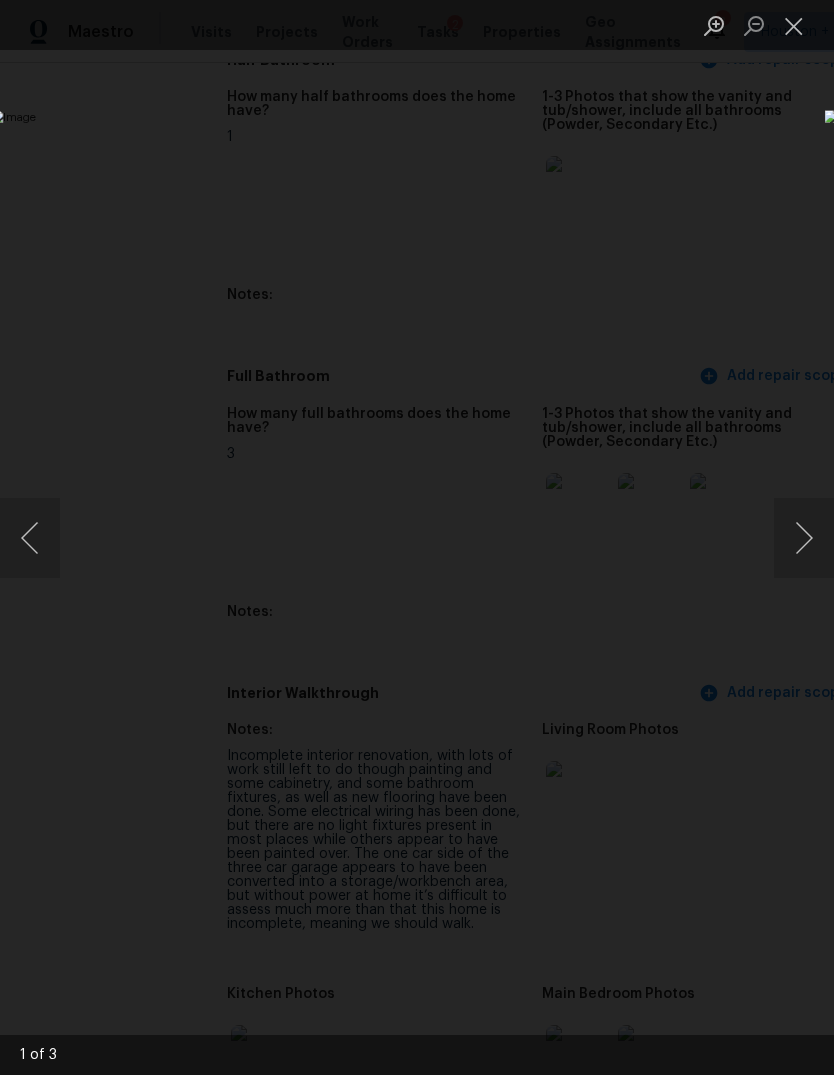 click at bounding box center [804, 538] 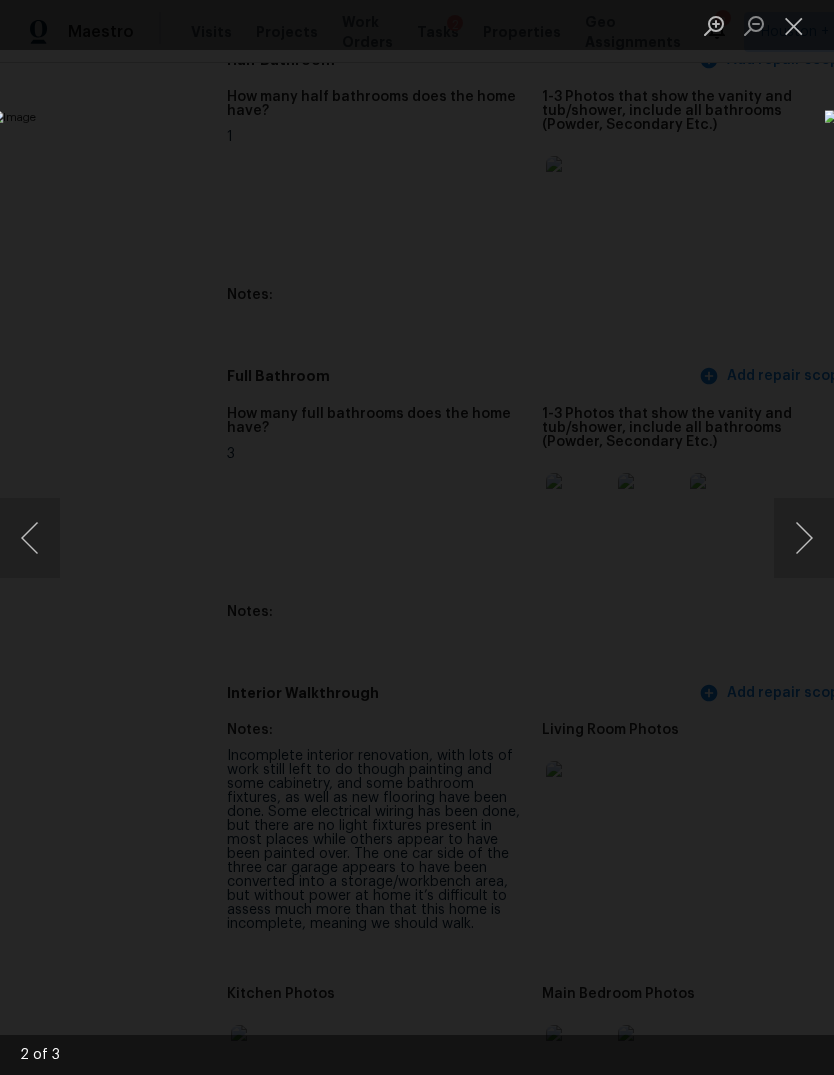 click at bounding box center (804, 538) 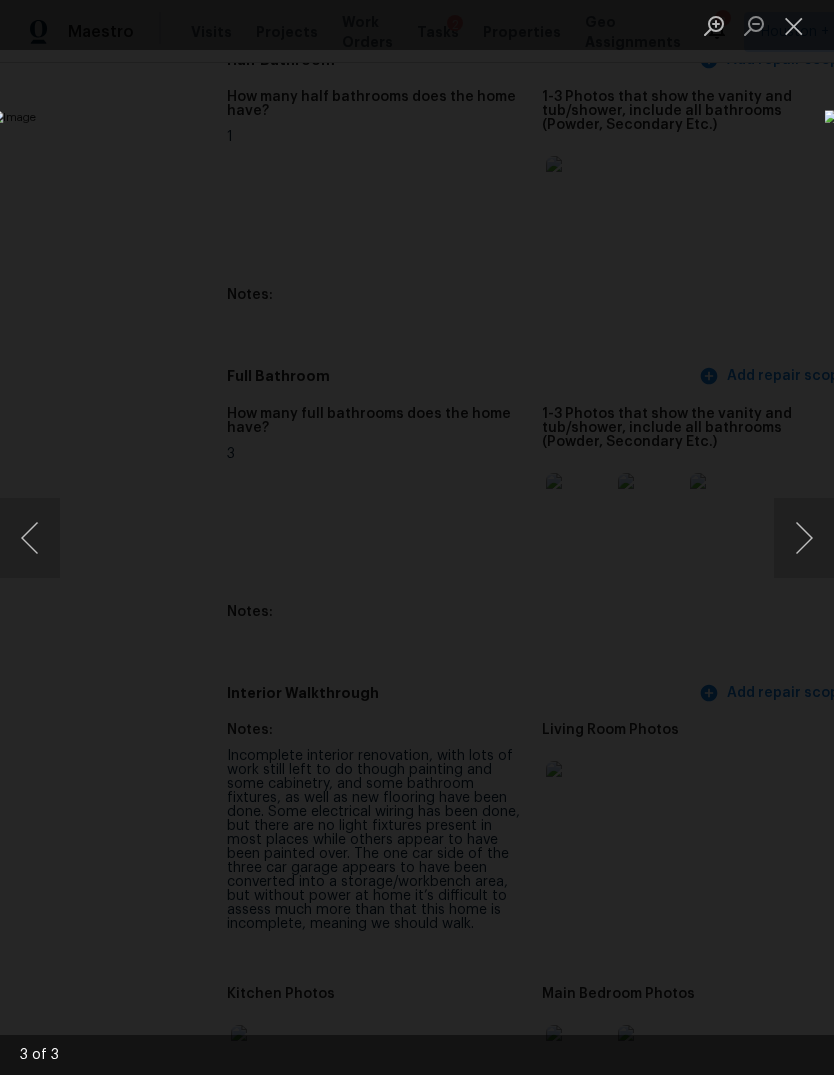 click at bounding box center [417, 537] 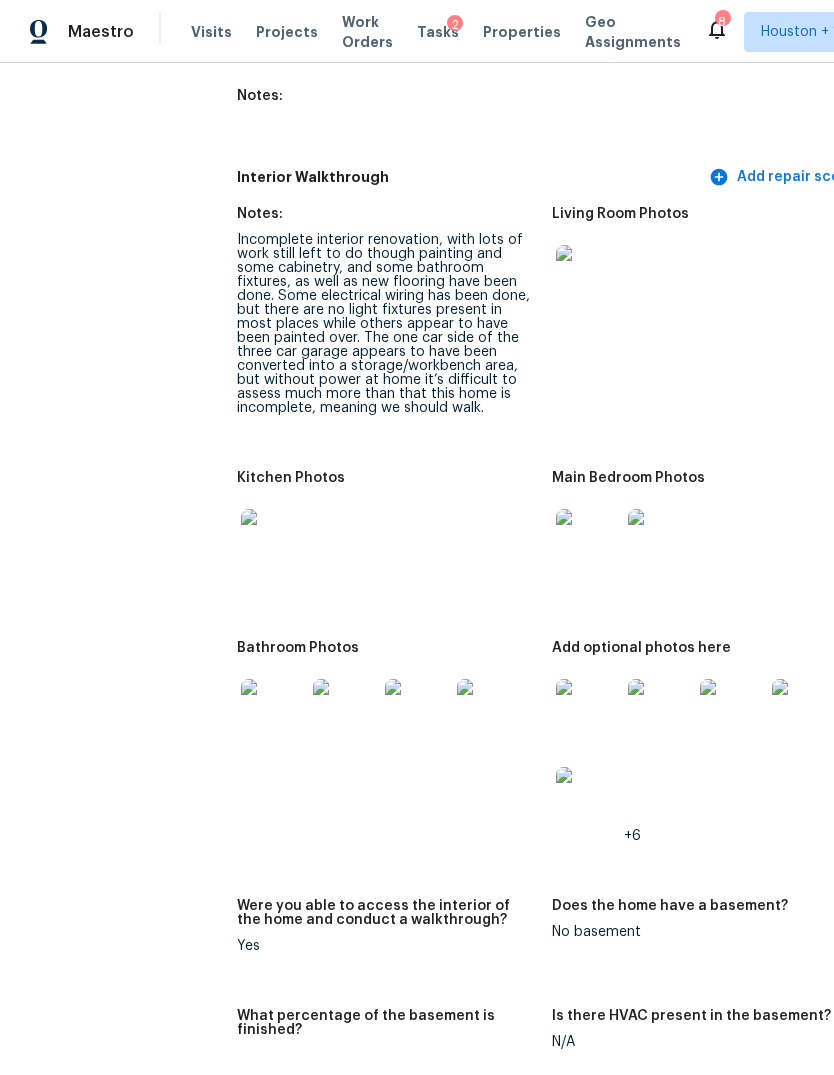 scroll, scrollTop: 3486, scrollLeft: 10, axis: both 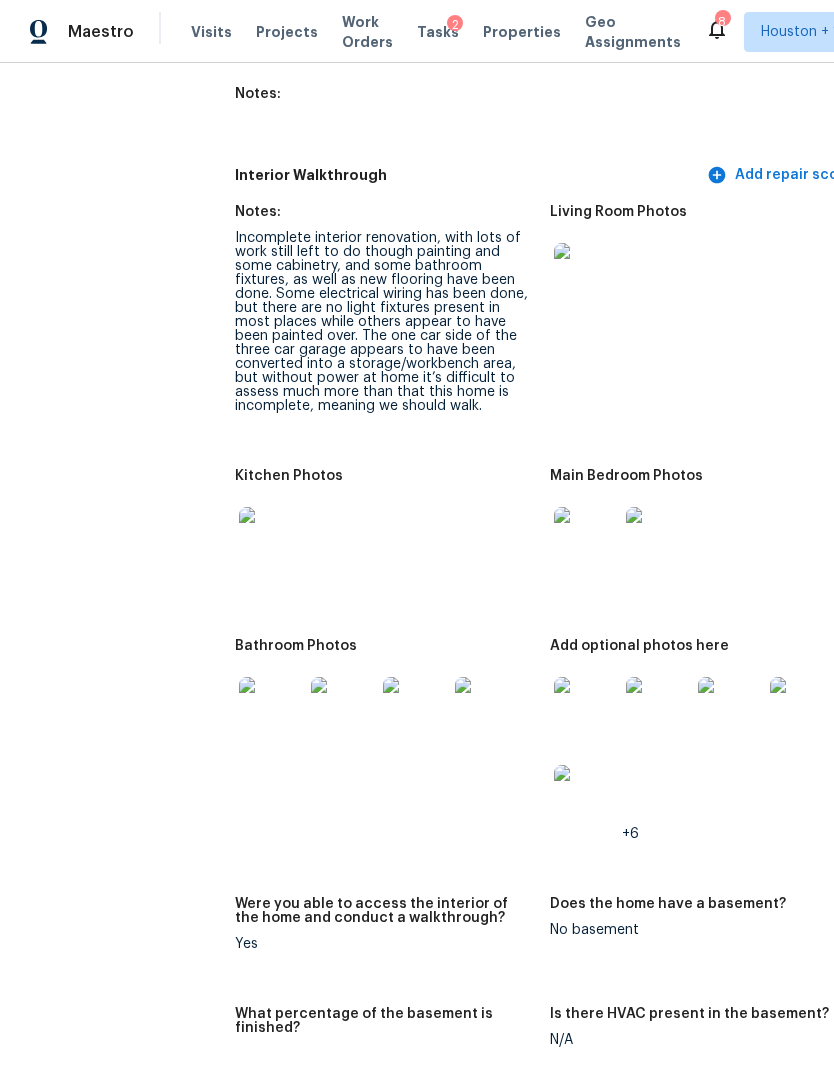 click at bounding box center (586, 275) 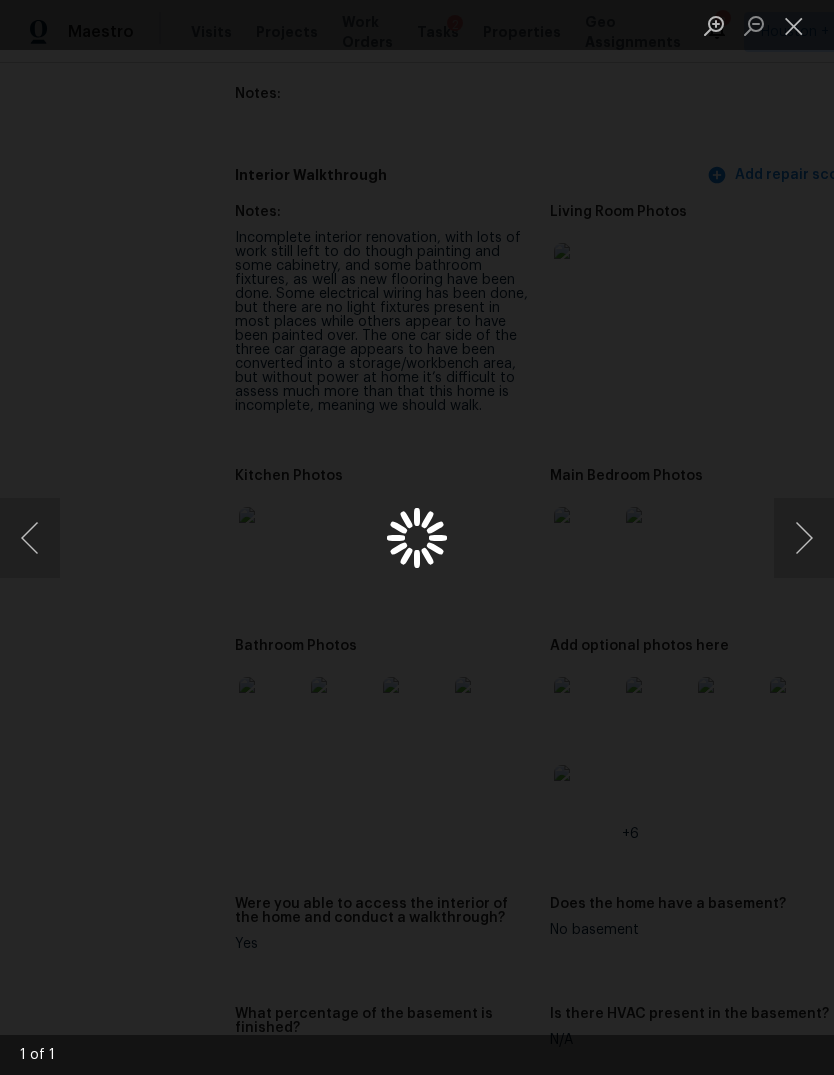 click at bounding box center (417, 537) 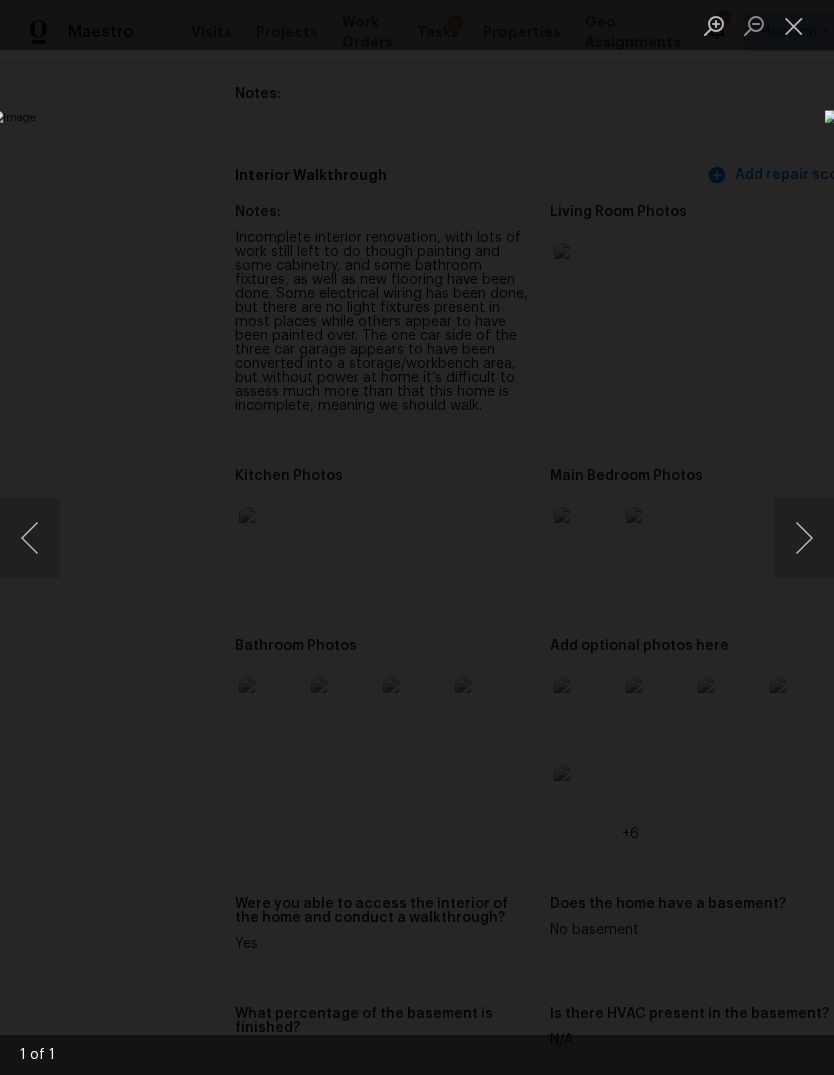 click at bounding box center (417, 537) 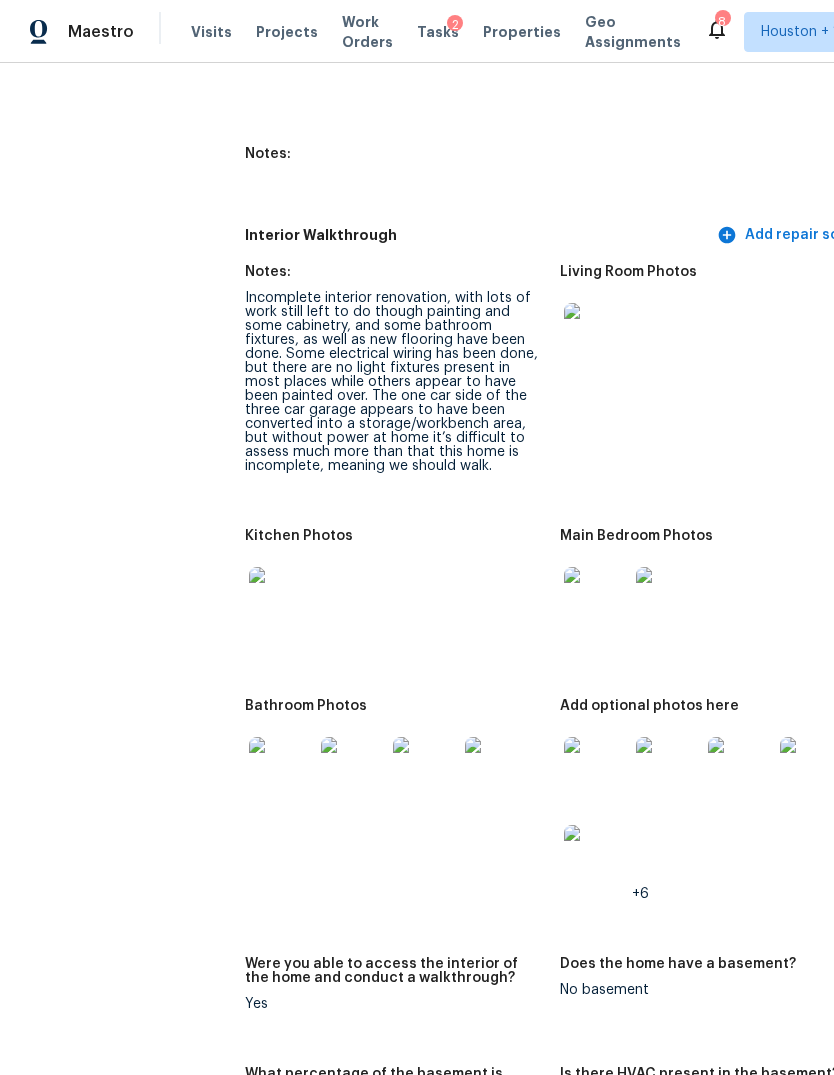 scroll, scrollTop: 3426, scrollLeft: 0, axis: vertical 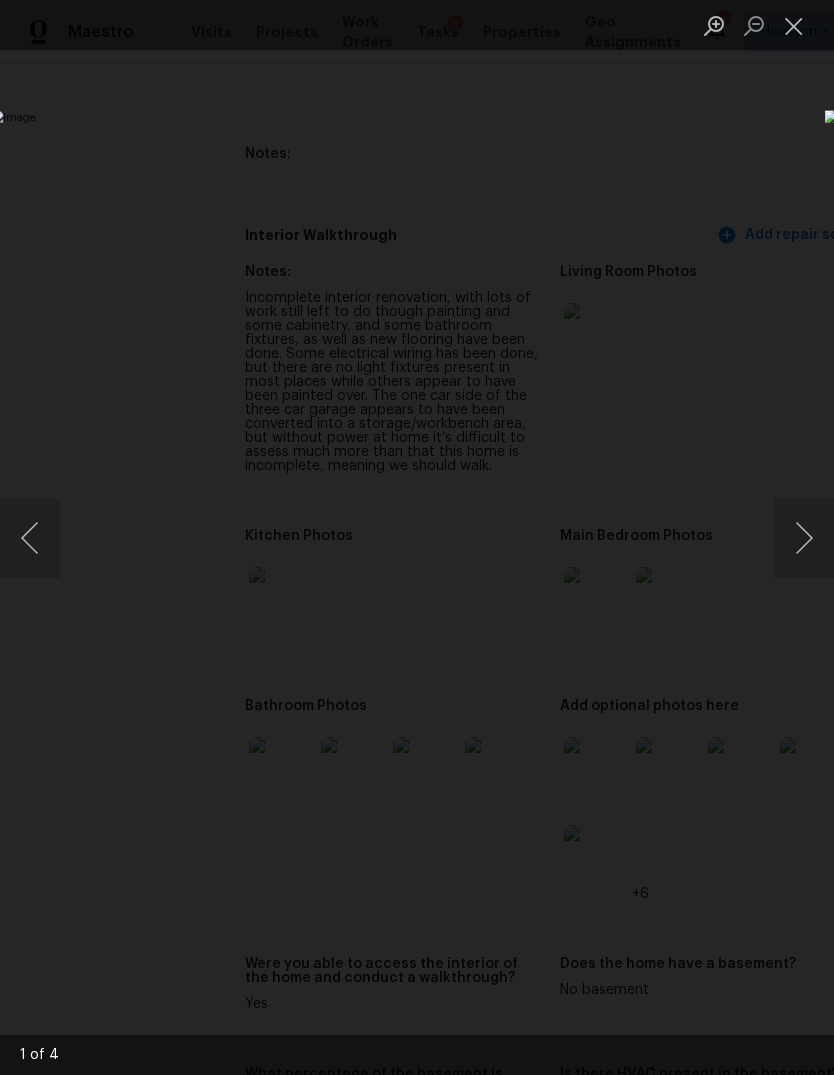 click at bounding box center (804, 538) 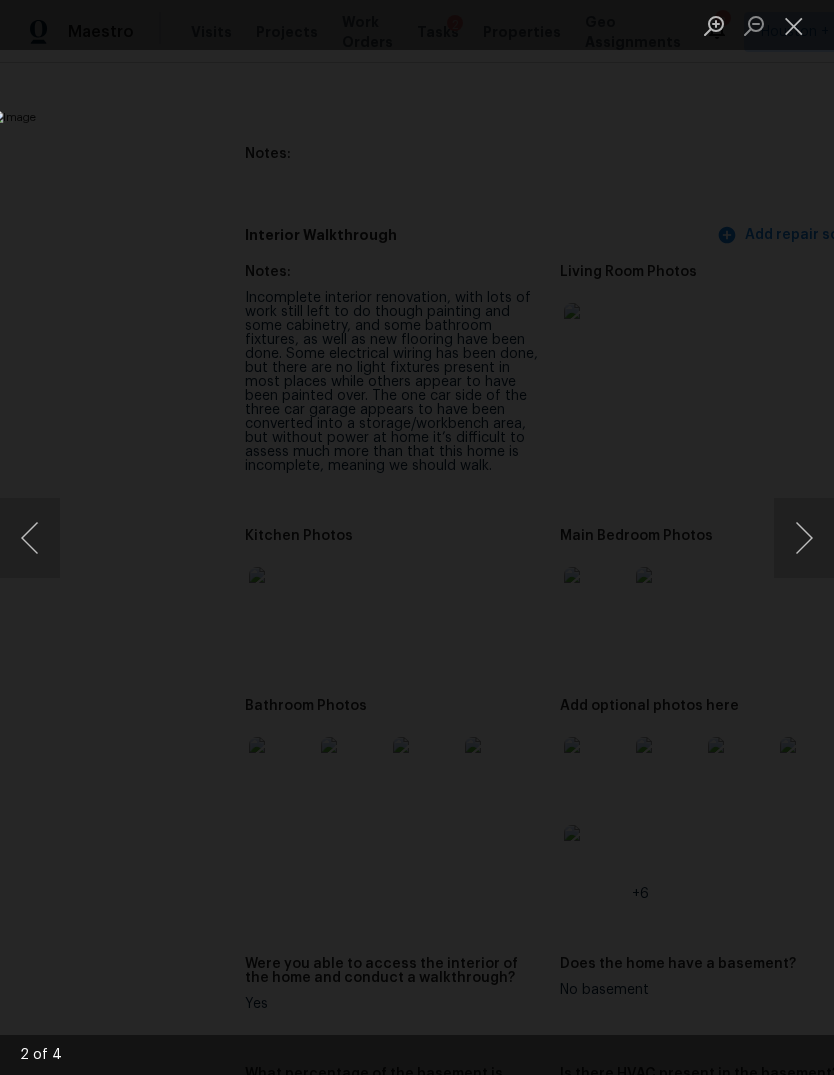 click at bounding box center [804, 538] 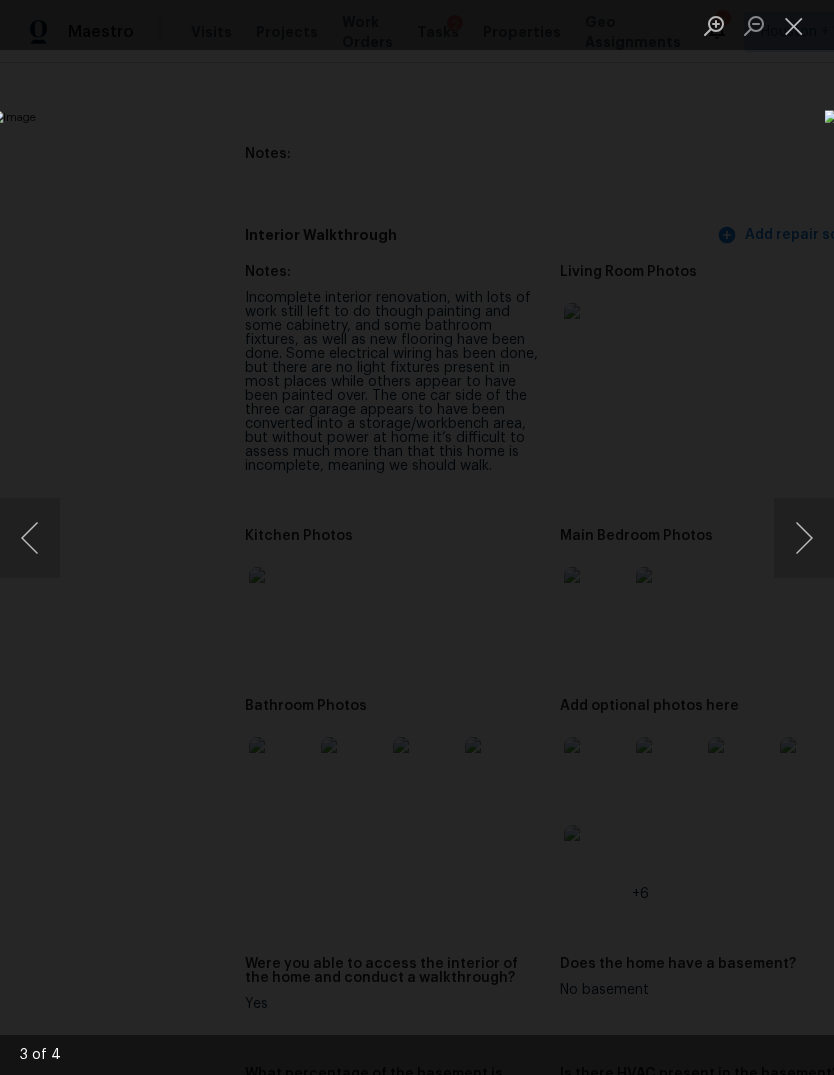 click at bounding box center [804, 538] 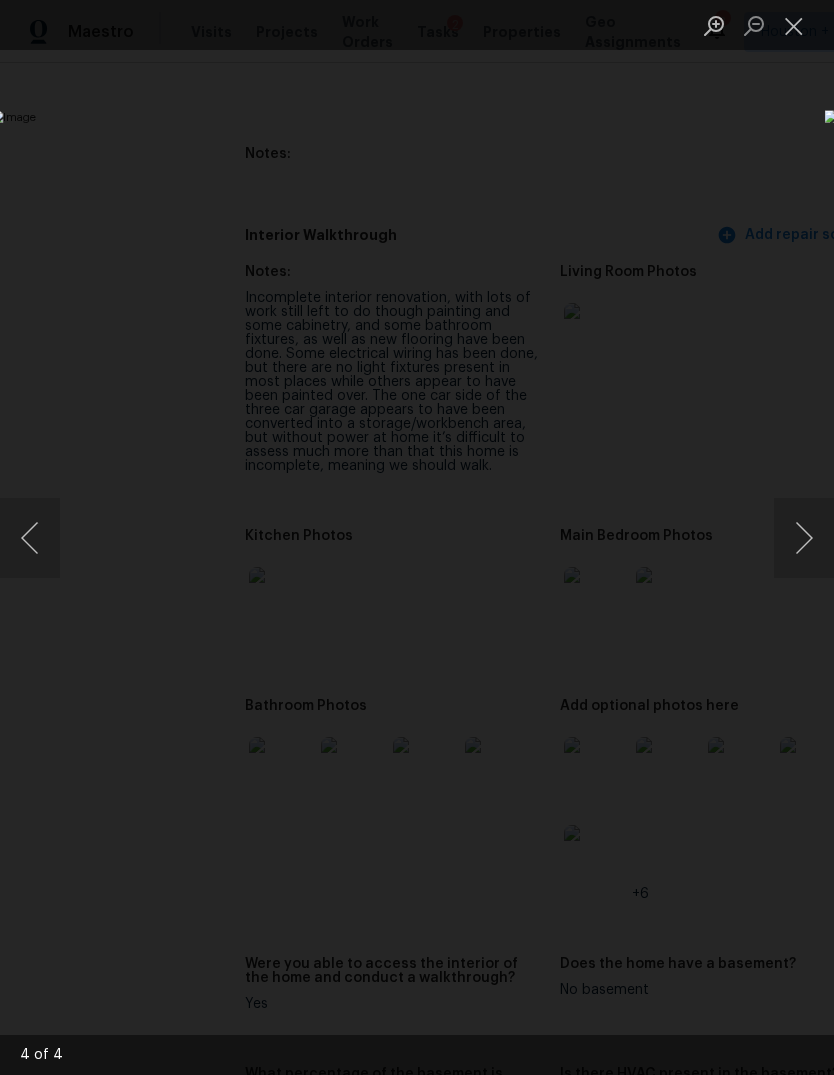 click at bounding box center (804, 538) 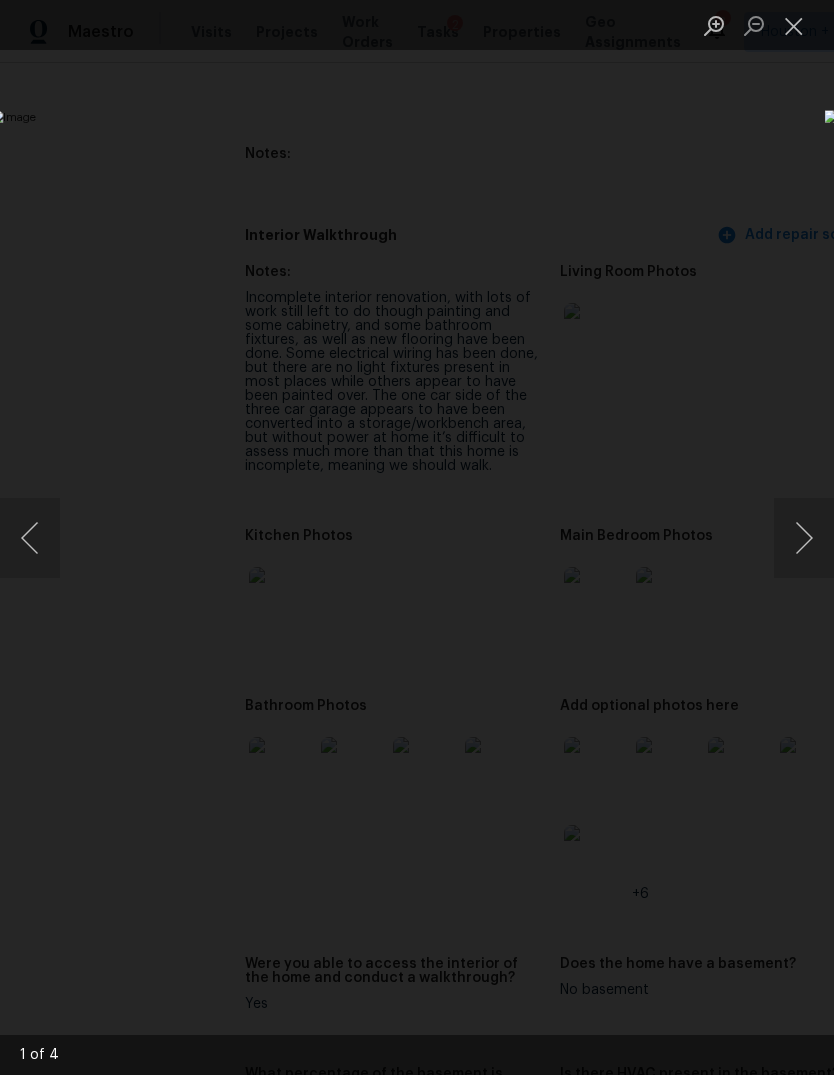 click at bounding box center [804, 538] 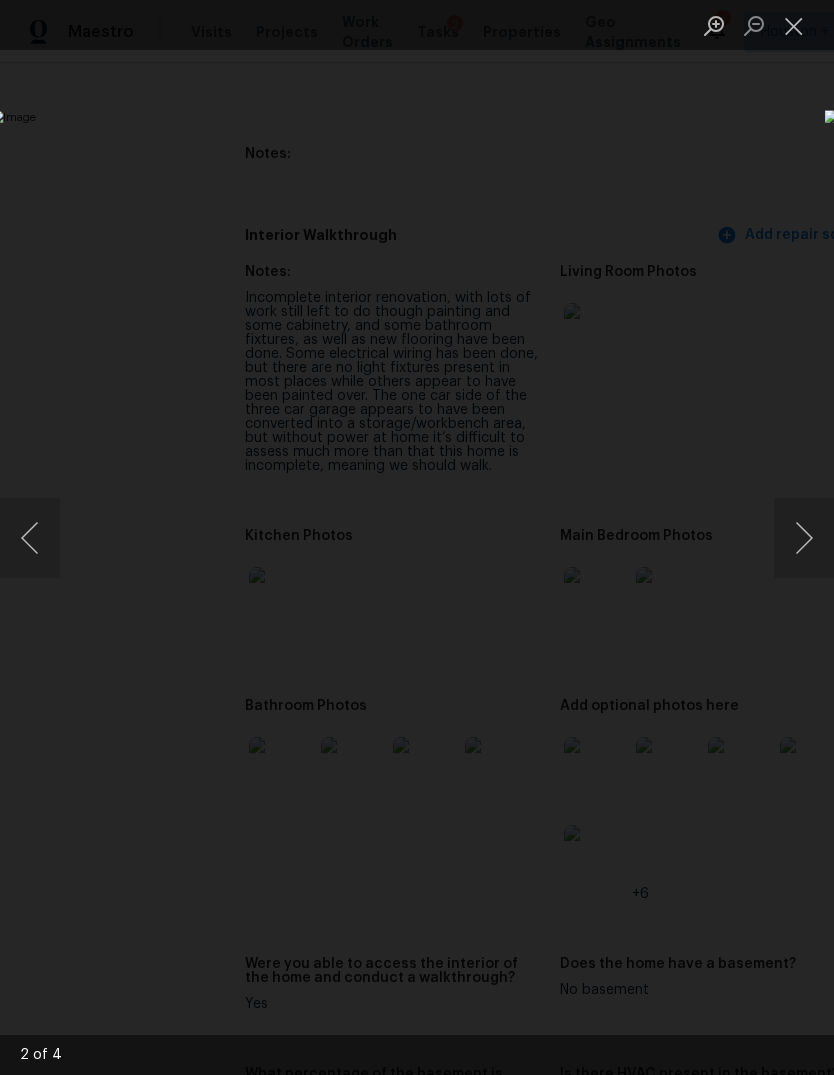 click at bounding box center (417, 537) 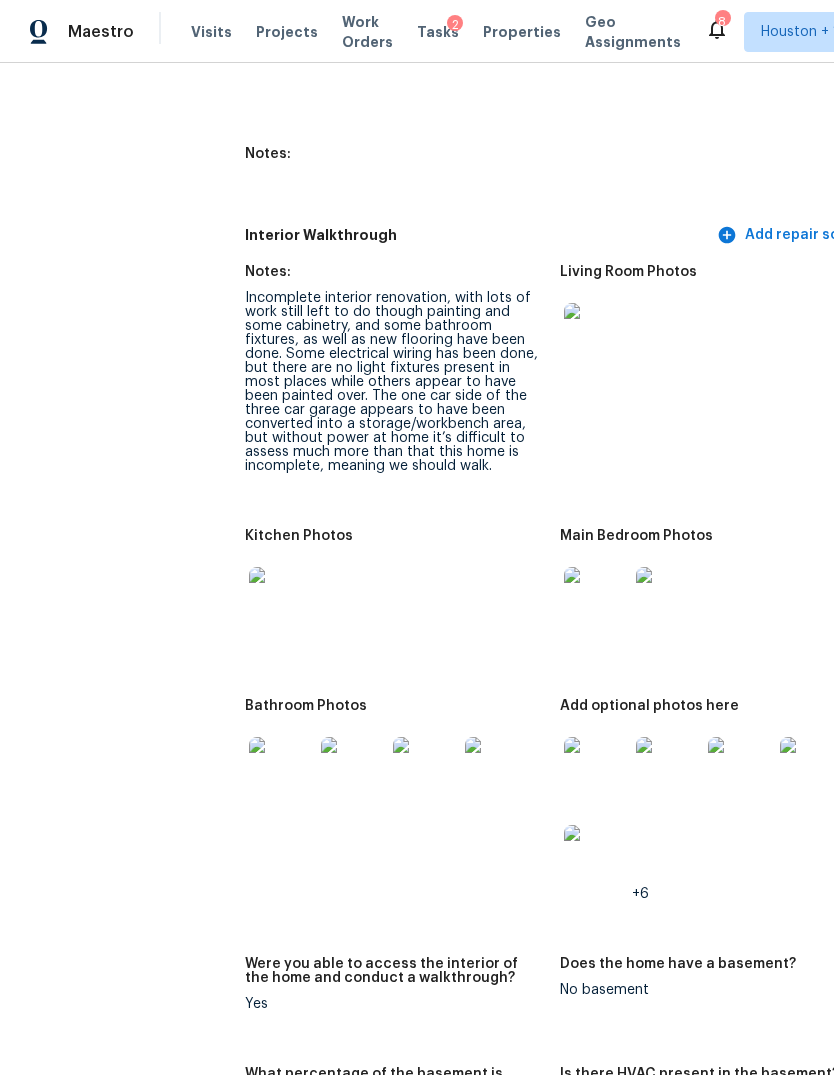 click at bounding box center [596, 769] 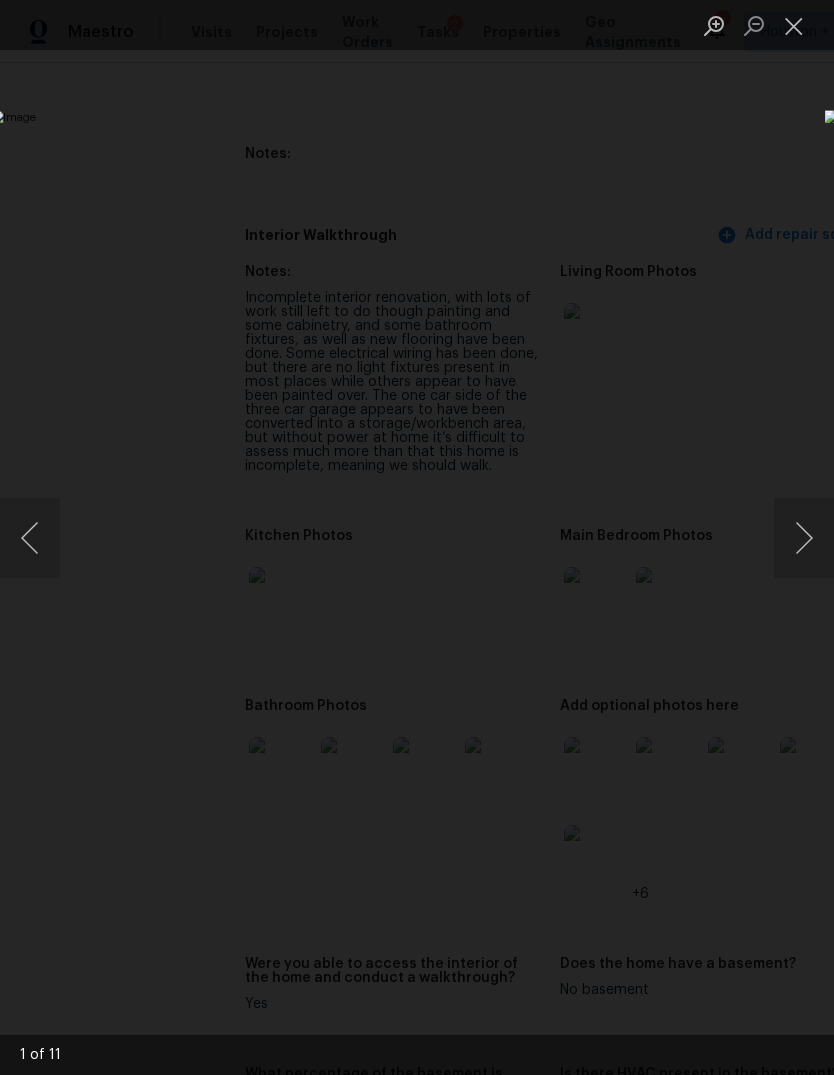 click at bounding box center [804, 538] 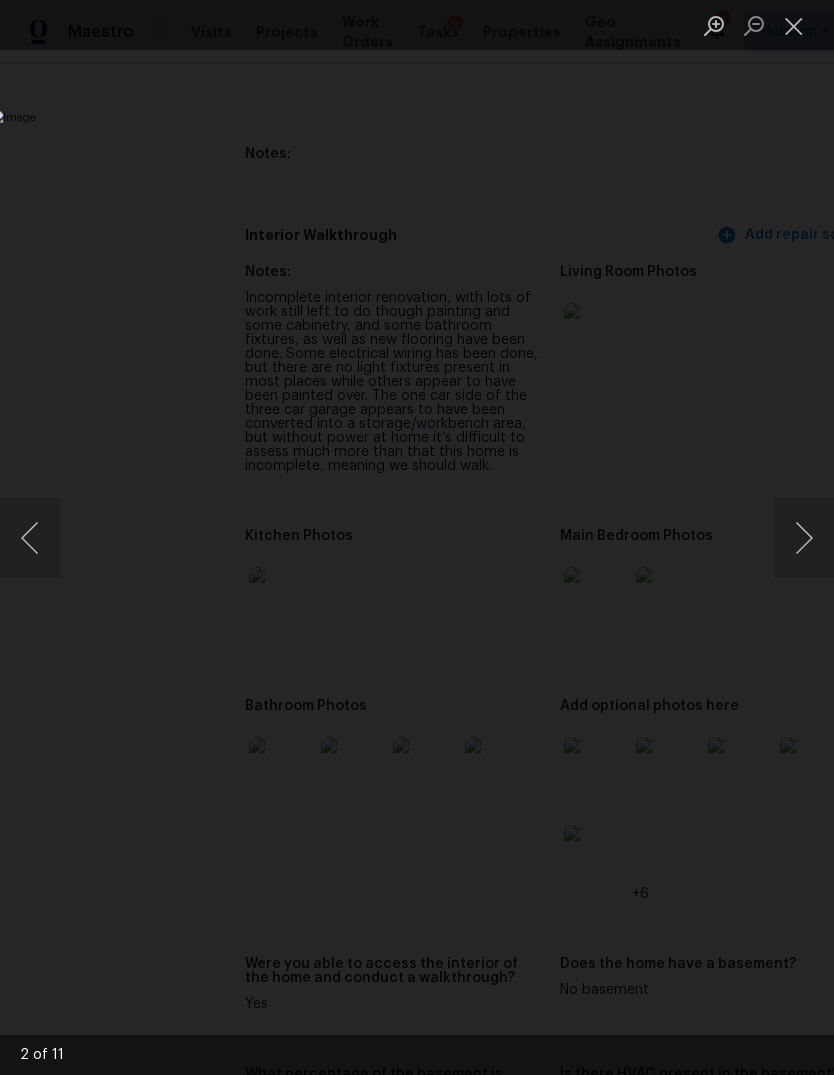 click at bounding box center (804, 538) 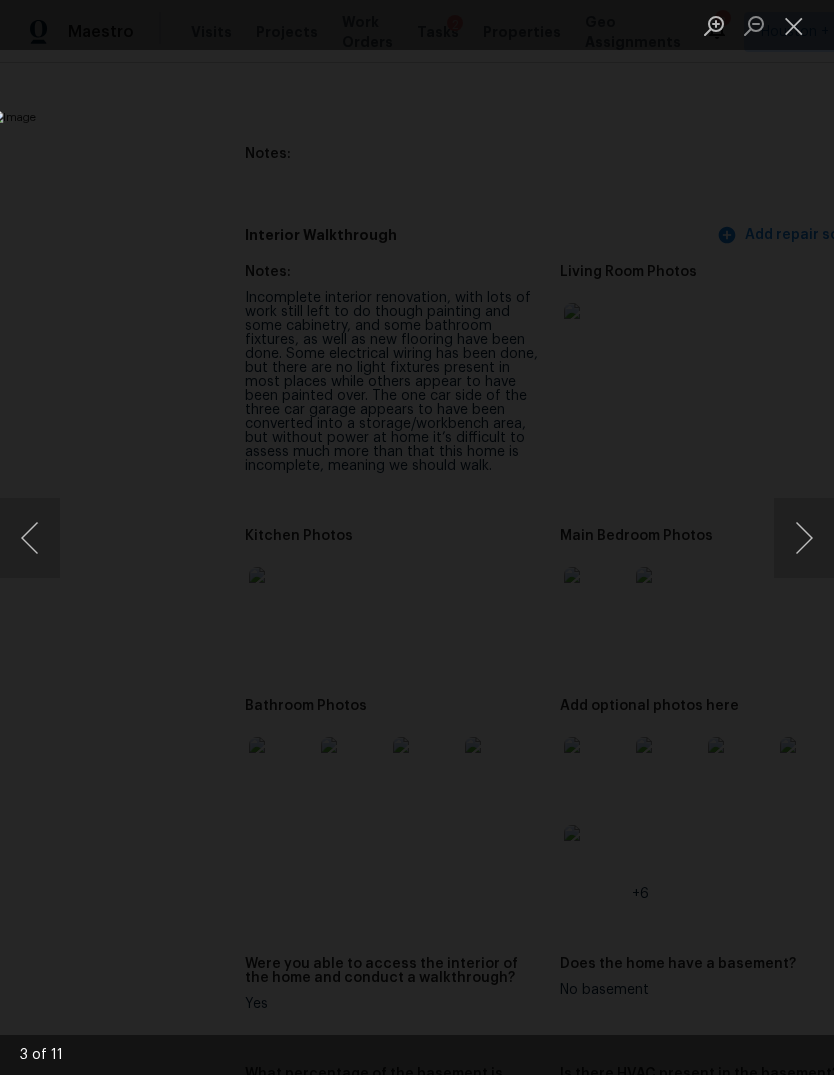 click at bounding box center [804, 538] 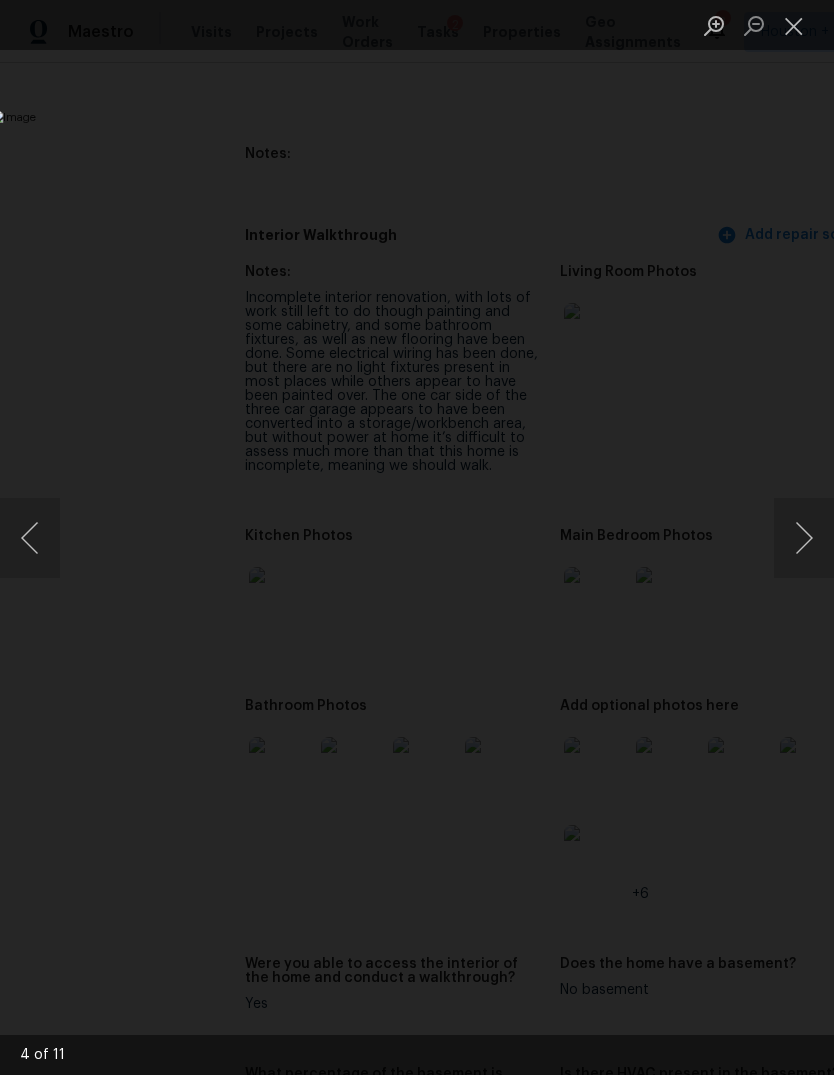 click at bounding box center (804, 538) 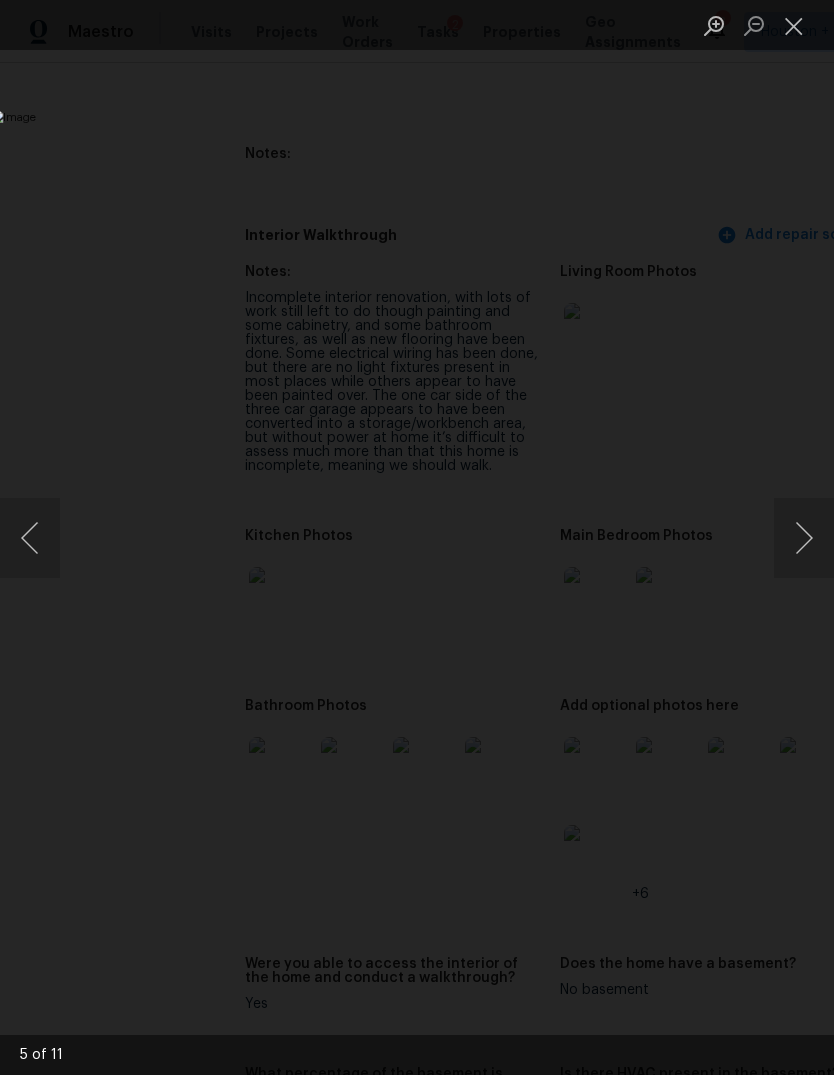 click at bounding box center (804, 538) 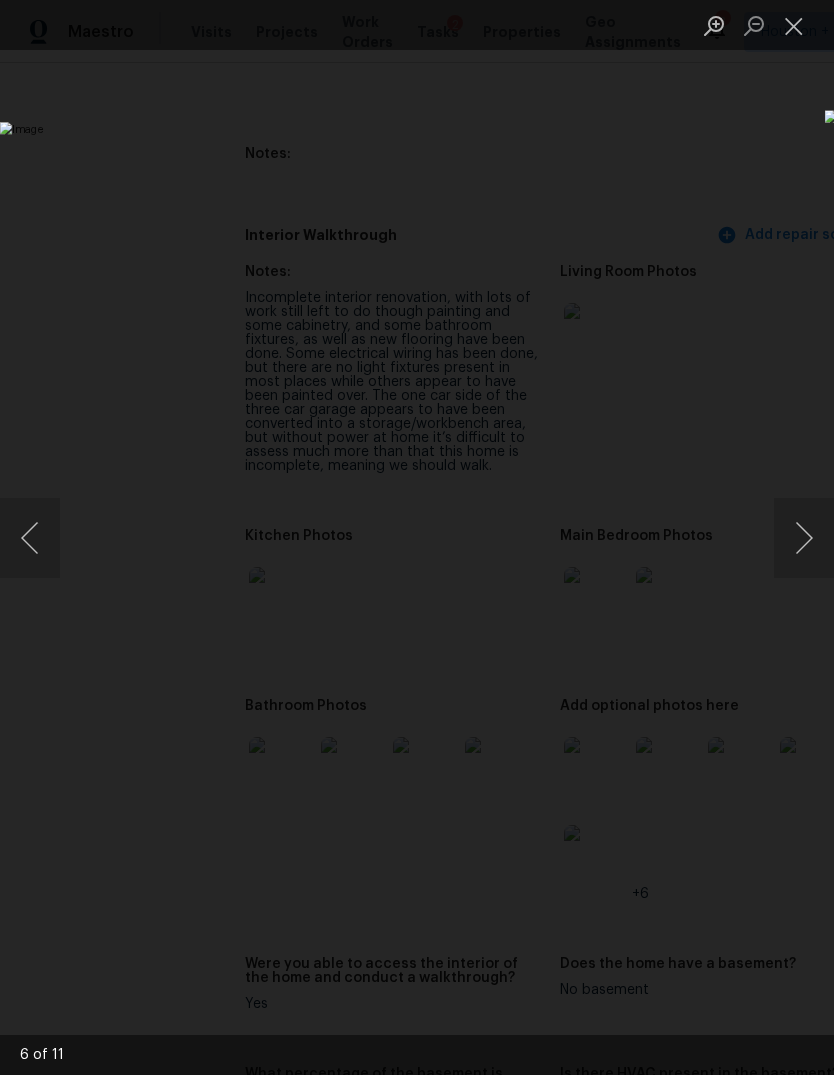 click at bounding box center (804, 538) 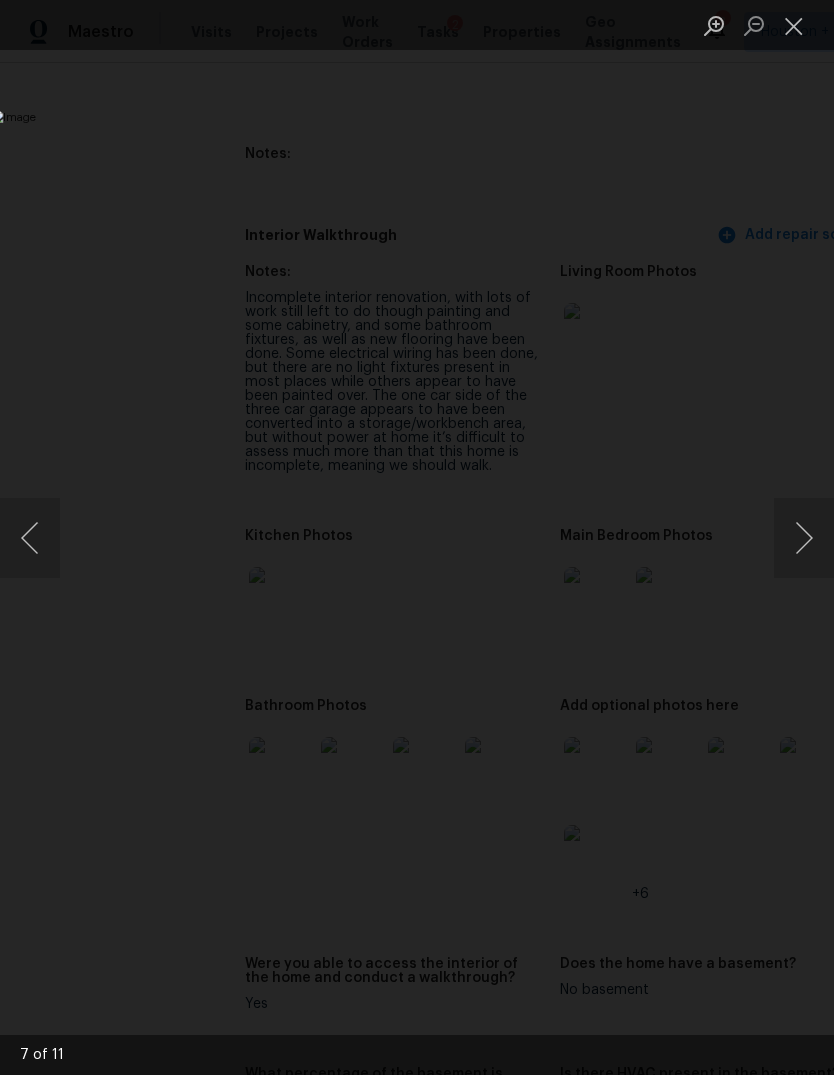 click at bounding box center (417, 537) 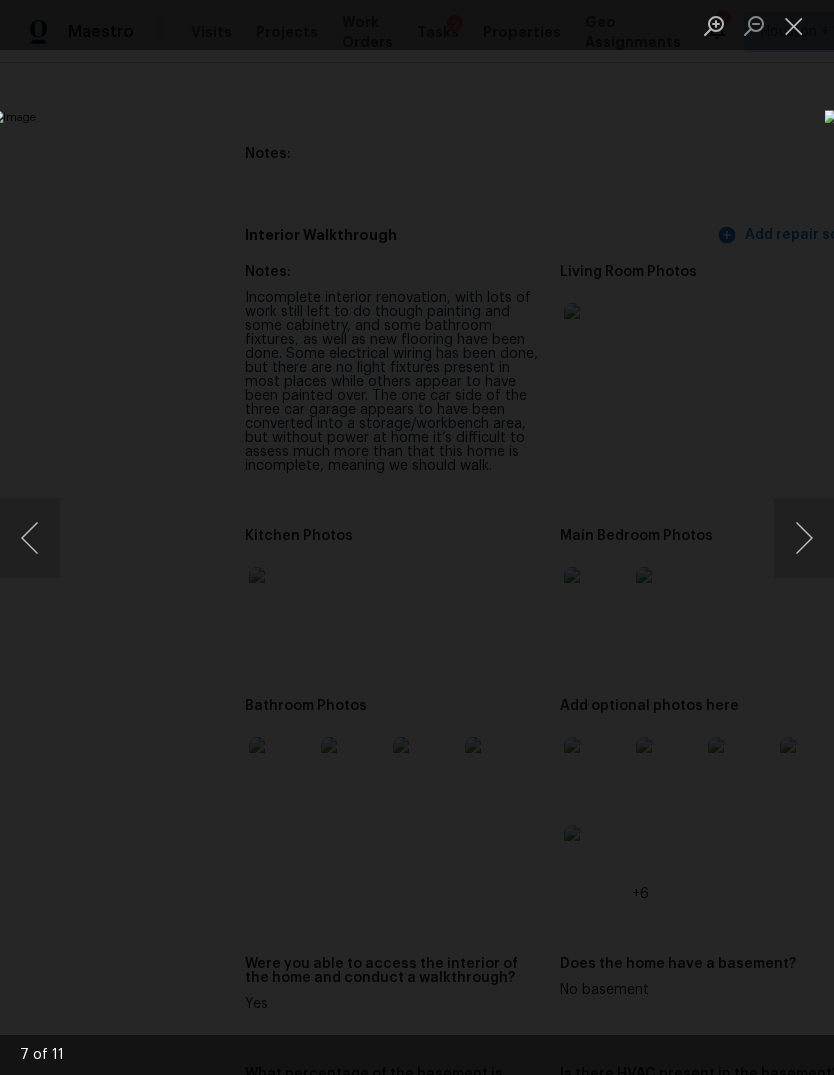 click at bounding box center [417, 537] 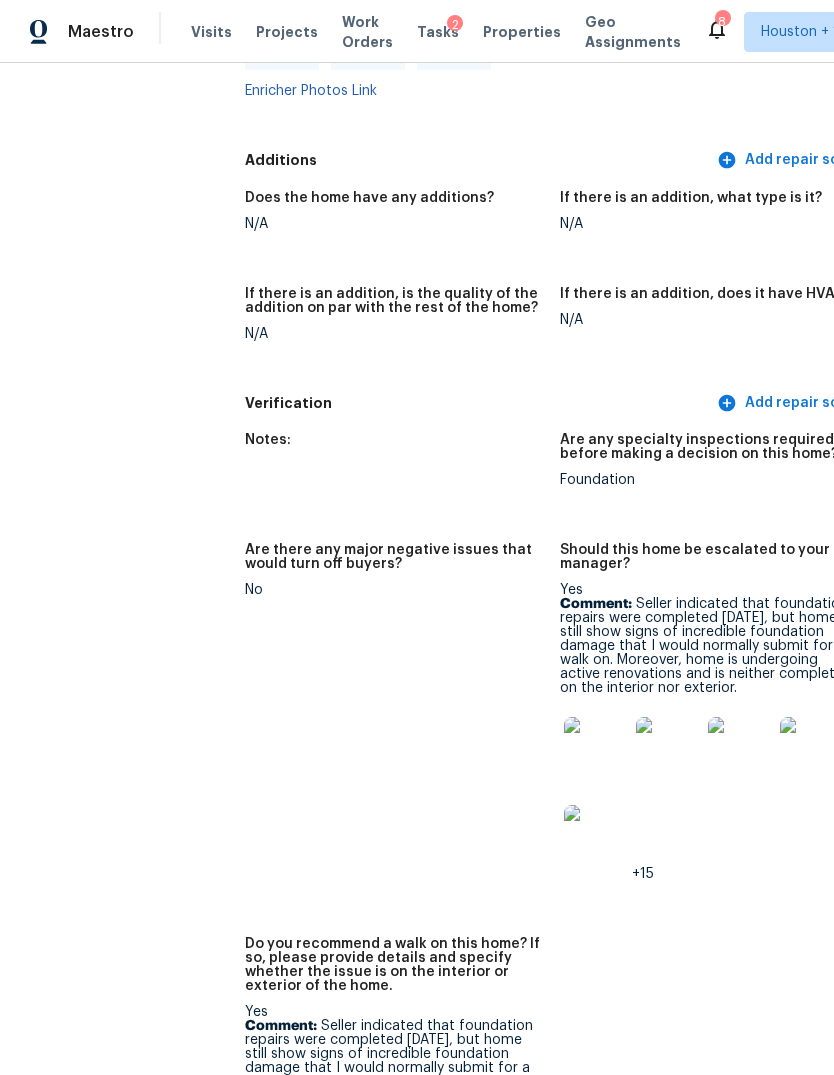 scroll, scrollTop: 5961, scrollLeft: 0, axis: vertical 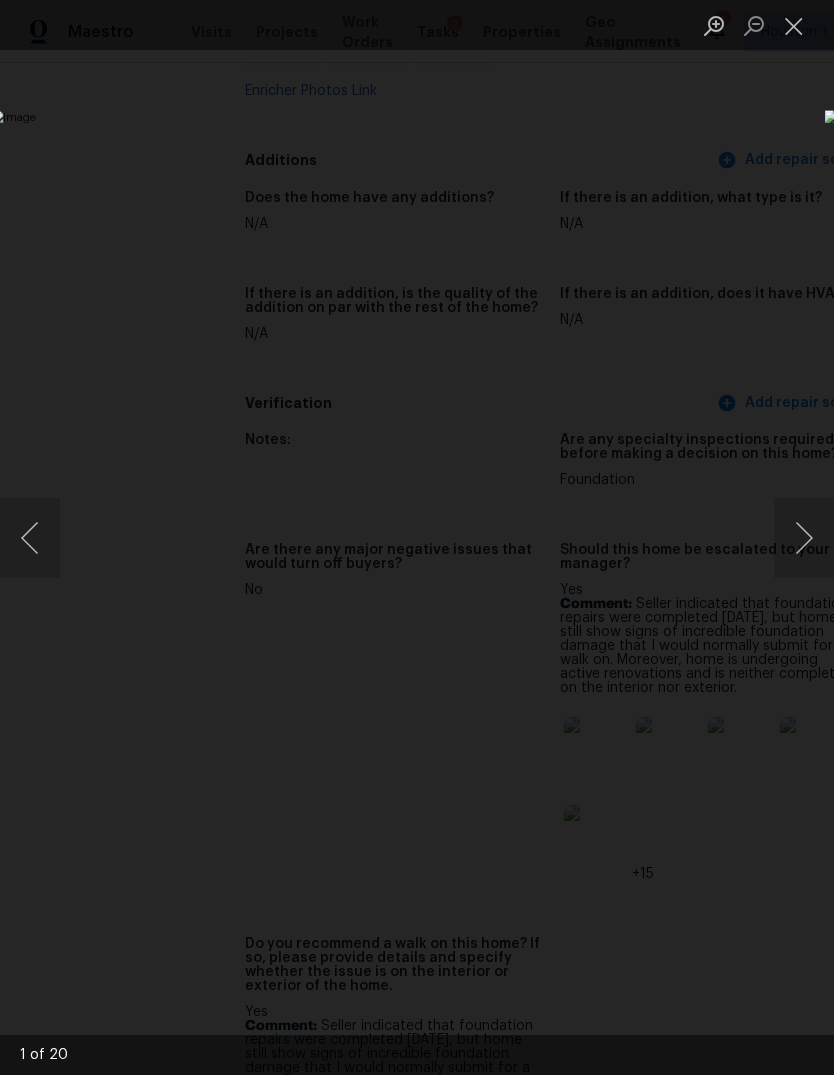 click at bounding box center [417, 537] 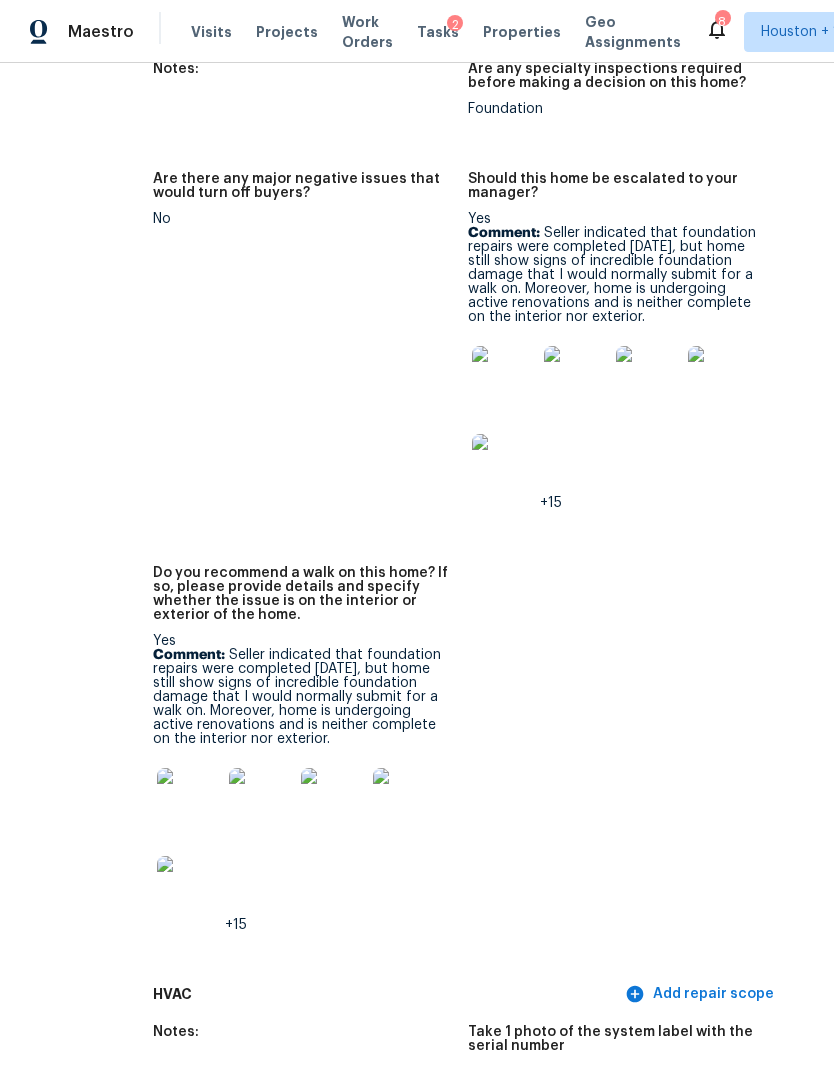 scroll, scrollTop: 6242, scrollLeft: 92, axis: both 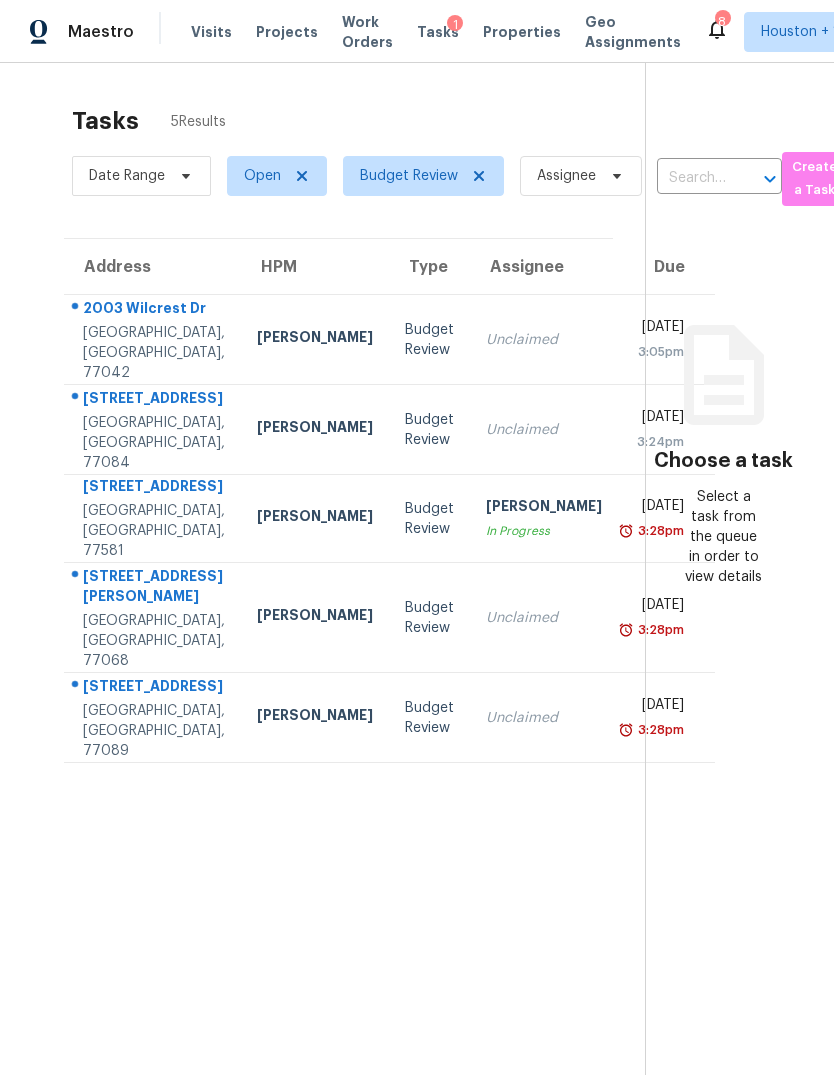 click on "[STREET_ADDRESS]" at bounding box center (154, 488) 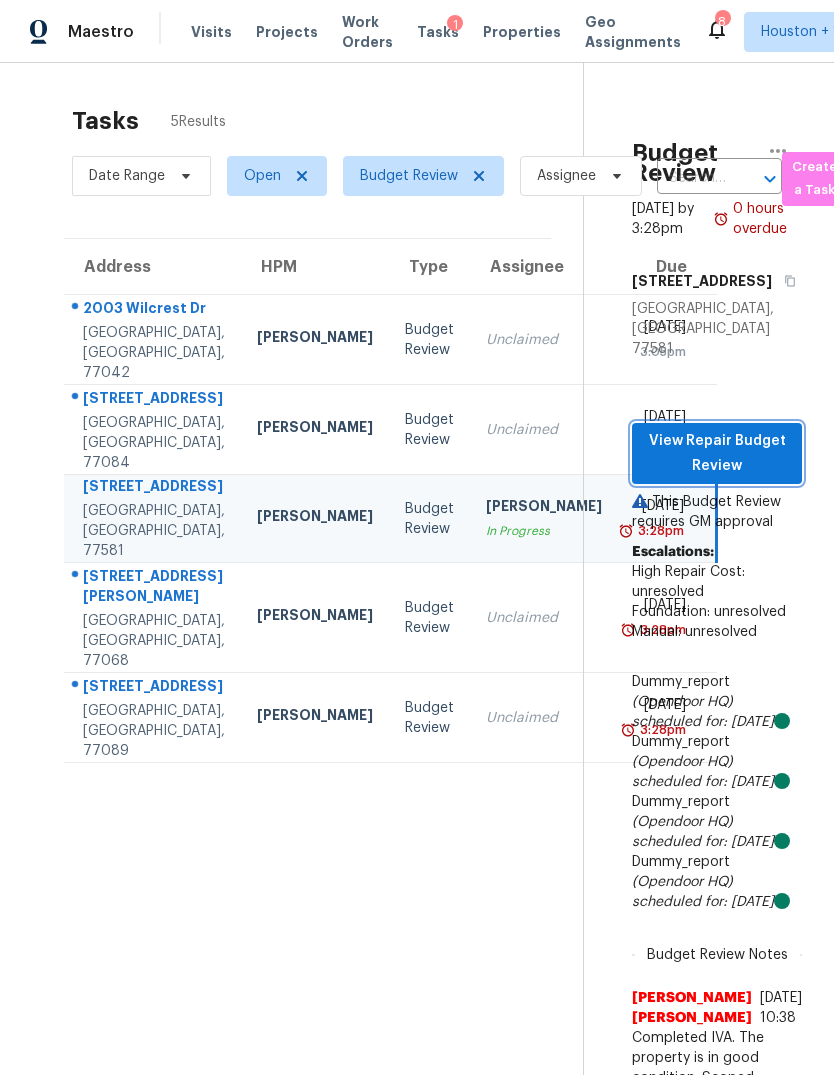 click on "View Repair Budget Review" at bounding box center [717, 453] 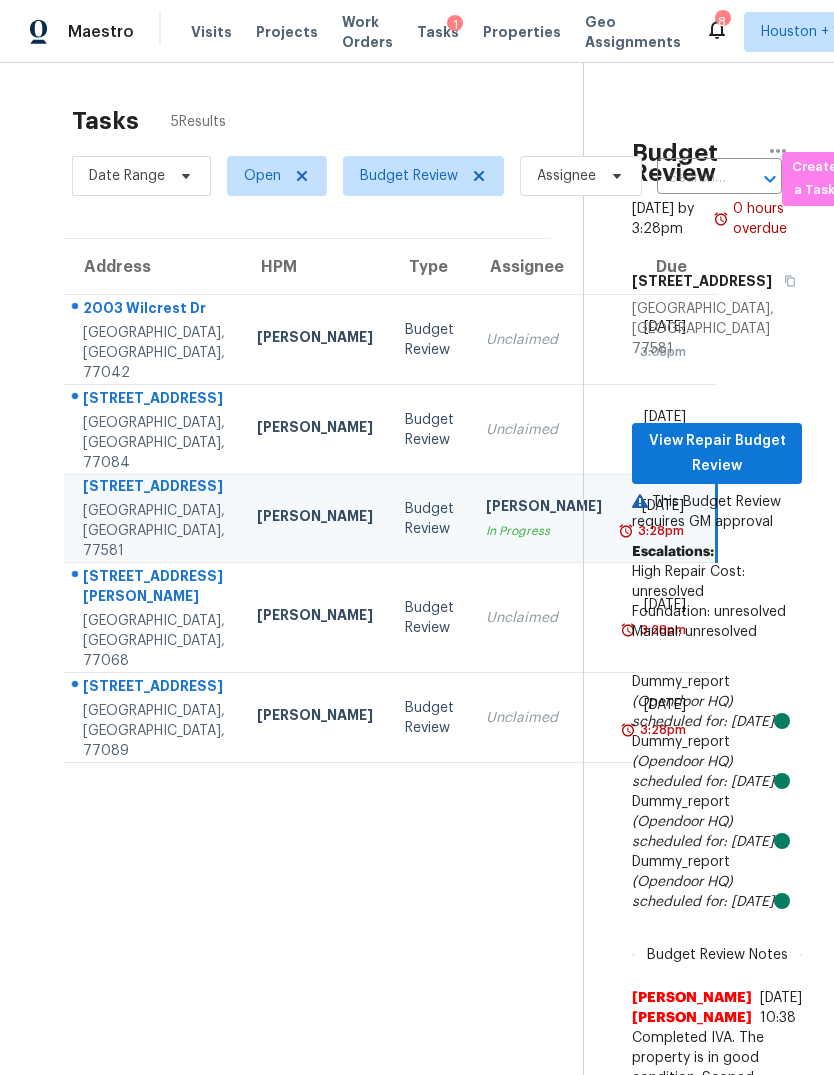 click on "Budget Review" at bounding box center [429, 340] 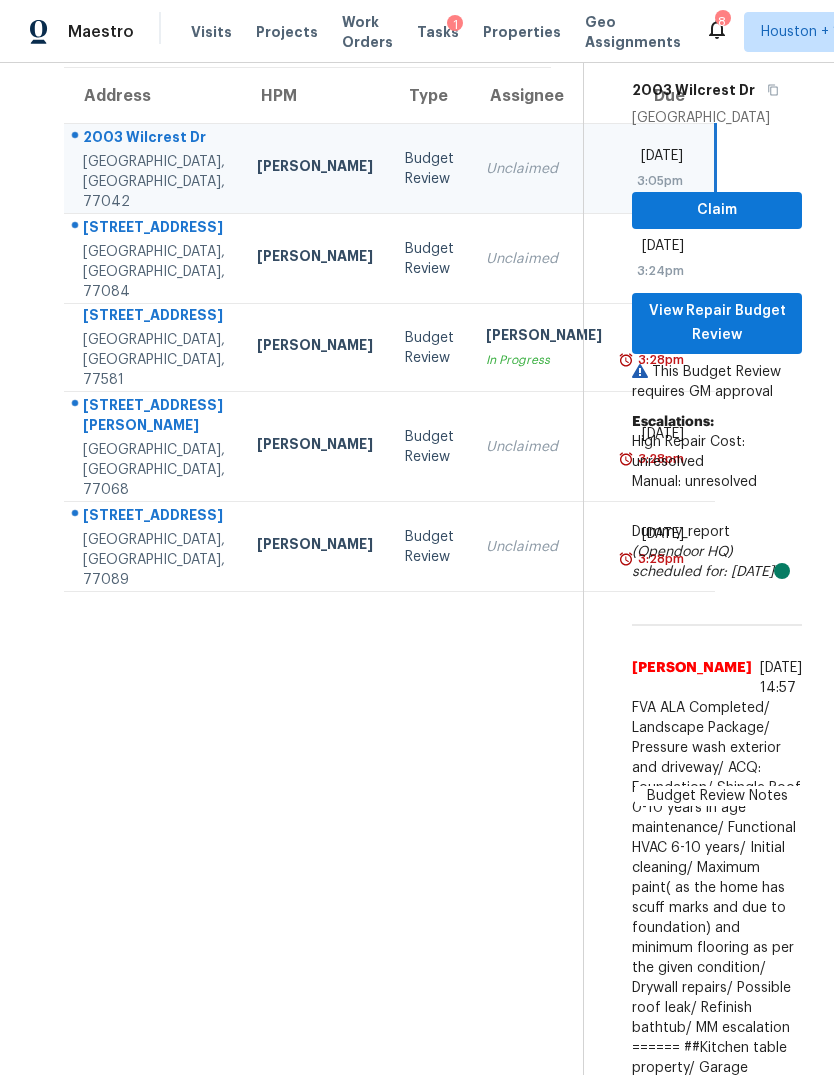 scroll, scrollTop: 158, scrollLeft: -1, axis: both 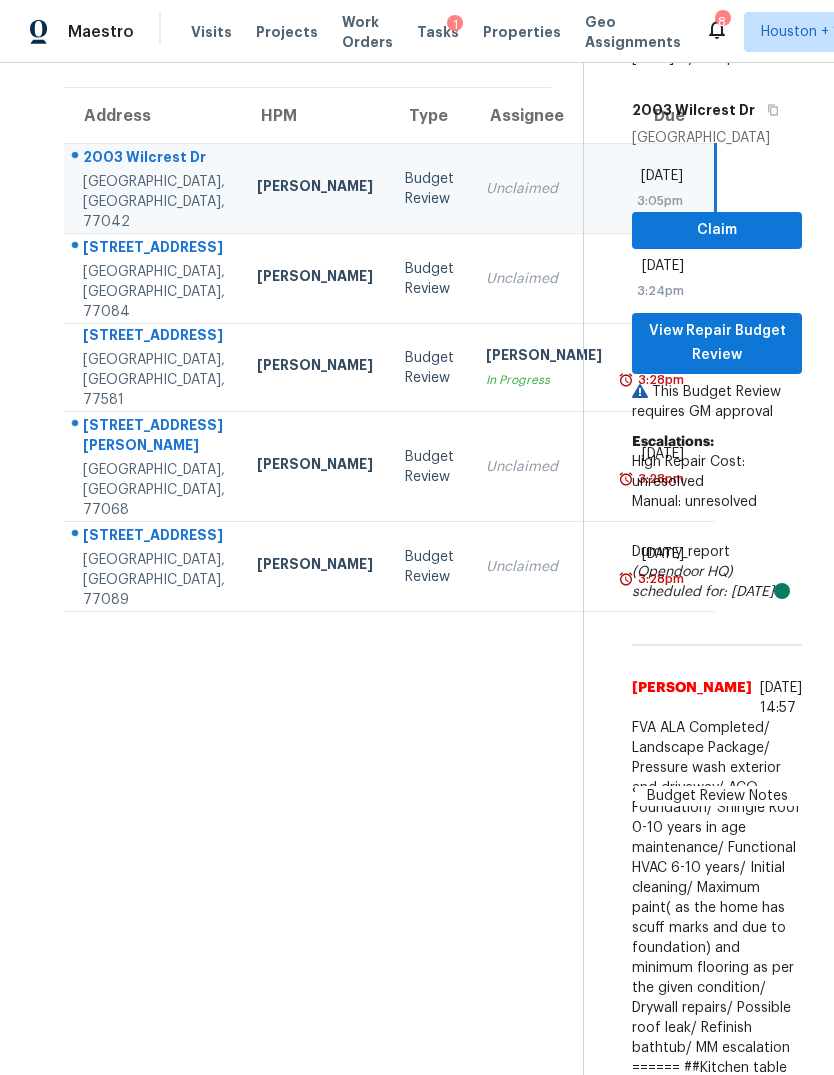 click on "Unclaimed" at bounding box center (544, 279) 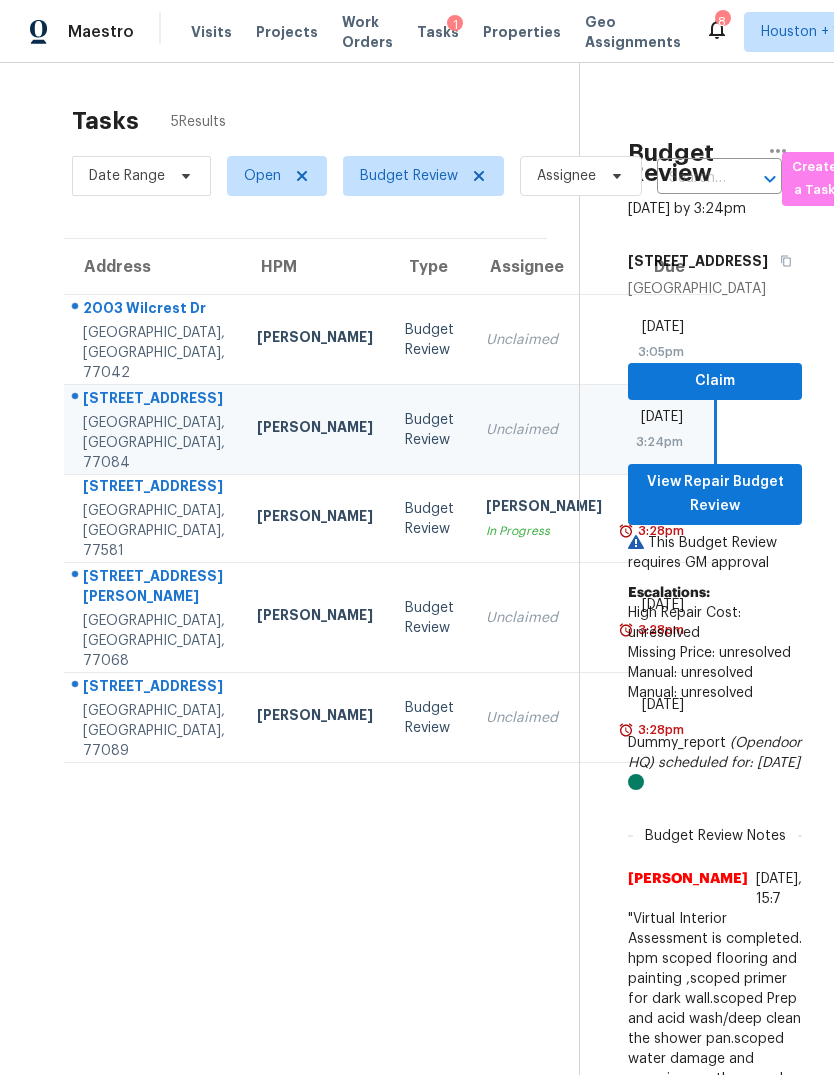scroll, scrollTop: 0, scrollLeft: 0, axis: both 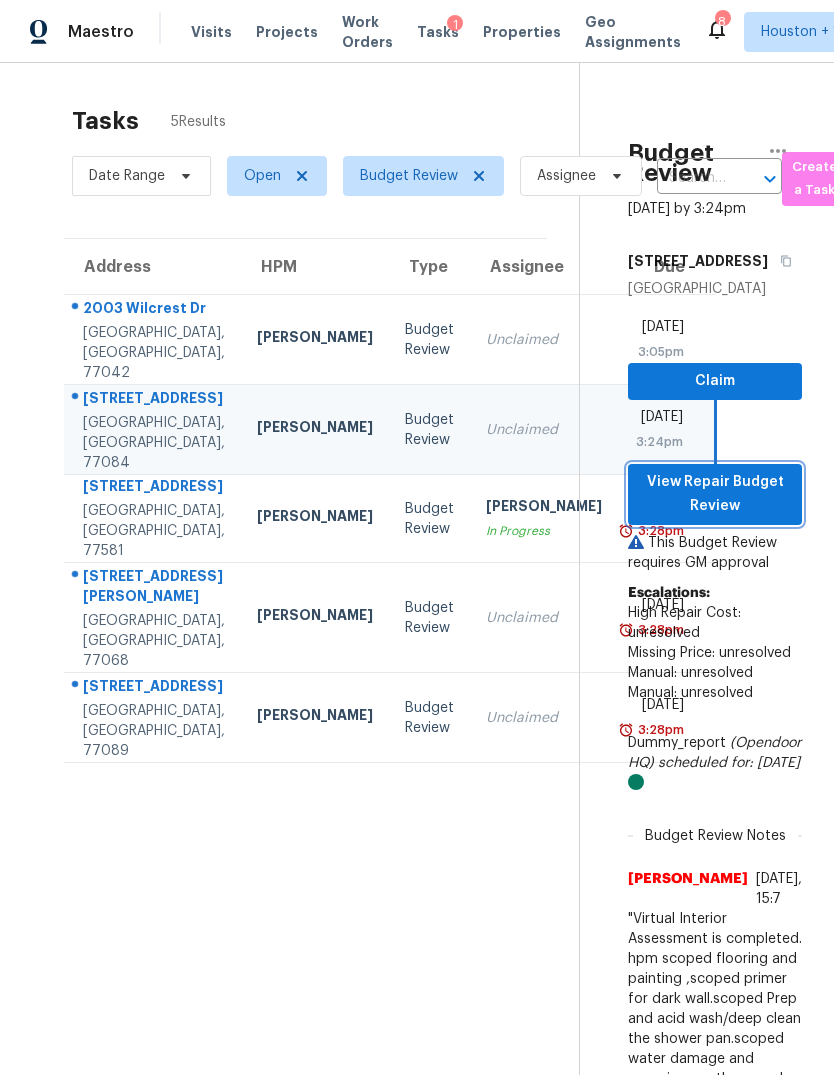 click on "View Repair Budget Review" at bounding box center (715, 494) 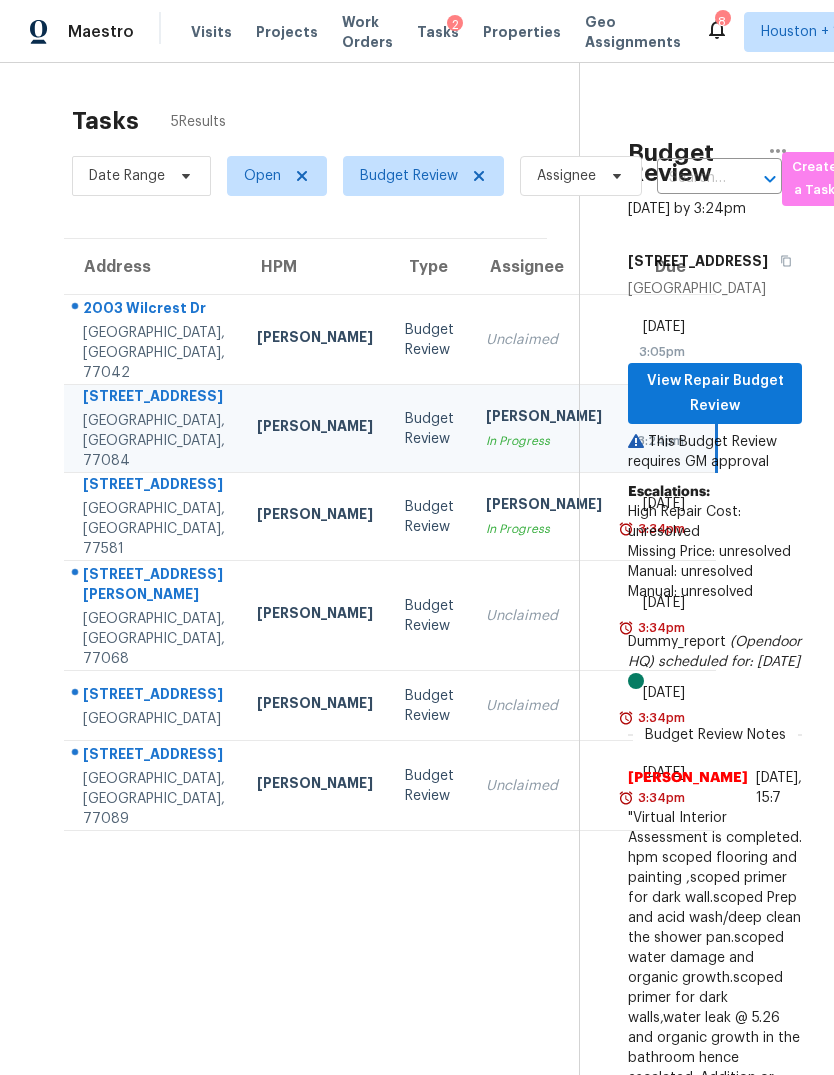 click on "[STREET_ADDRESS][PERSON_NAME]" at bounding box center (154, 586) 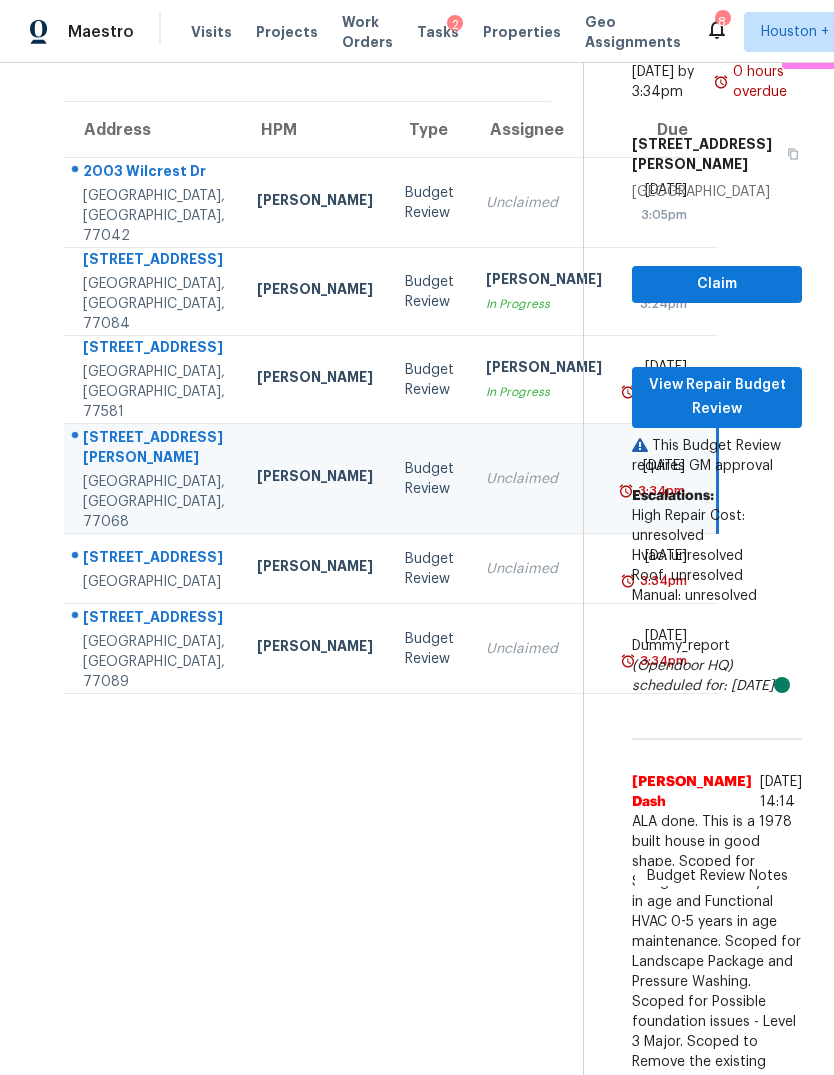 scroll, scrollTop: 137, scrollLeft: -1, axis: both 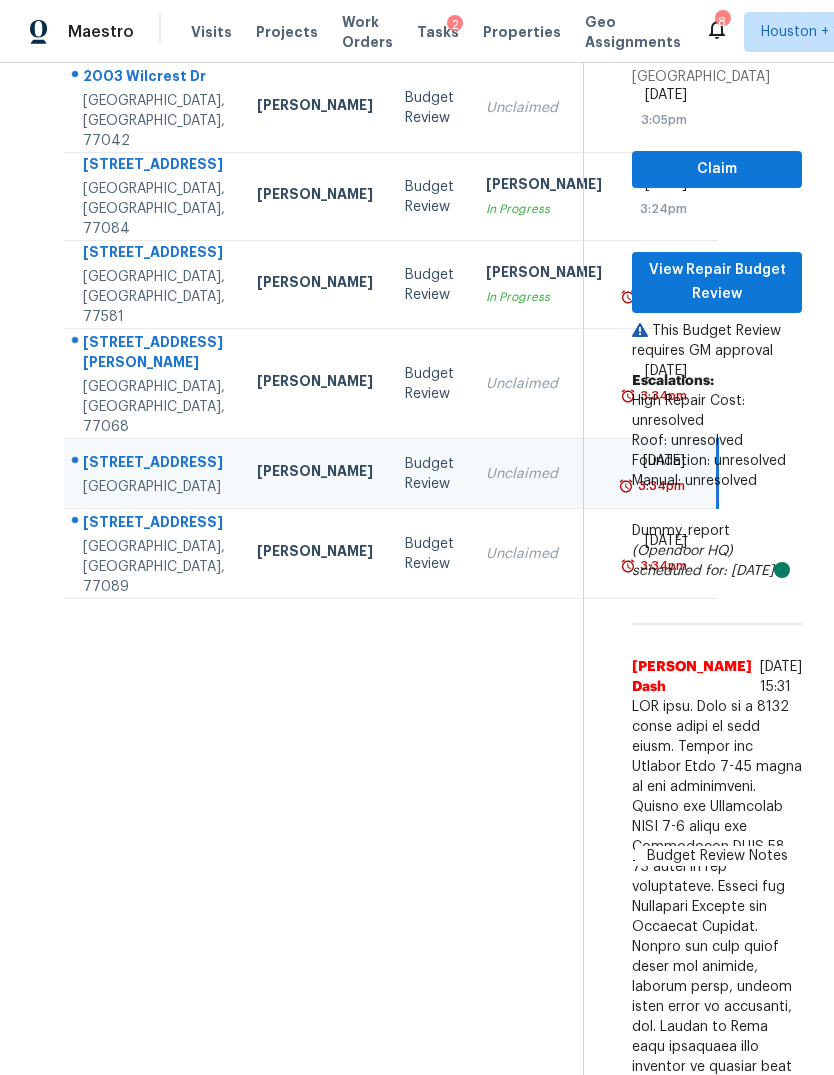 click on "[STREET_ADDRESS]" at bounding box center [154, 524] 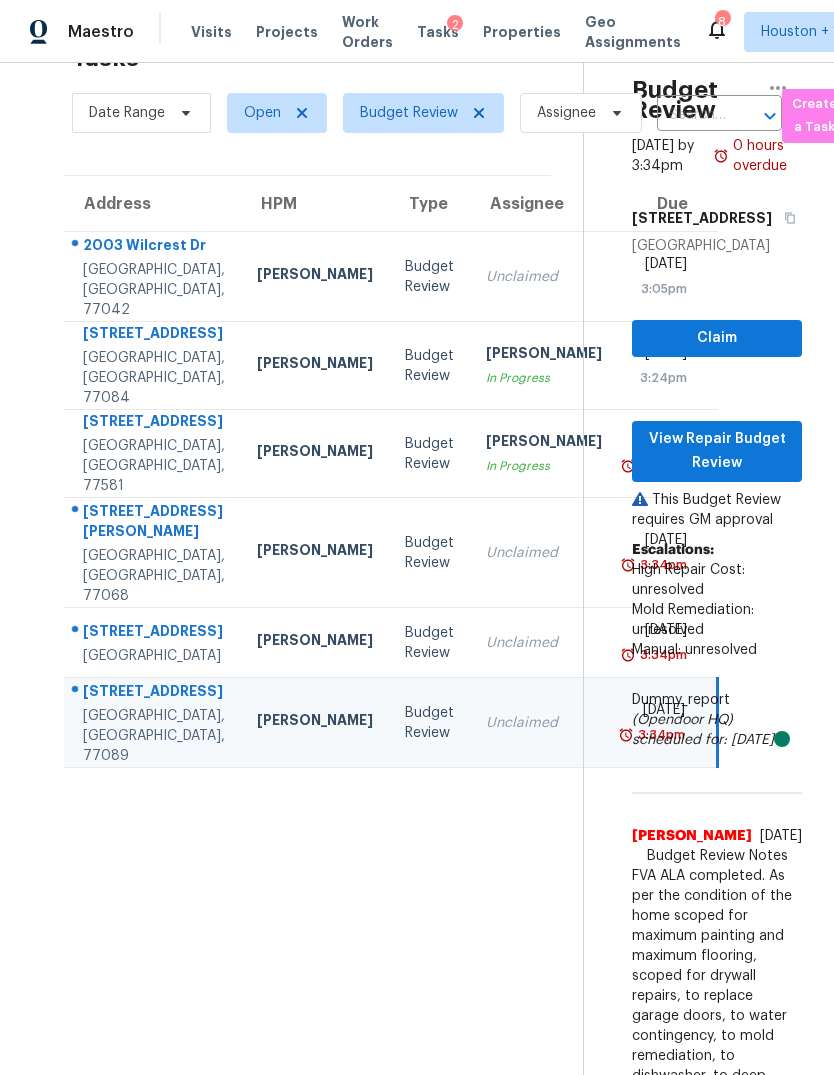 click on "2003 Wilcrest Dr" at bounding box center [154, 247] 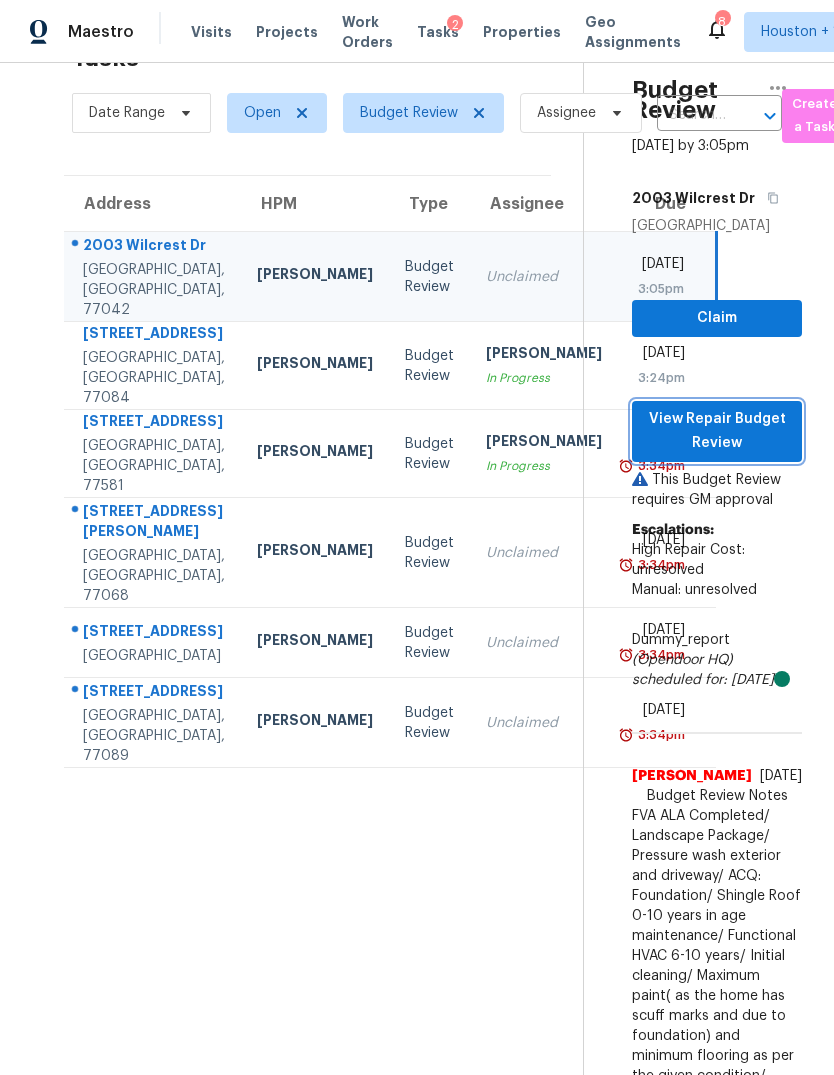 click on "View Repair Budget Review" at bounding box center [717, 431] 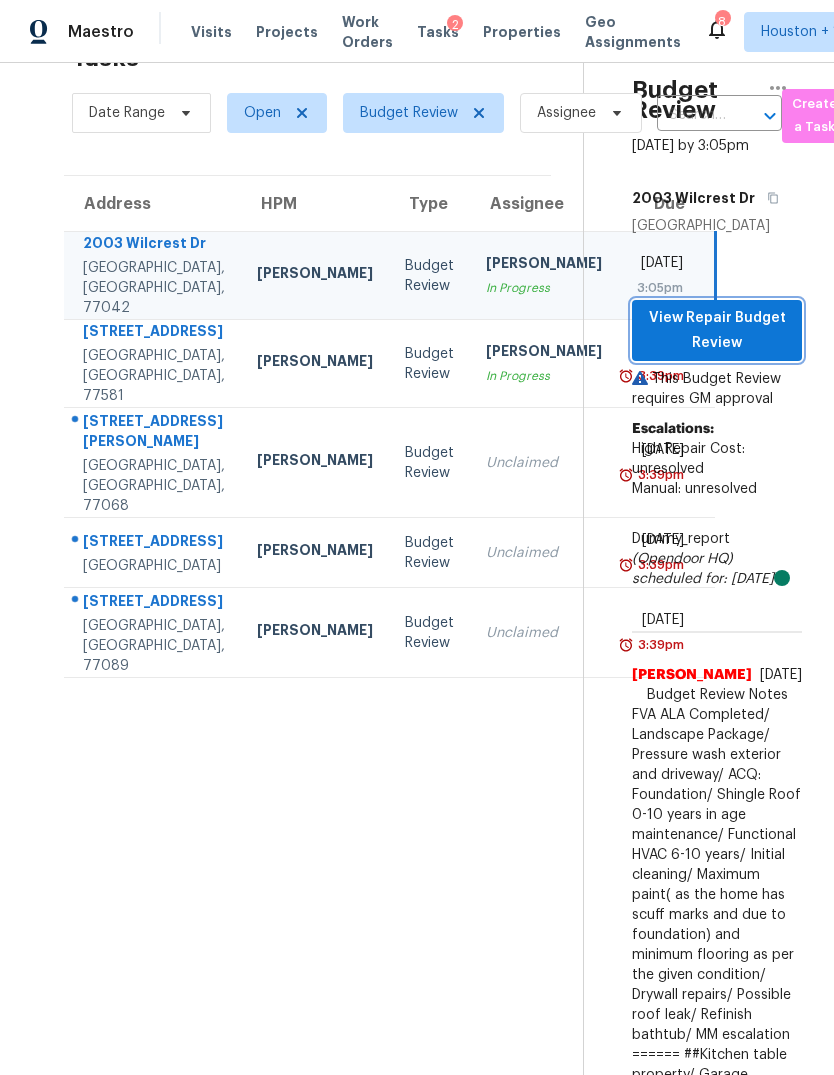 click on "View Repair Budget Review" at bounding box center [717, 330] 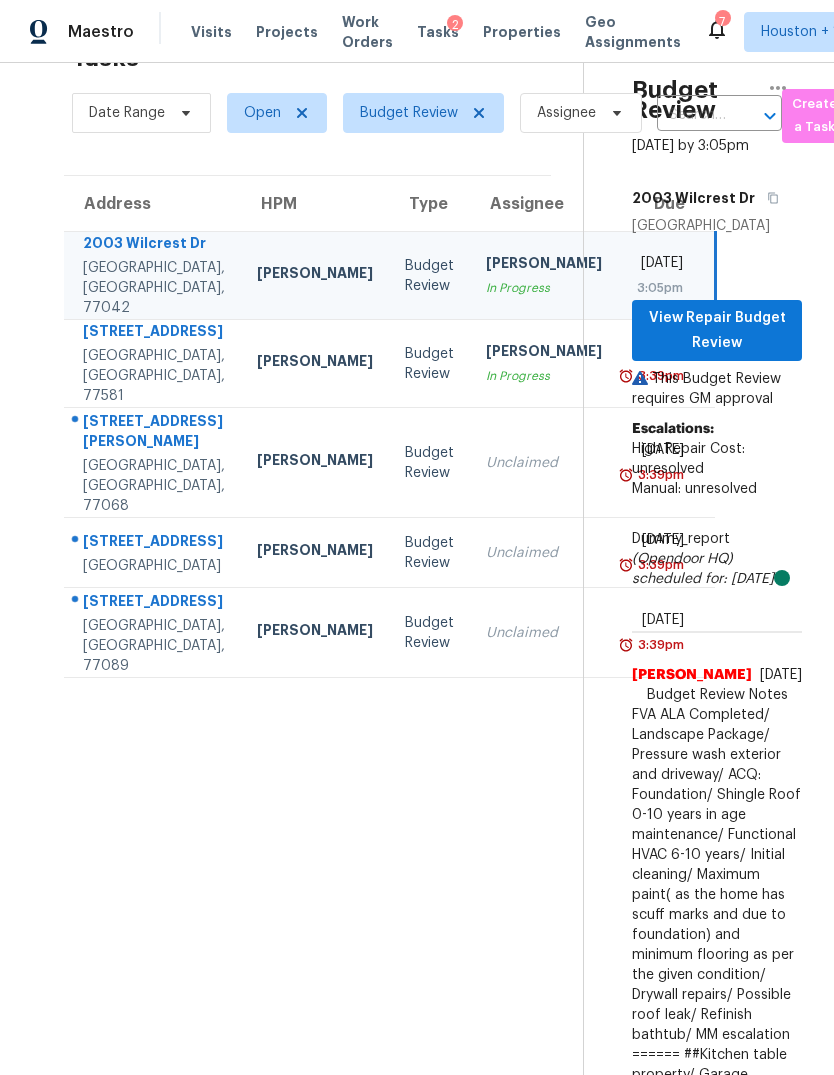 click on "Unclaimed" at bounding box center (544, 463) 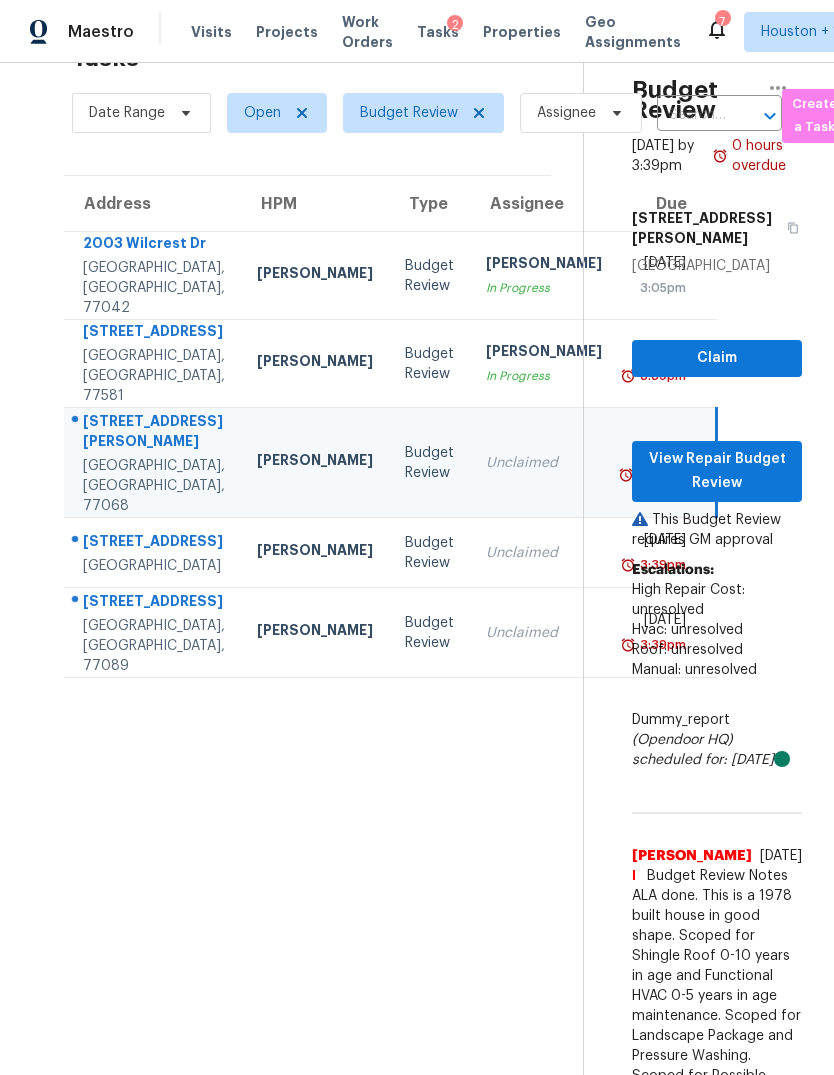 click on "Deer Park, TX, 77536" at bounding box center (154, 566) 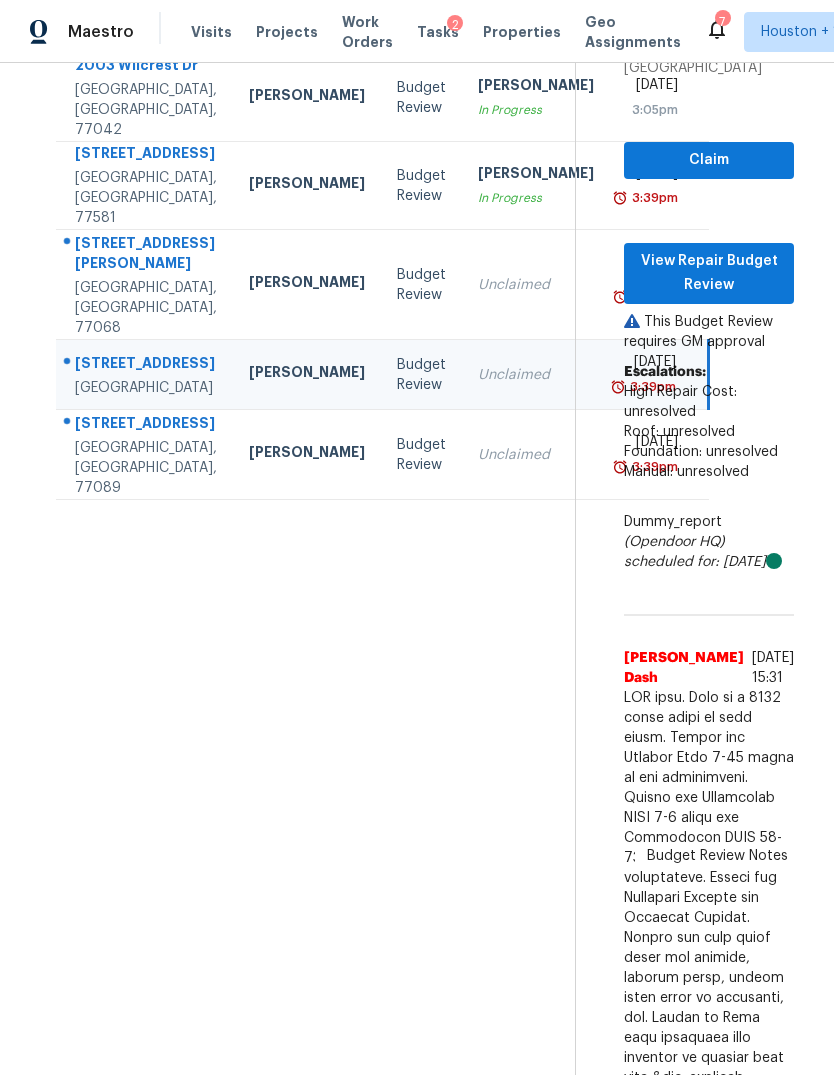 scroll, scrollTop: 79, scrollLeft: 11, axis: both 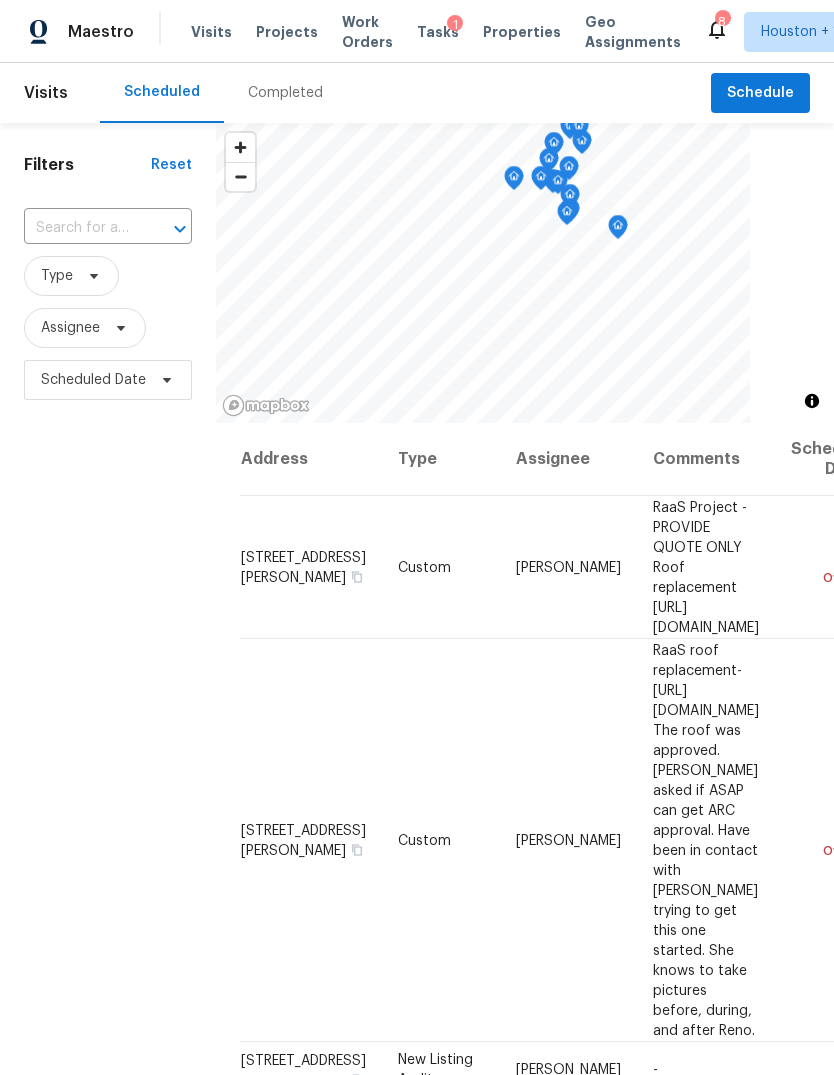 click on "Completed" at bounding box center (285, 93) 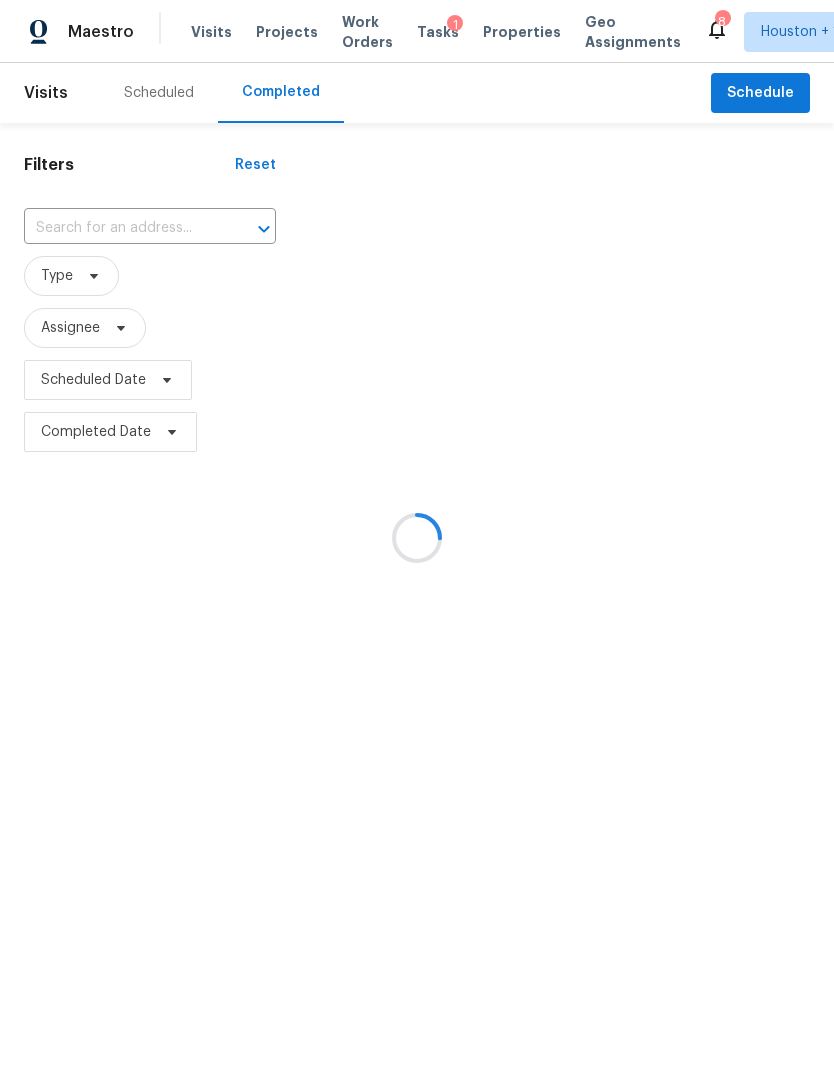 click at bounding box center (122, 228) 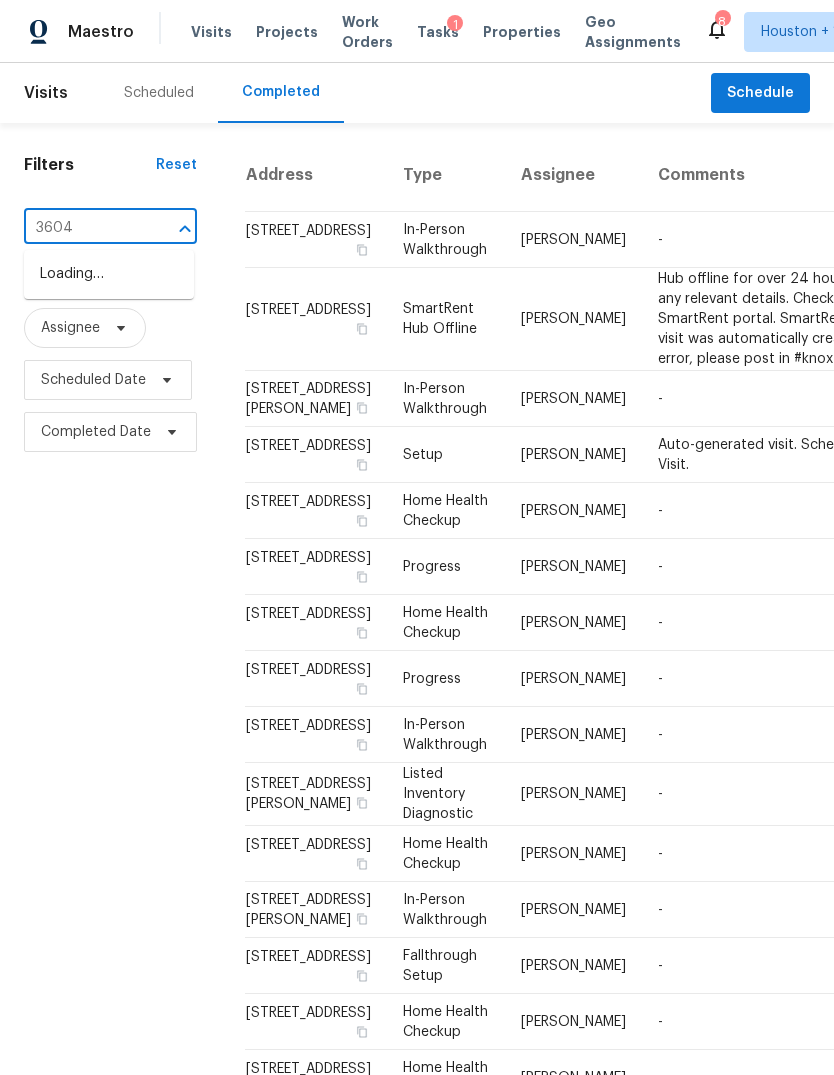 type on "3604" 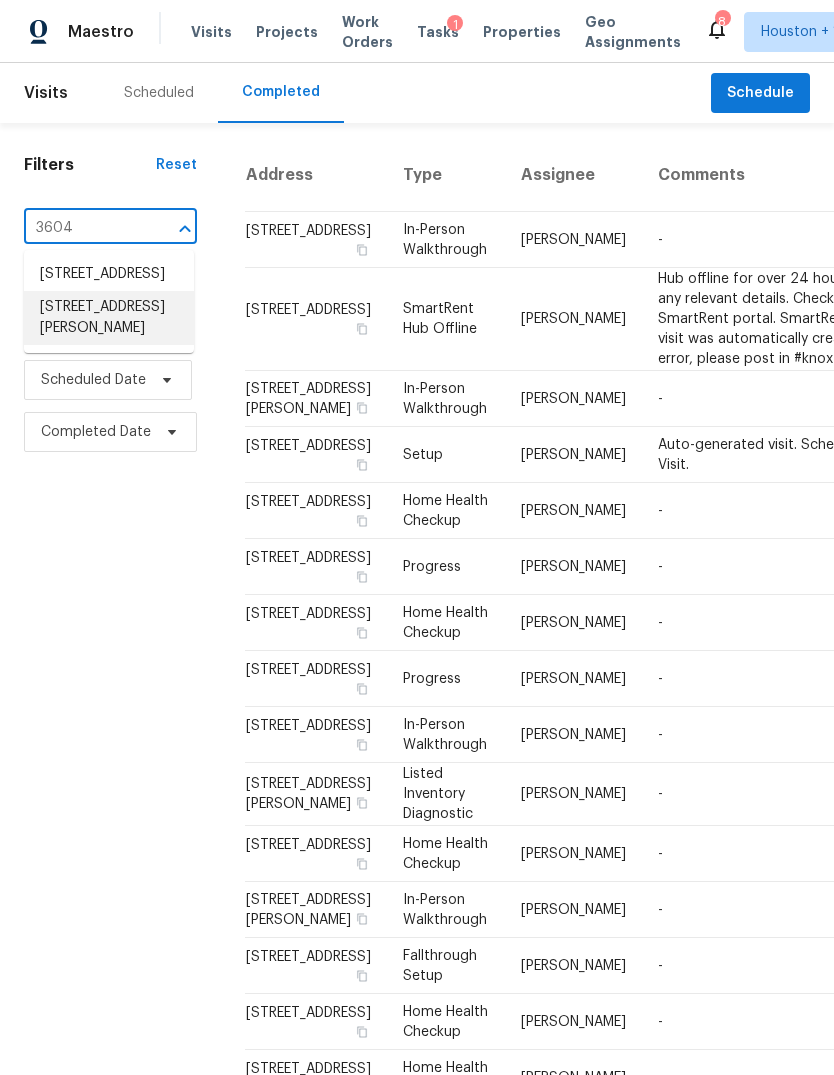 click on "3604 Ginger Ln, Pearland, TX 77581" at bounding box center [109, 318] 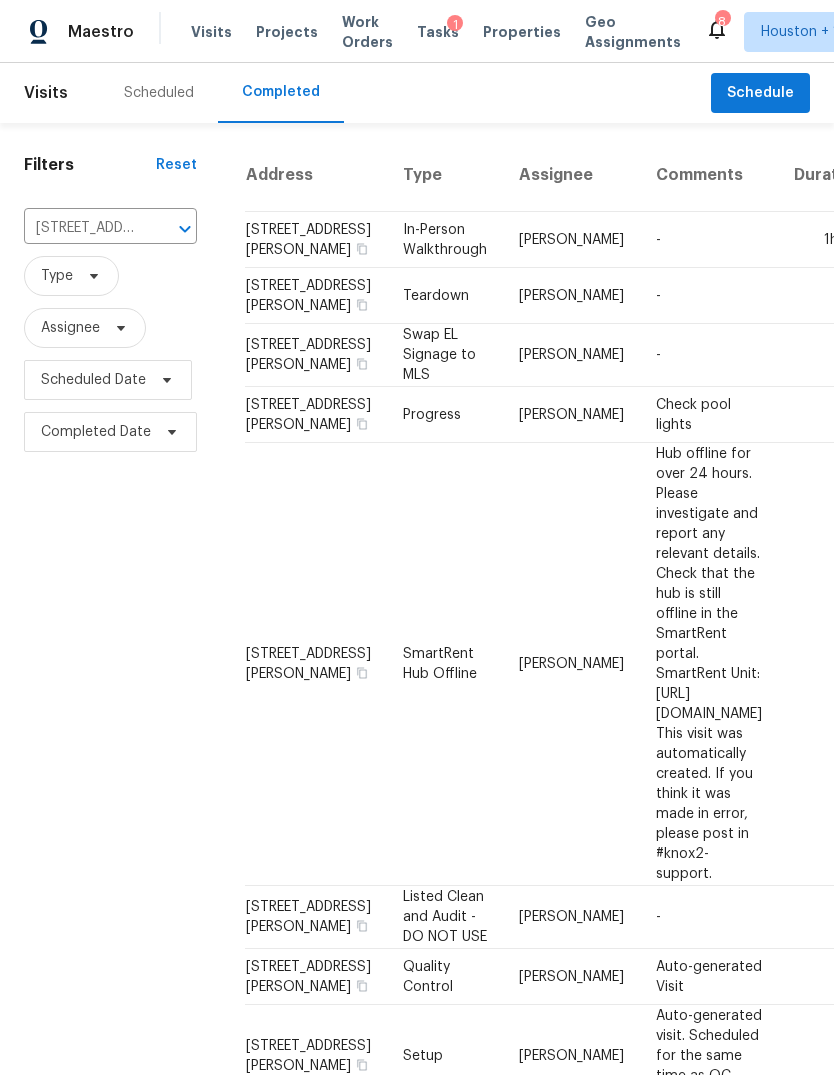 click on "-" at bounding box center (709, 240) 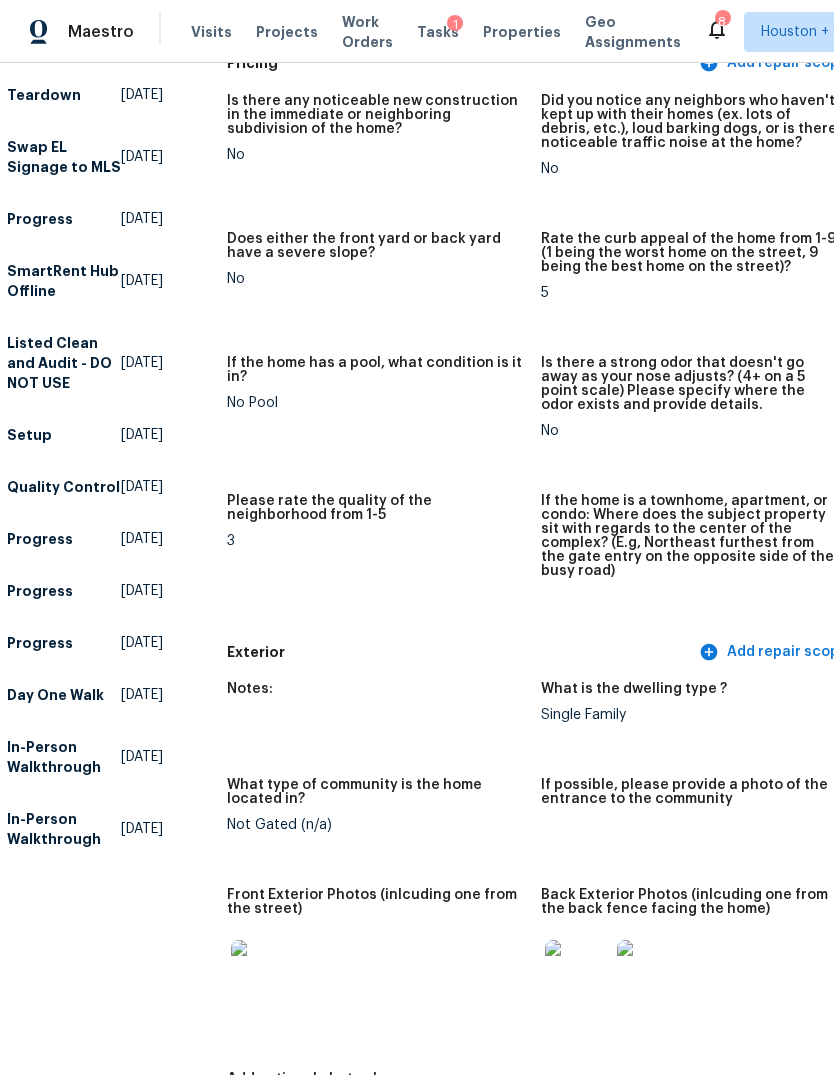 scroll, scrollTop: 492, scrollLeft: 3, axis: both 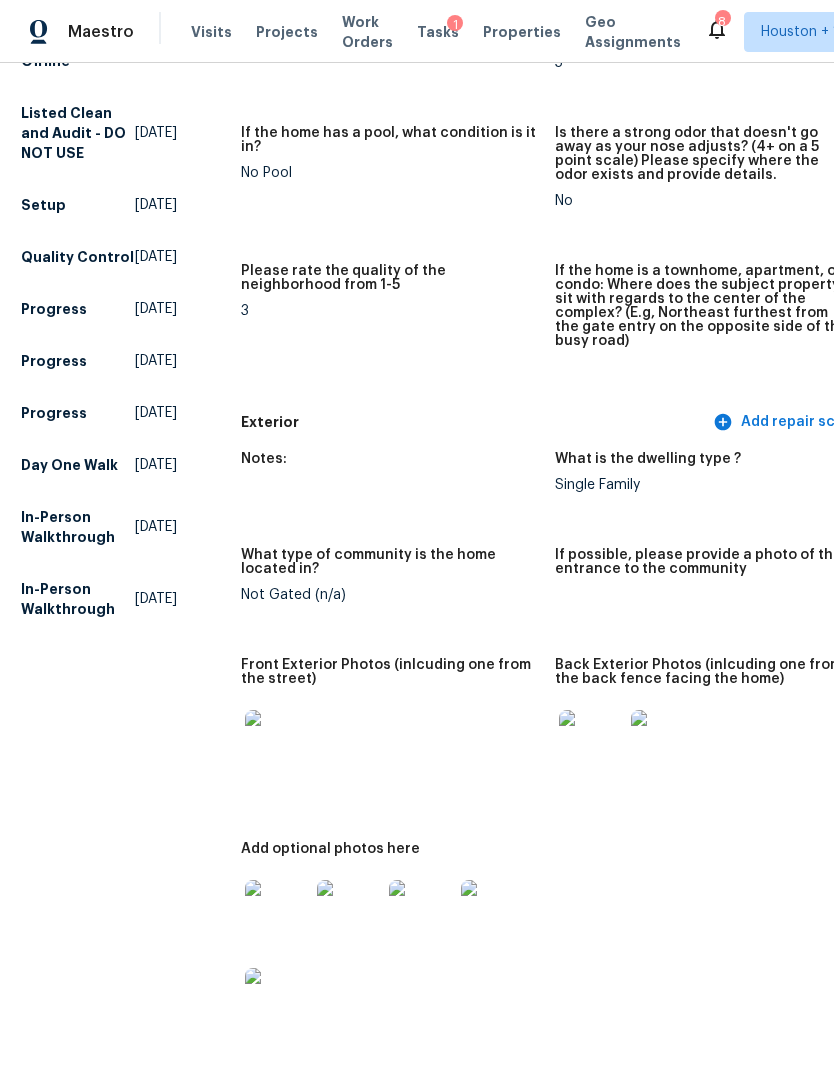 click at bounding box center [277, 742] 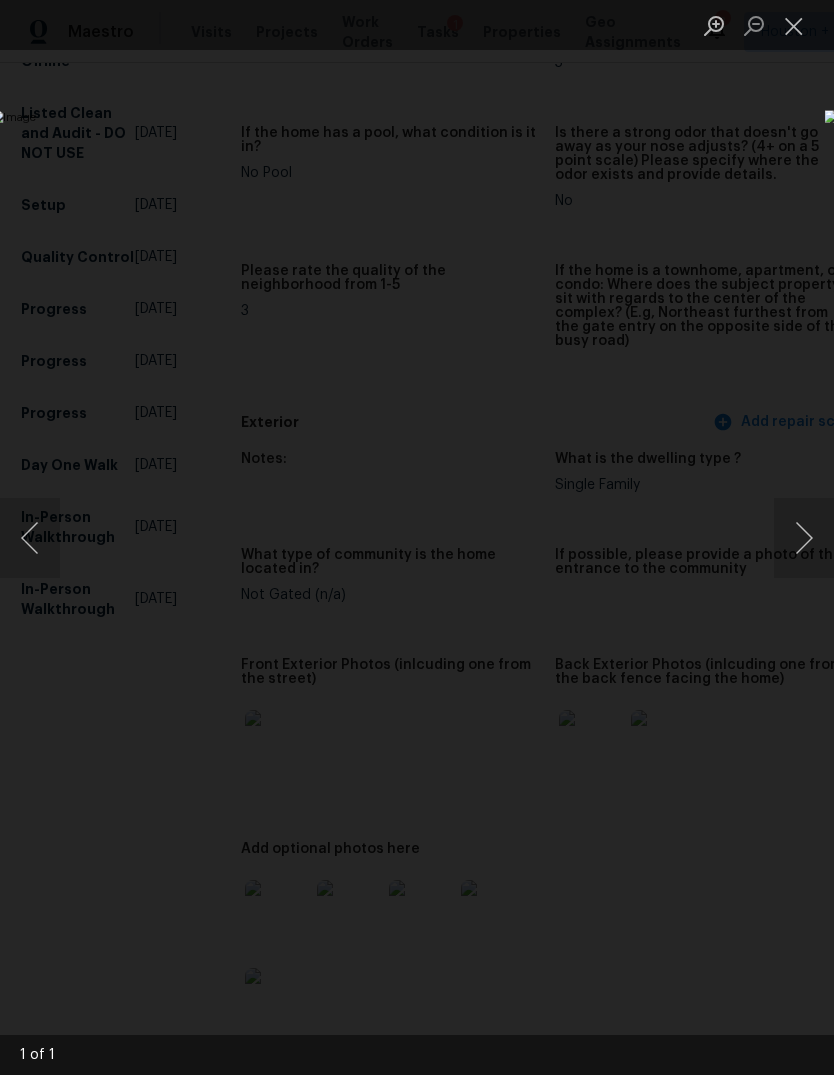 click at bounding box center (804, 538) 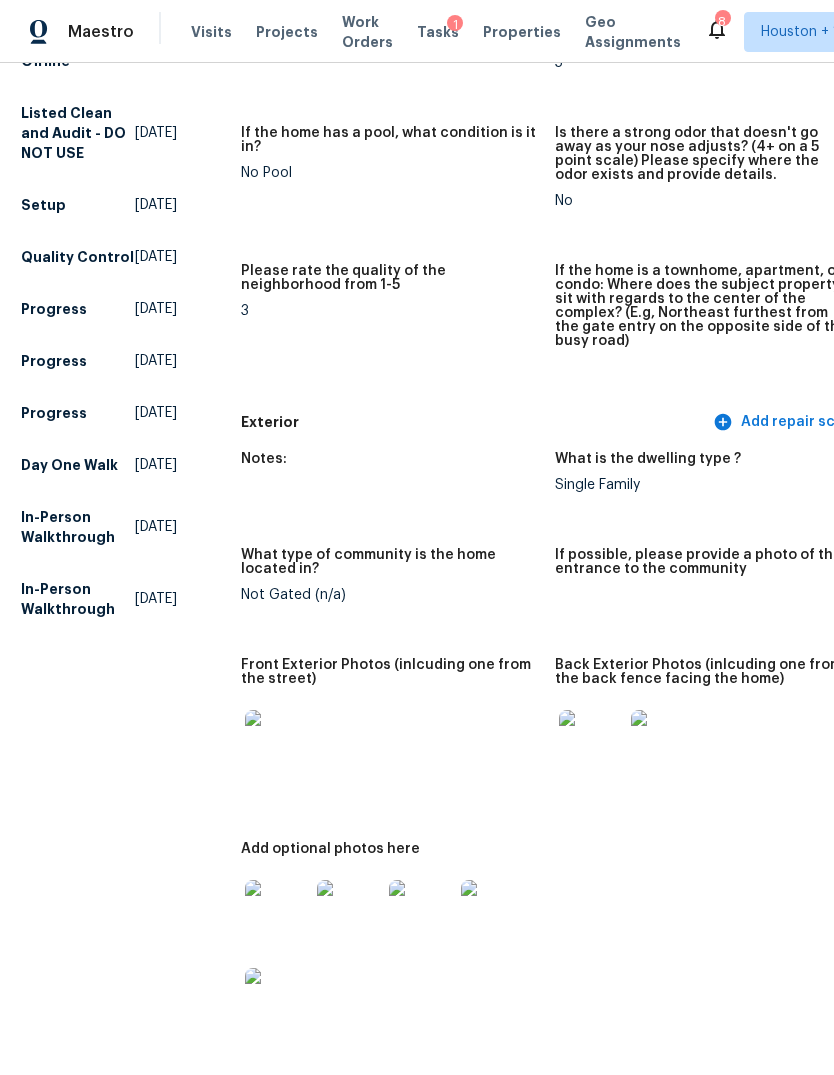 click at bounding box center [591, 742] 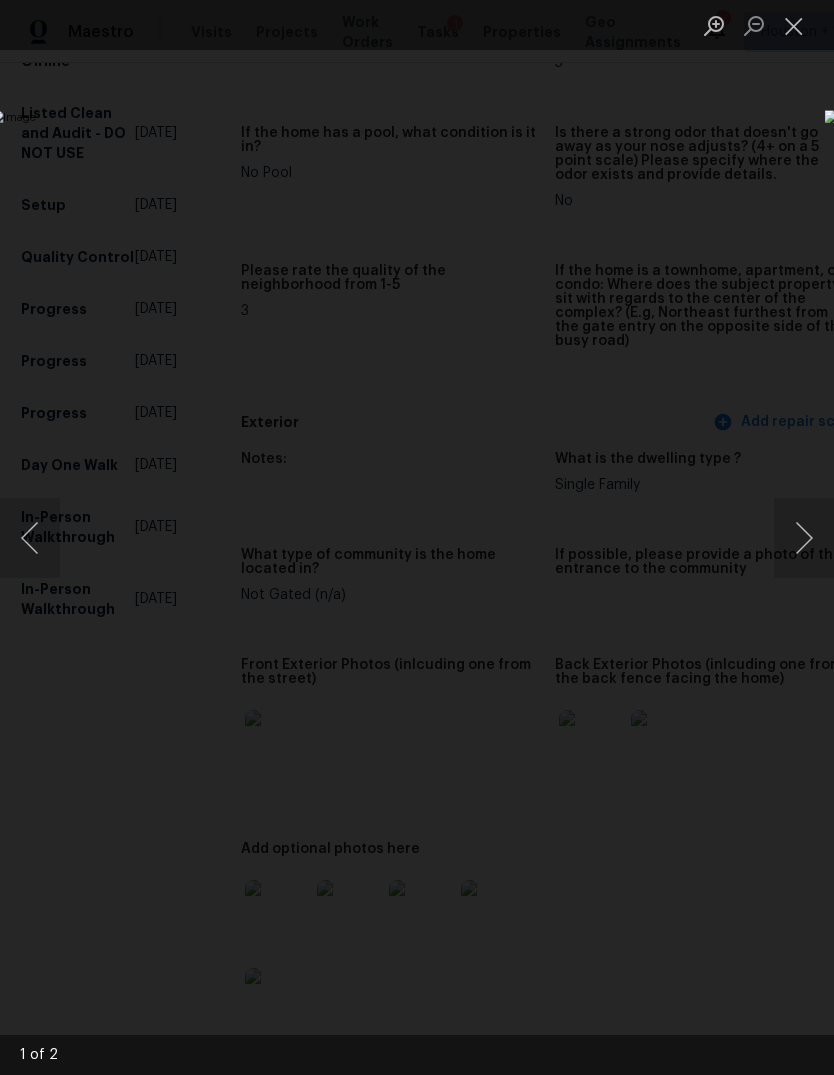 click at bounding box center [804, 538] 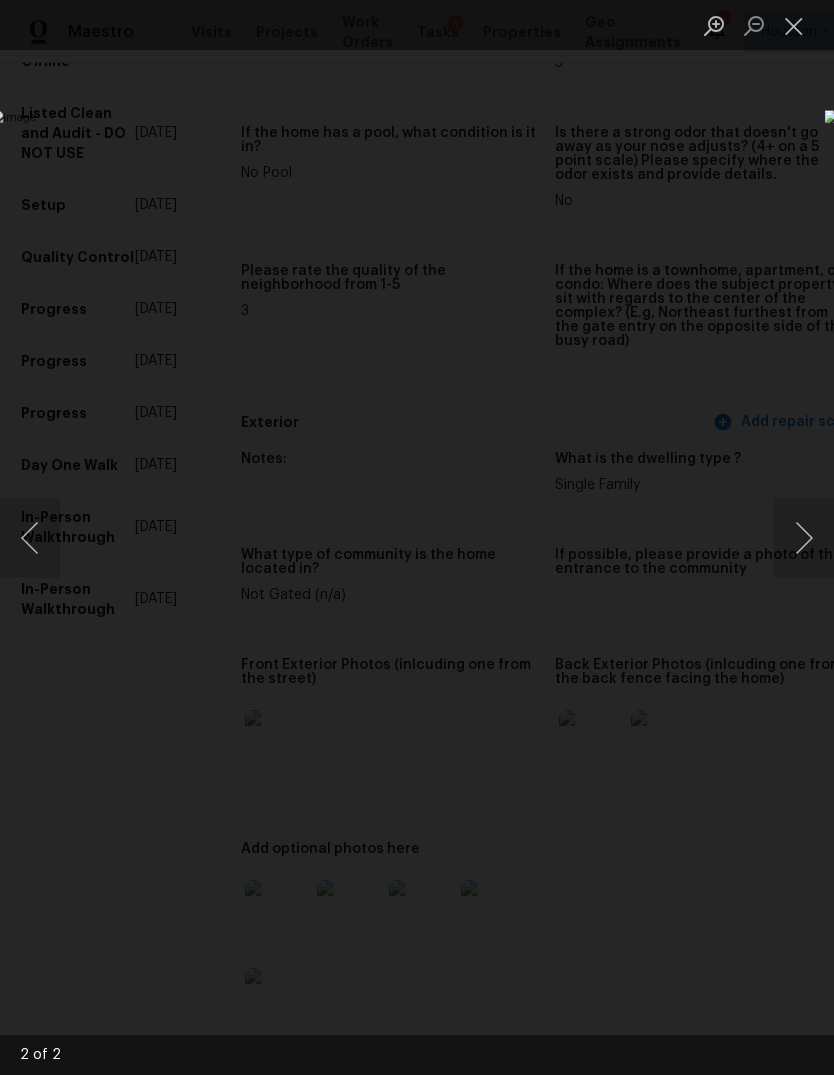 click at bounding box center [417, 537] 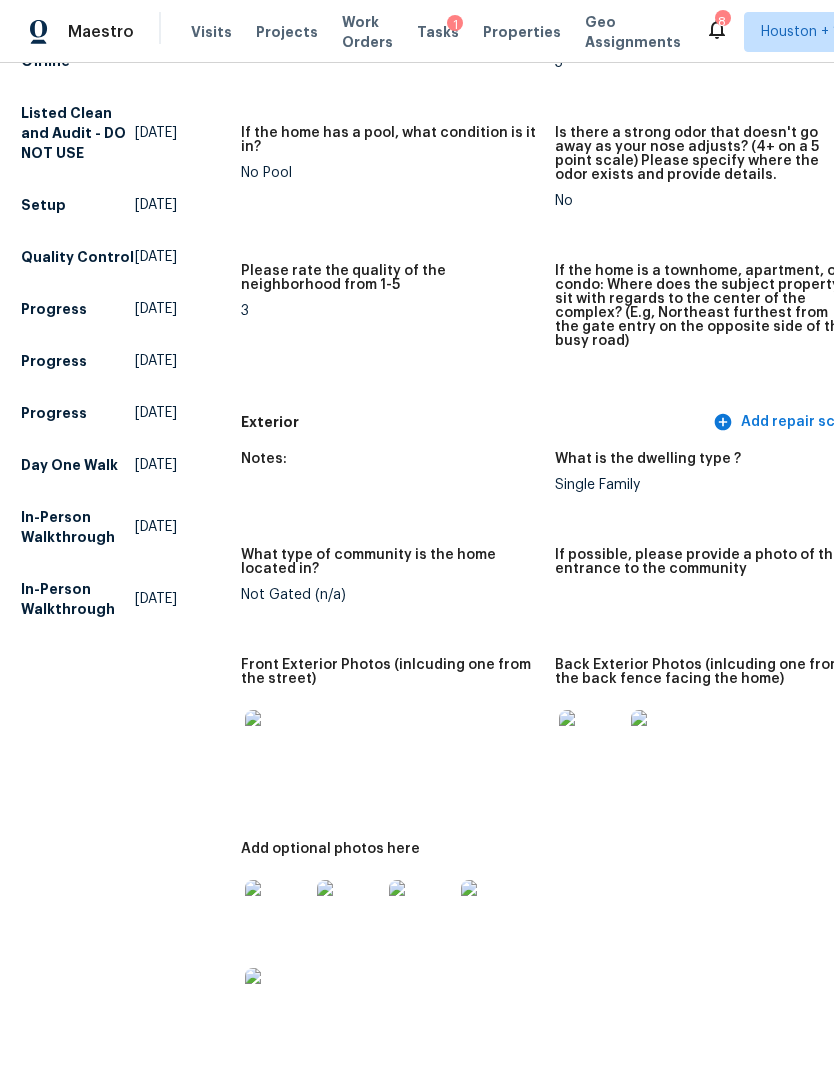 click at bounding box center [277, 742] 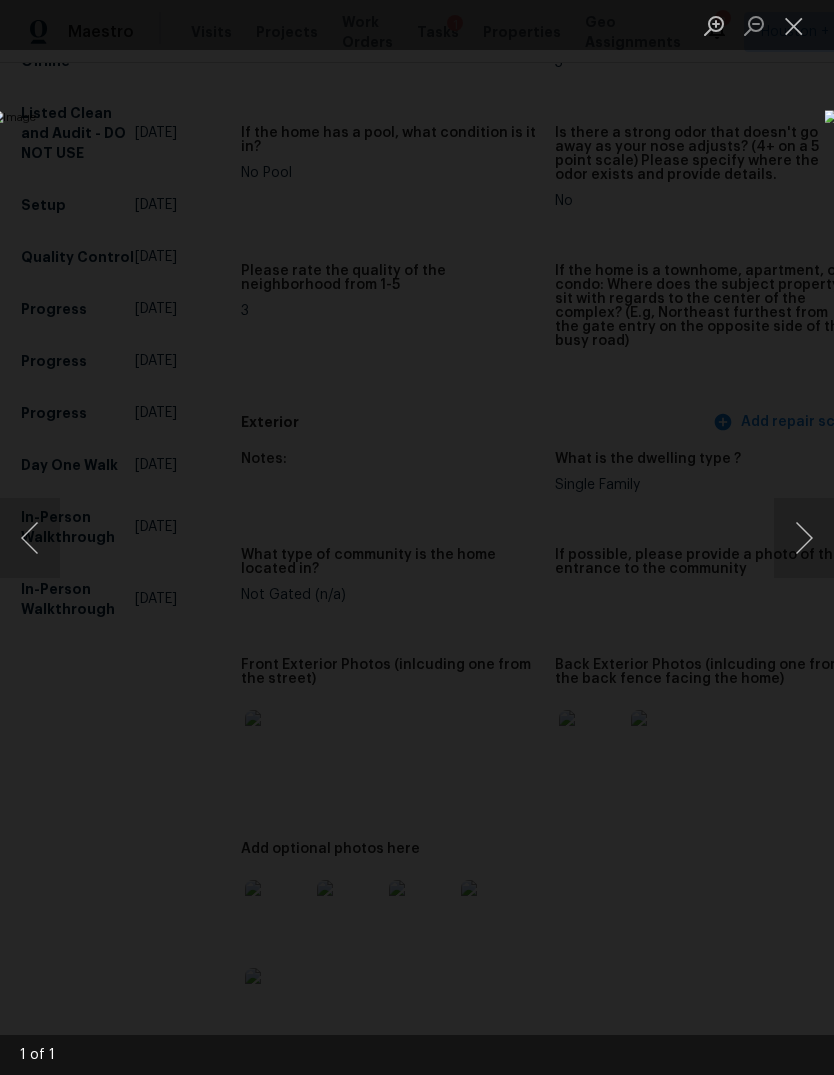 click at bounding box center (417, 537) 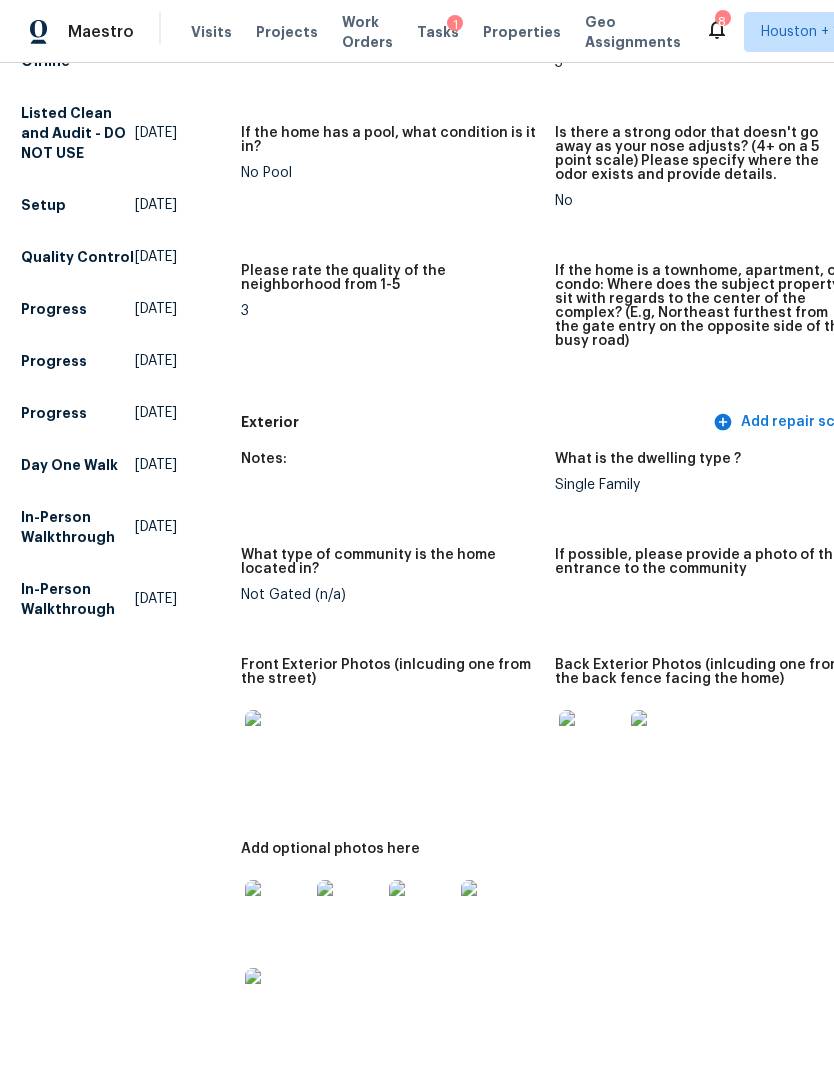 click at bounding box center [277, 912] 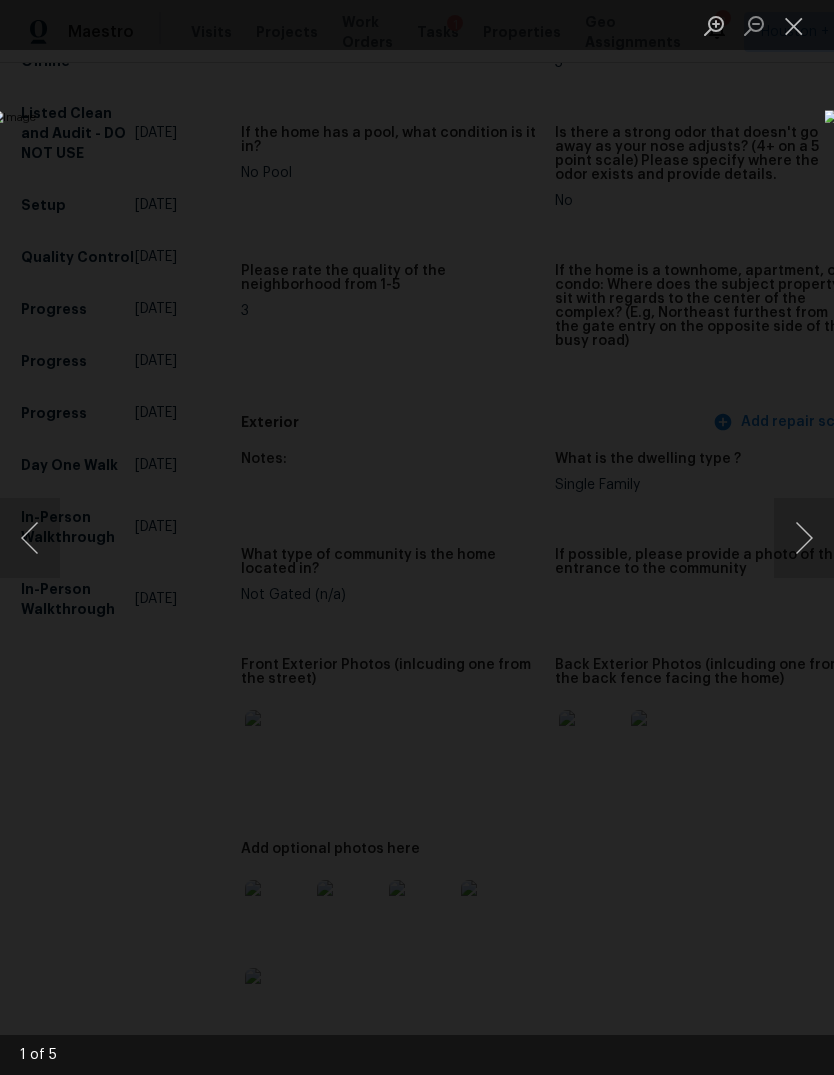 click at bounding box center (804, 538) 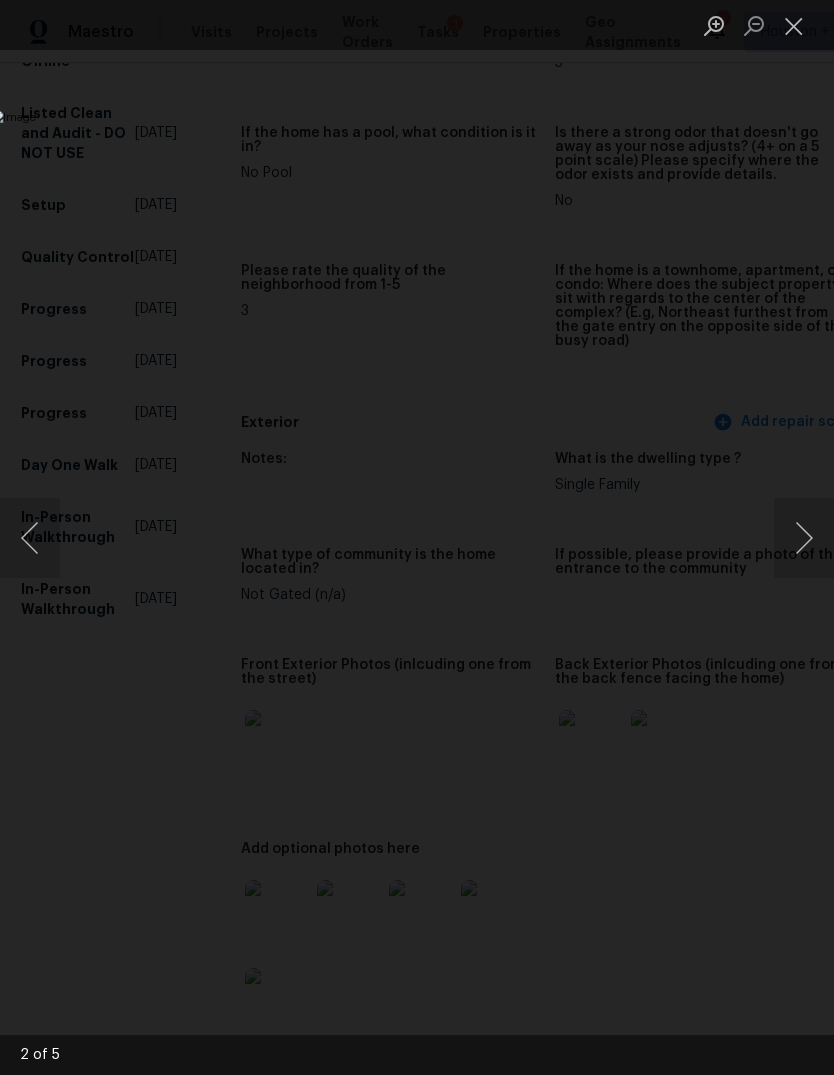 click at bounding box center [804, 538] 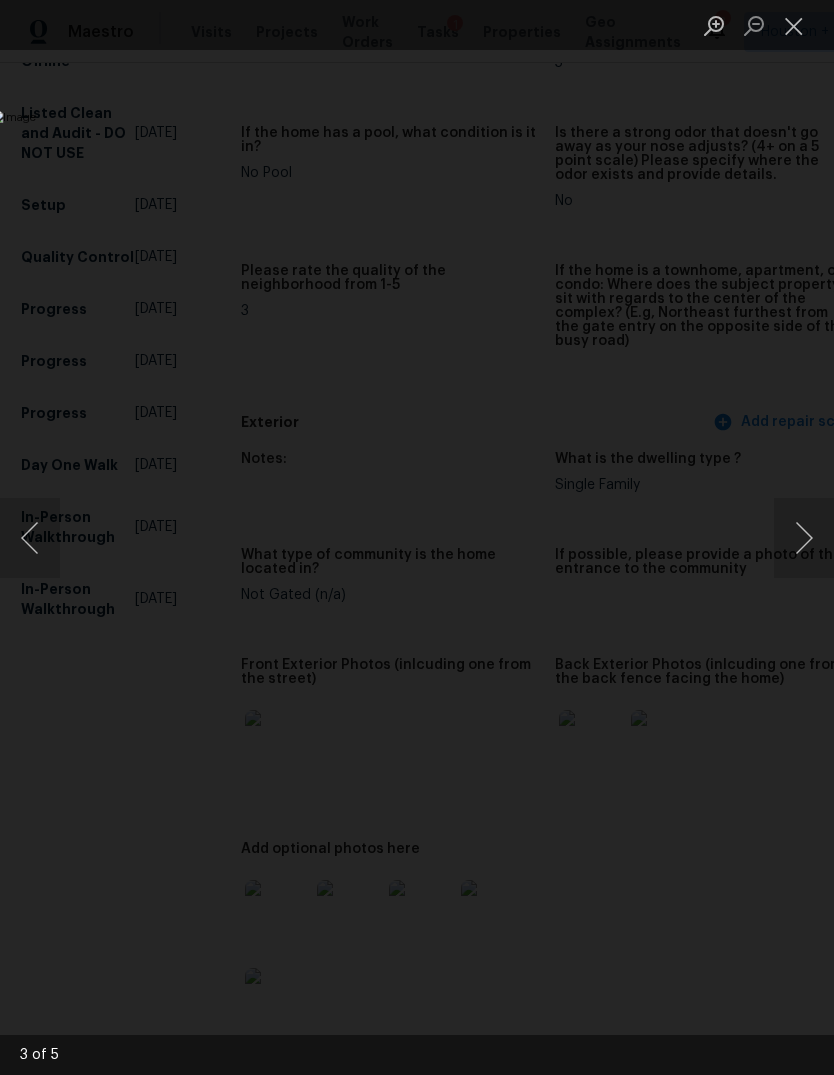 click at bounding box center [804, 538] 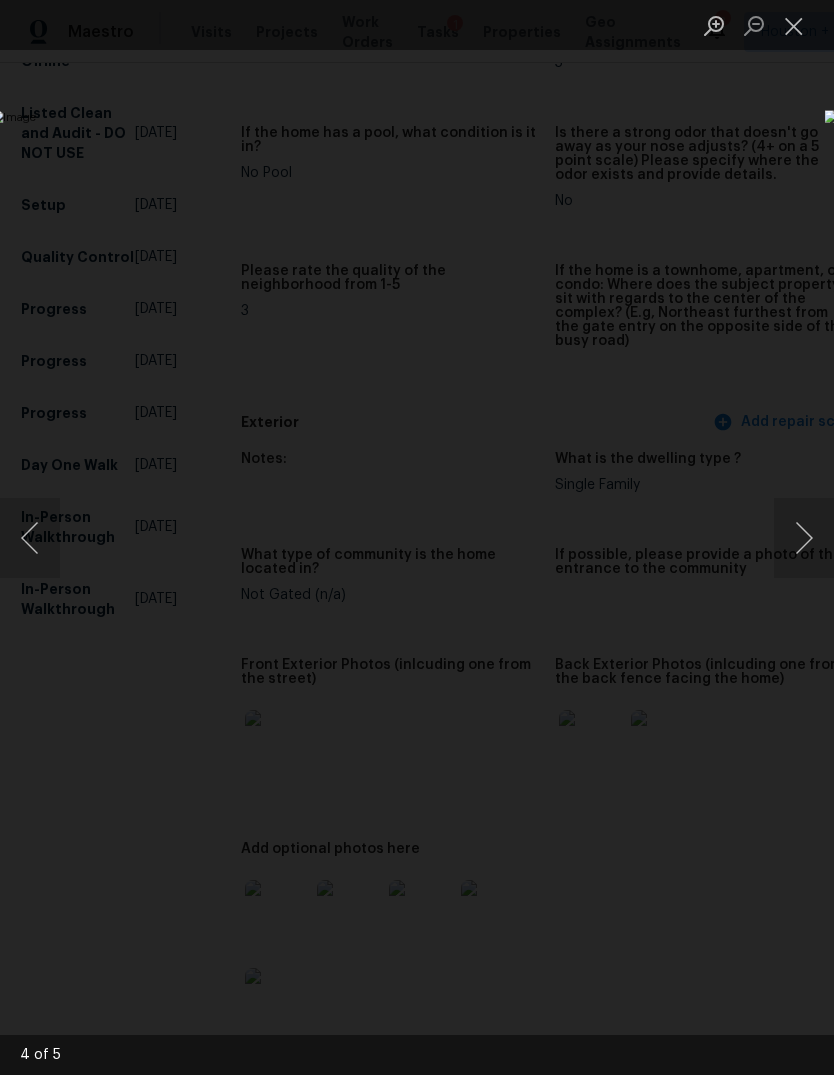 click at bounding box center (804, 538) 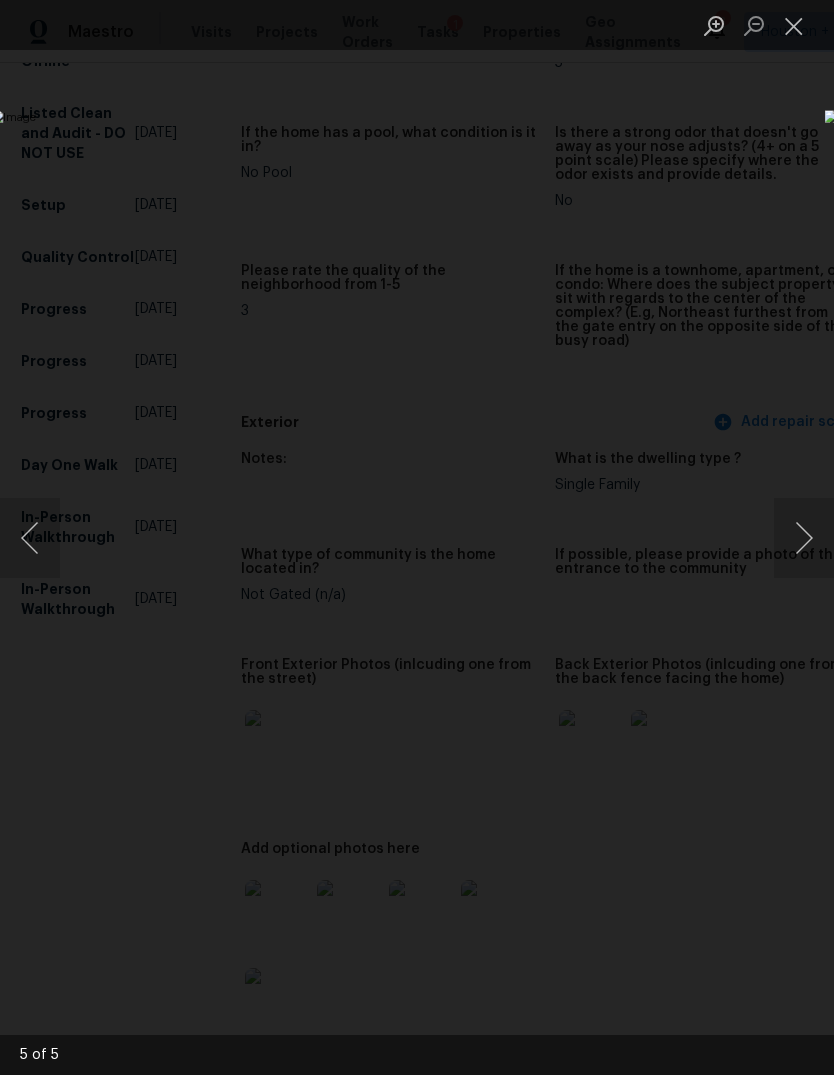 click at bounding box center (804, 538) 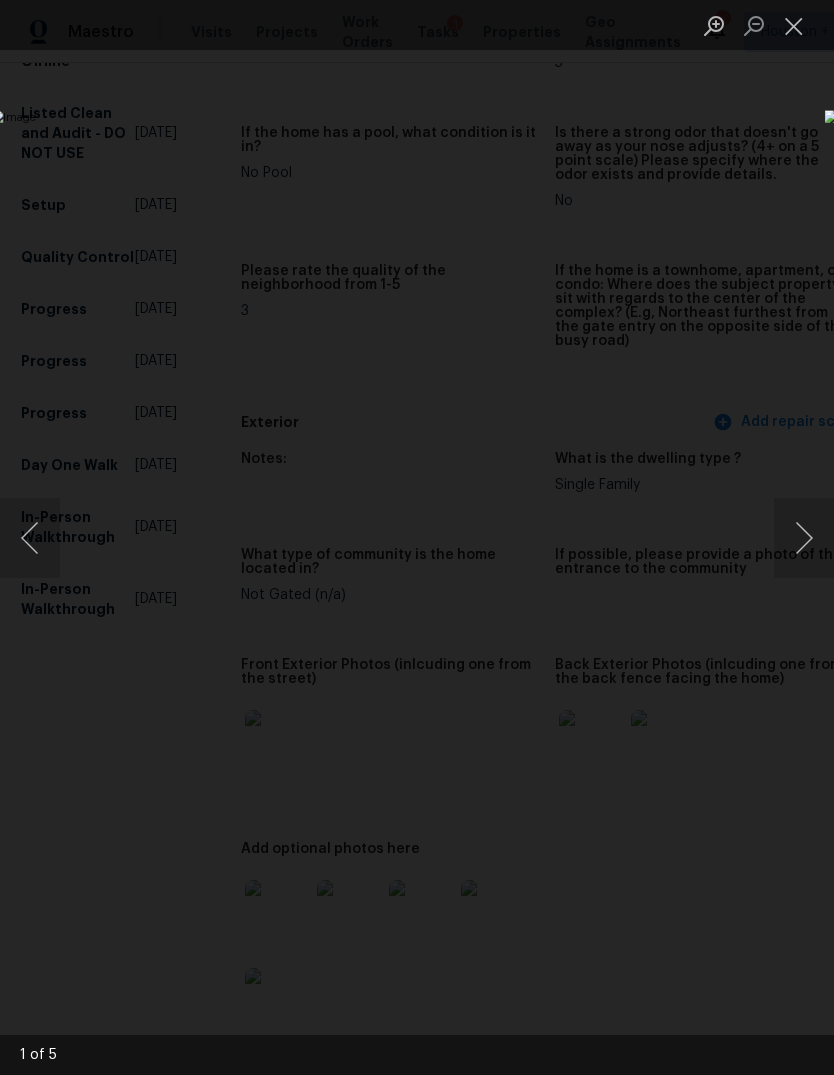click at bounding box center (417, 537) 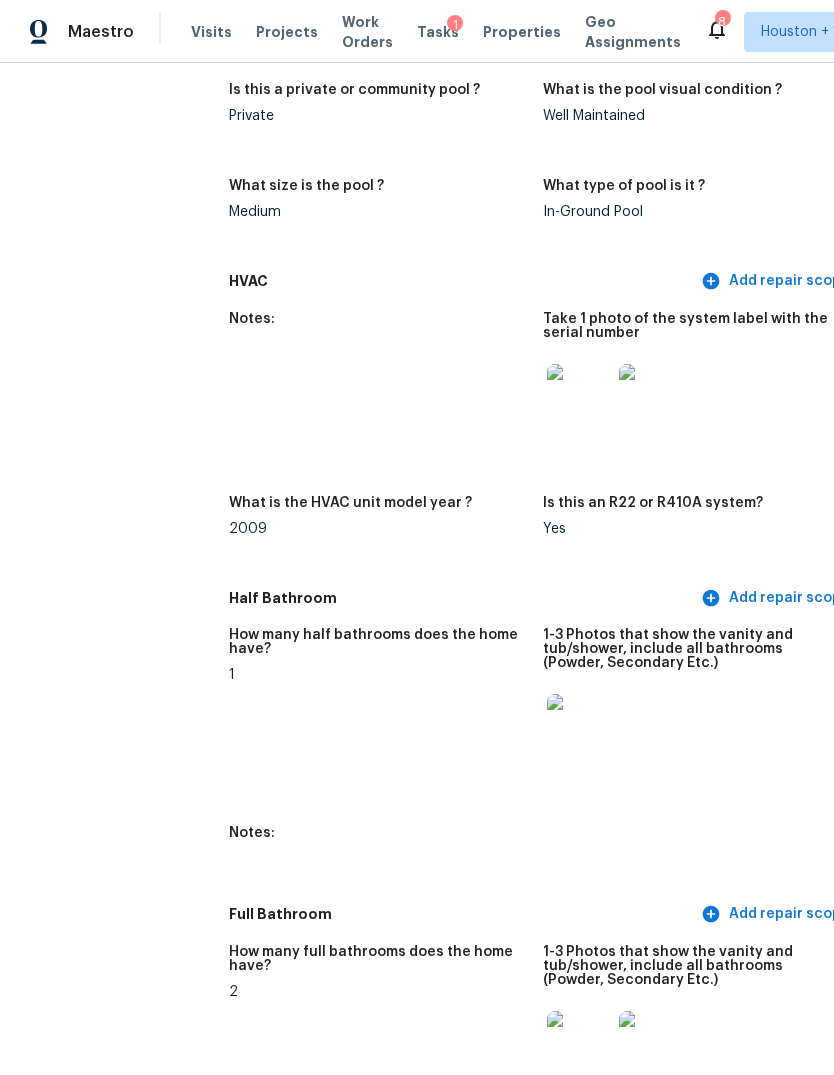 scroll, scrollTop: 2278, scrollLeft: 60, axis: both 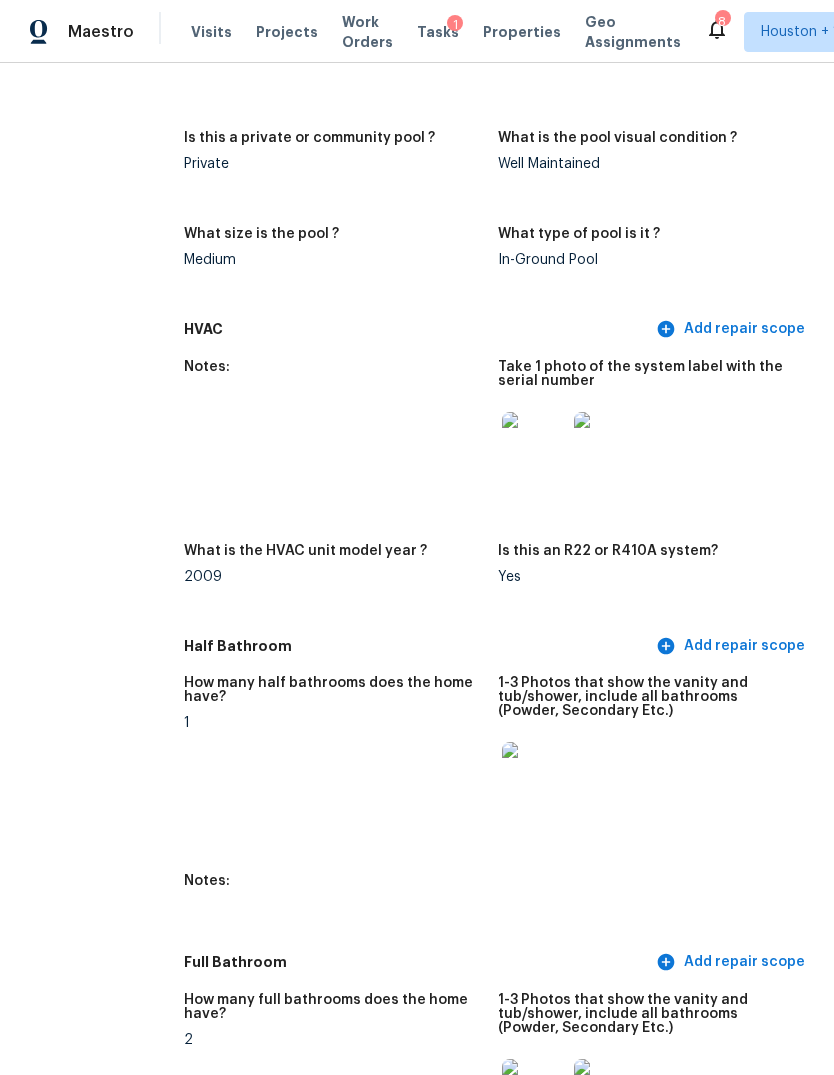 click at bounding box center (534, 444) 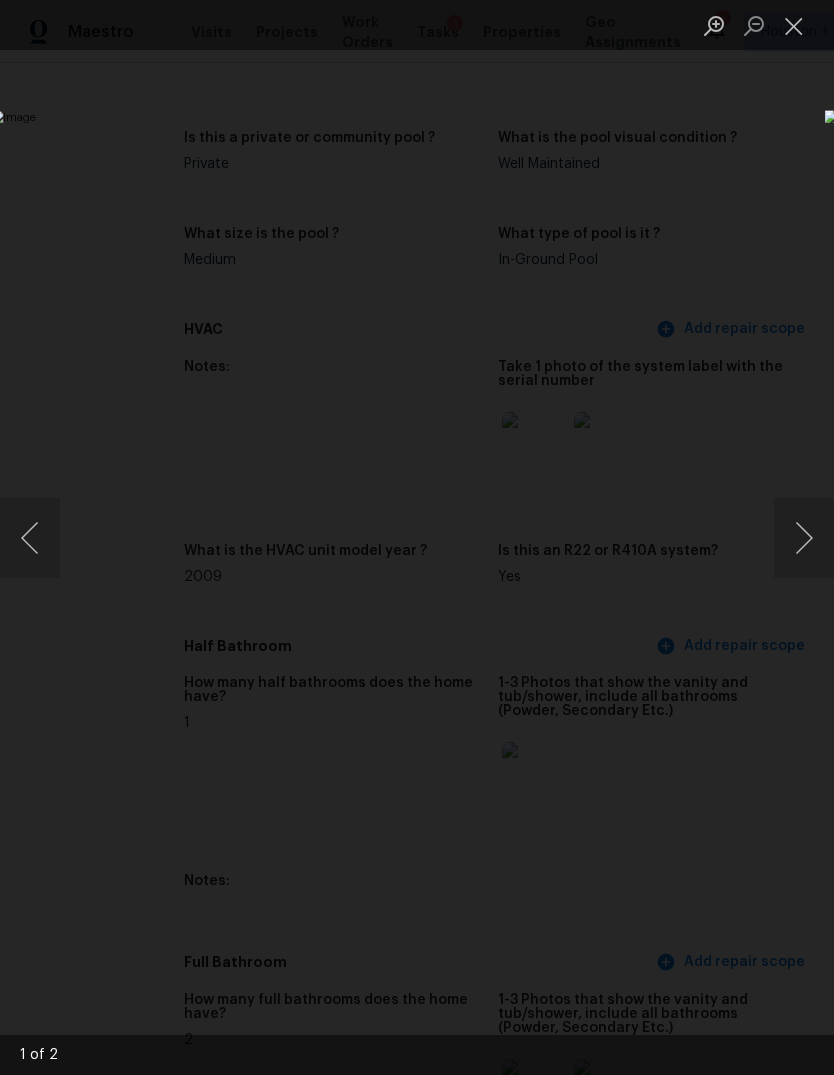 click at bounding box center (417, 537) 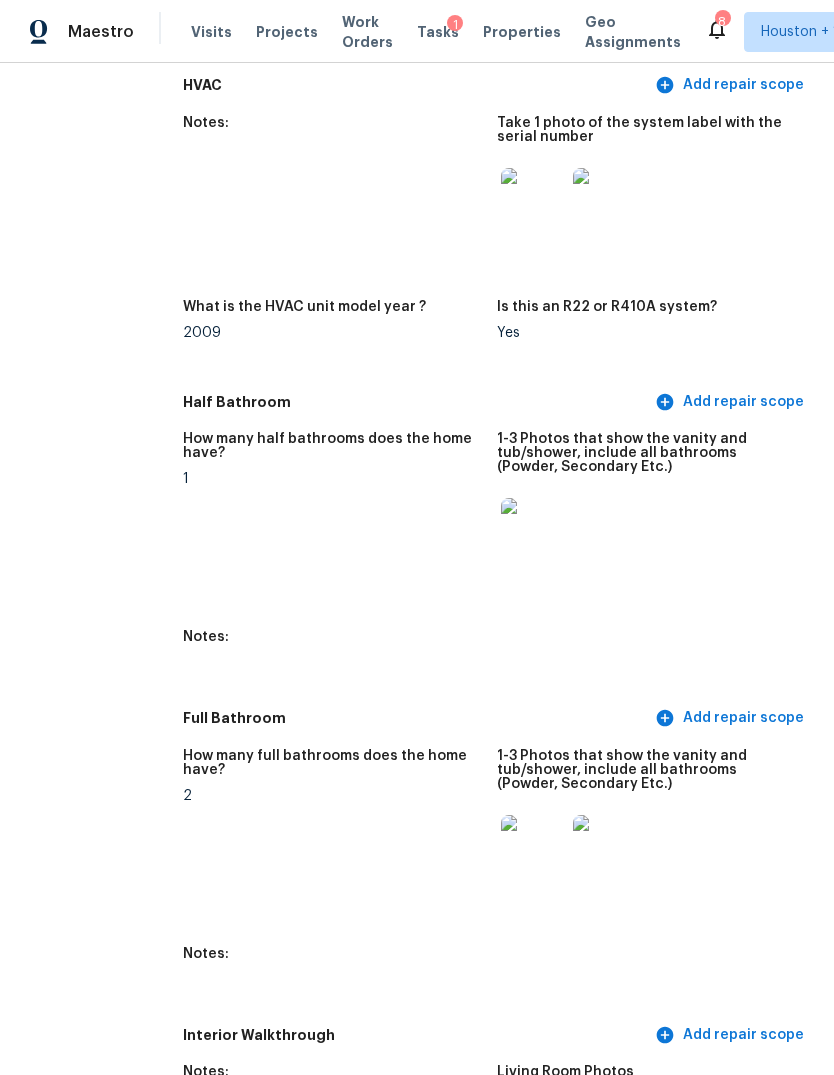 scroll, scrollTop: 2778, scrollLeft: 59, axis: both 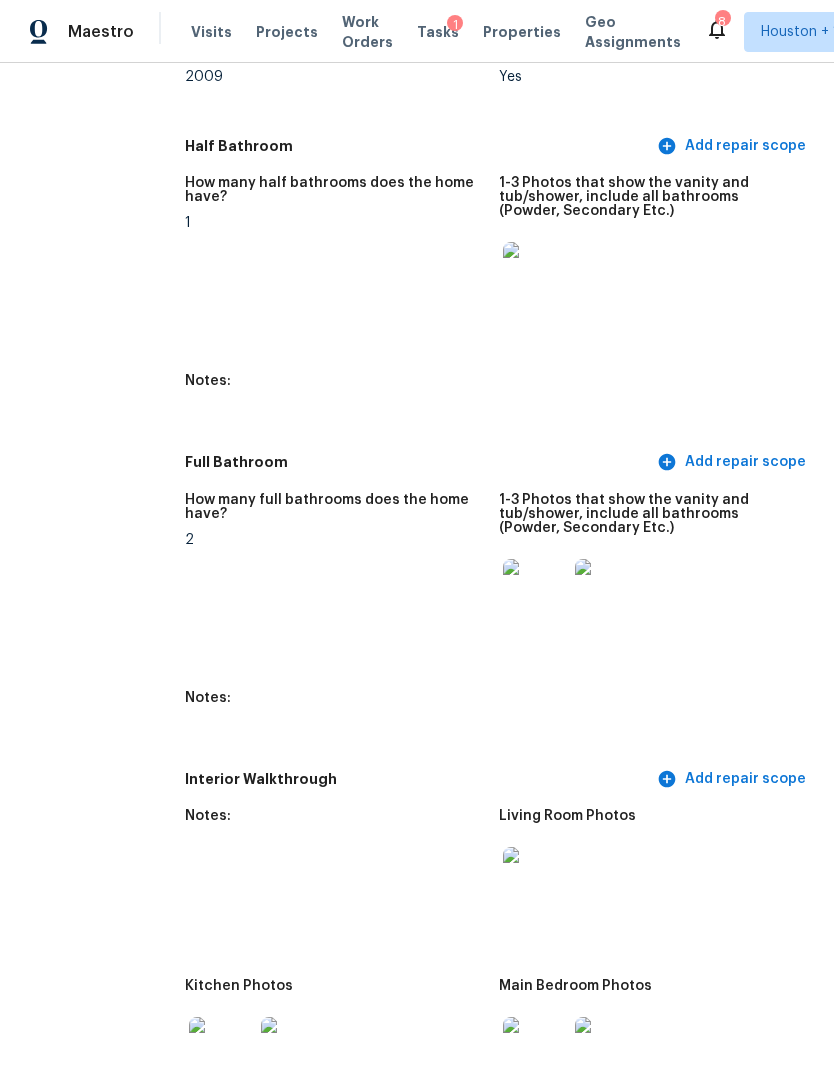 click at bounding box center [535, 274] 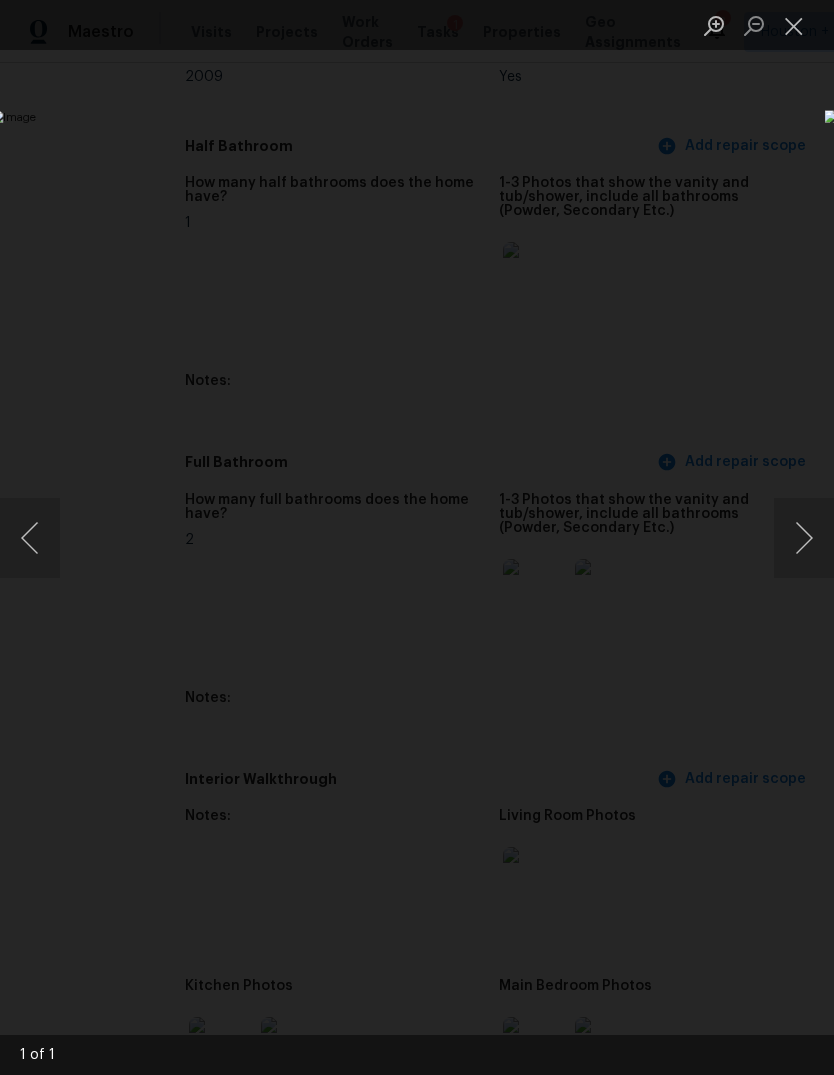 click at bounding box center [417, 537] 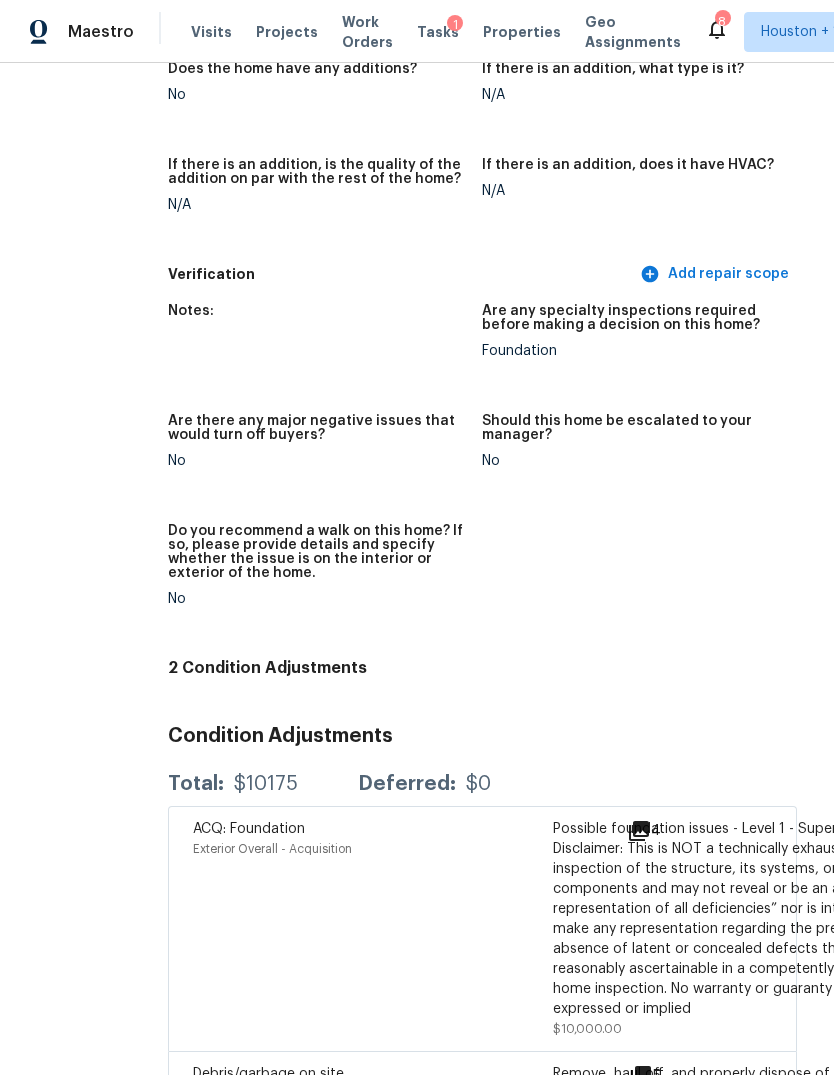 scroll, scrollTop: 5761, scrollLeft: 76, axis: both 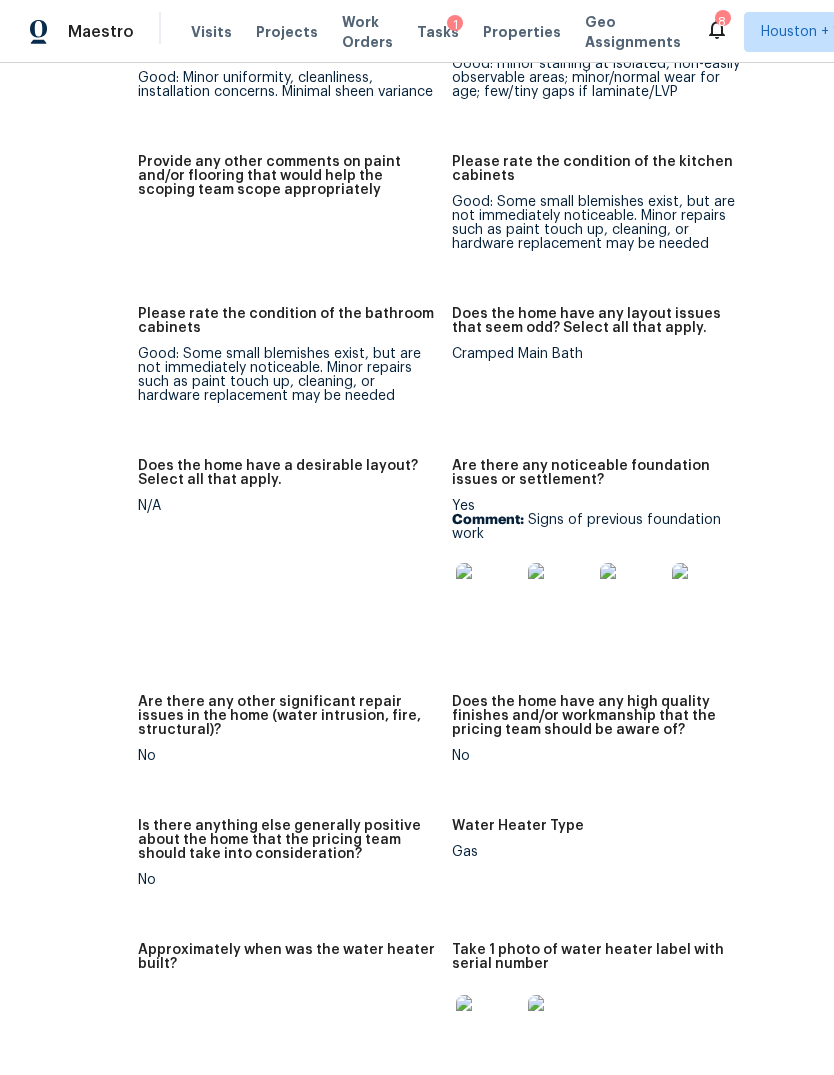 click at bounding box center (488, 595) 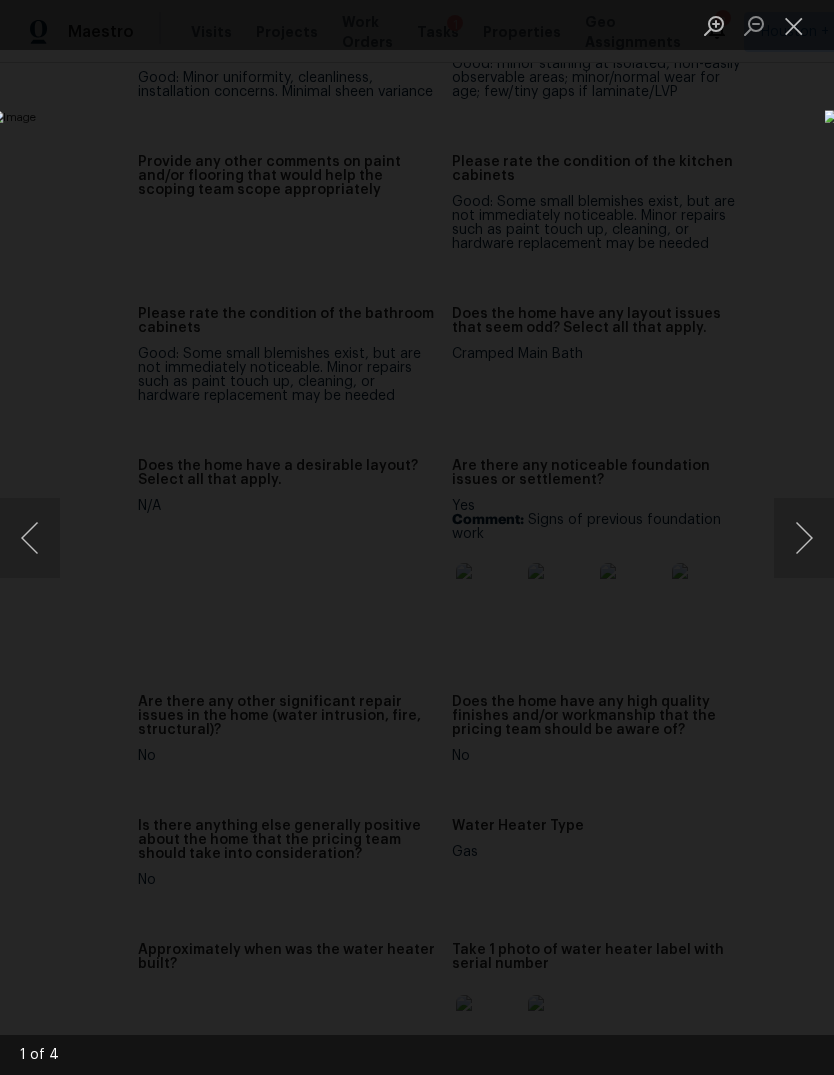 click at bounding box center [804, 538] 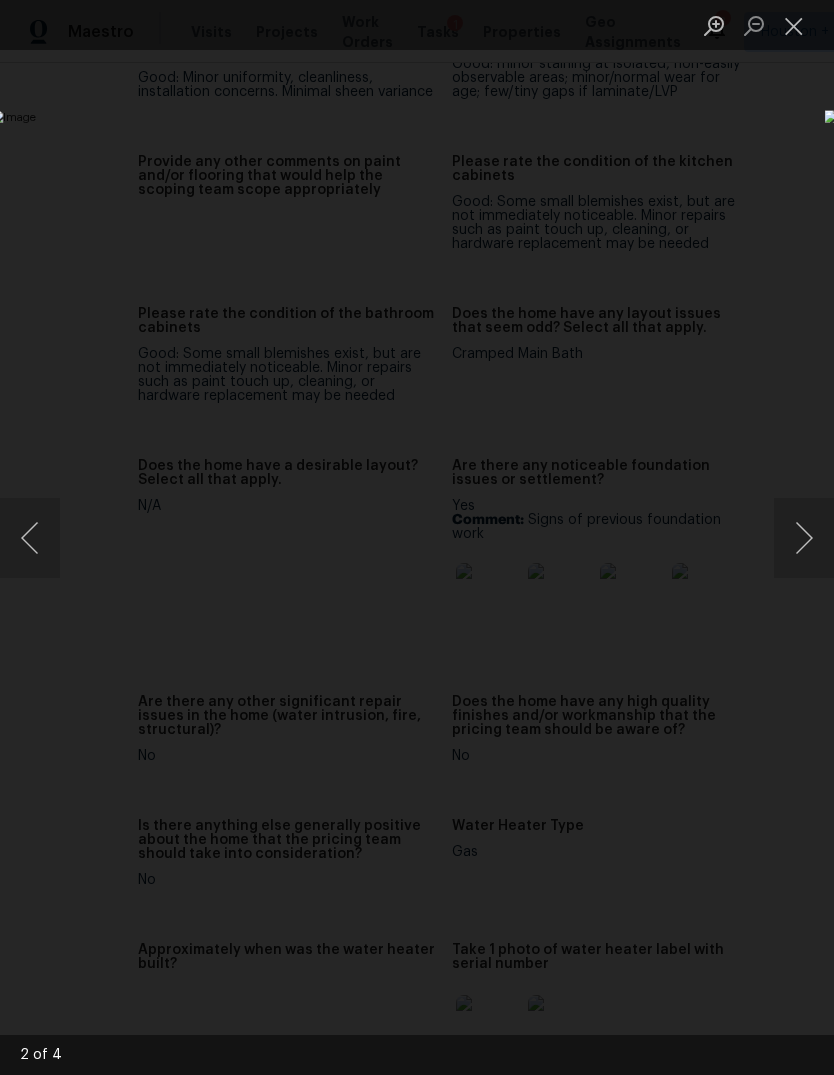 click at bounding box center [804, 538] 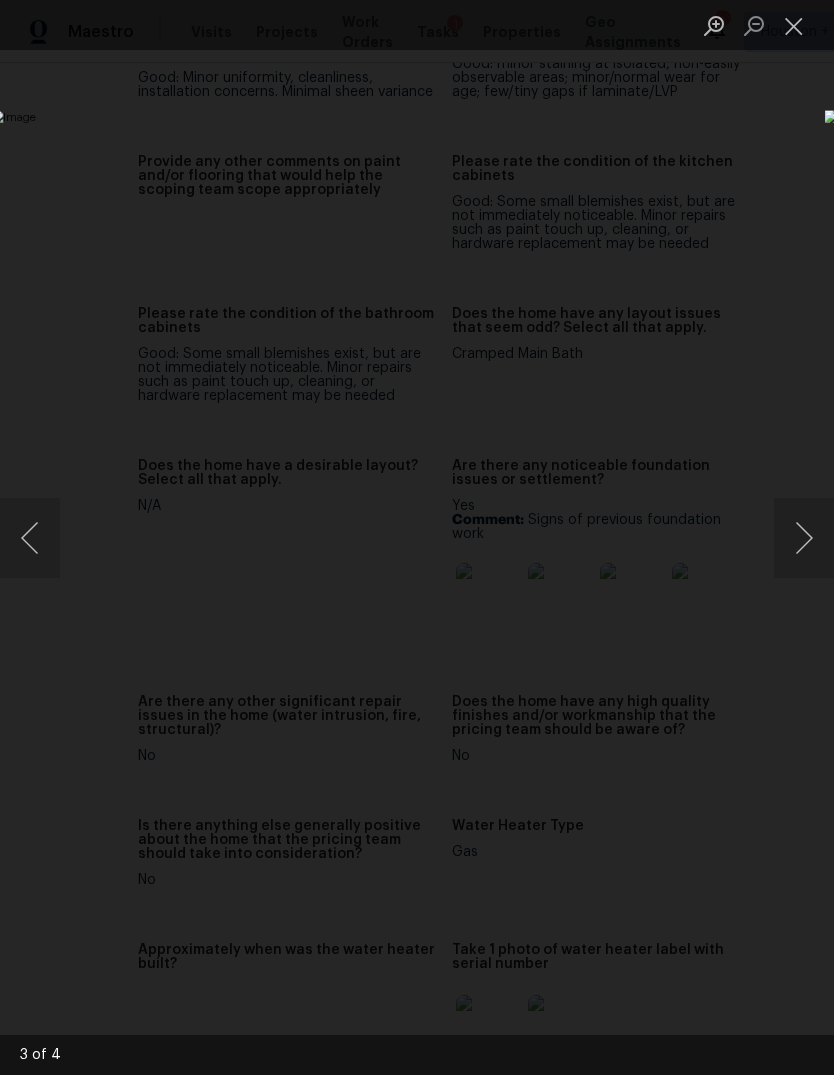 click at bounding box center [417, 537] 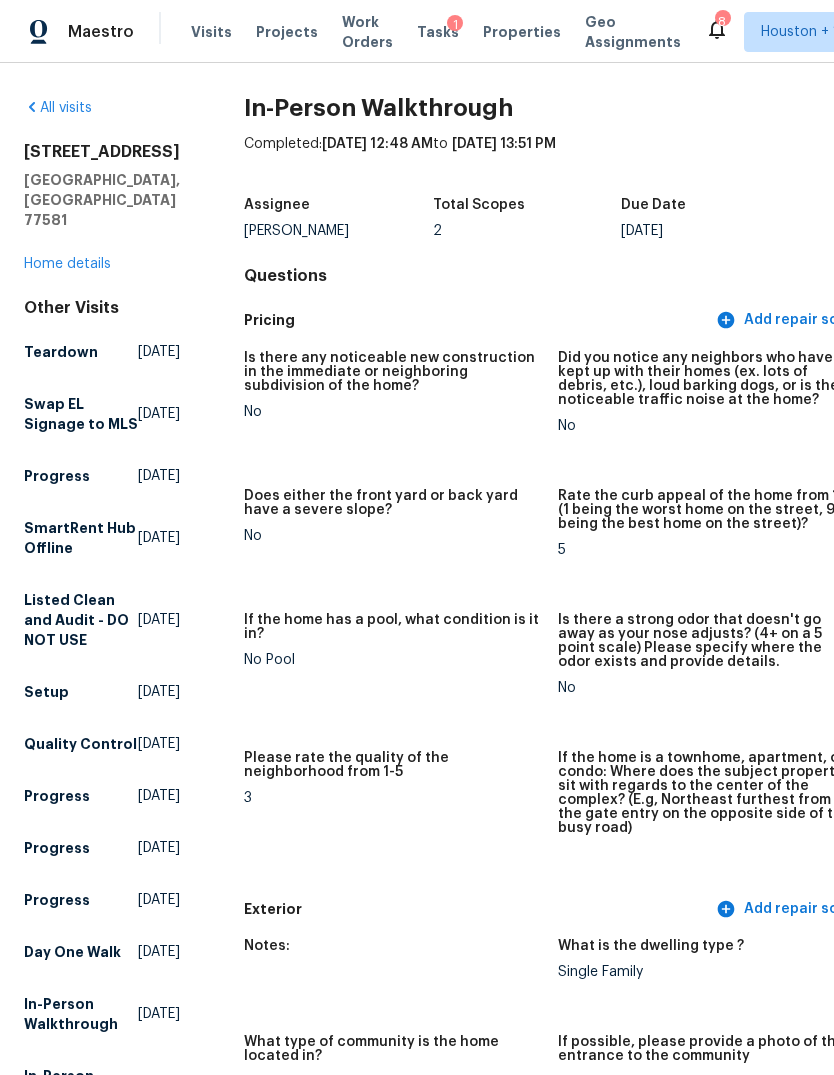 scroll, scrollTop: 5, scrollLeft: 0, axis: vertical 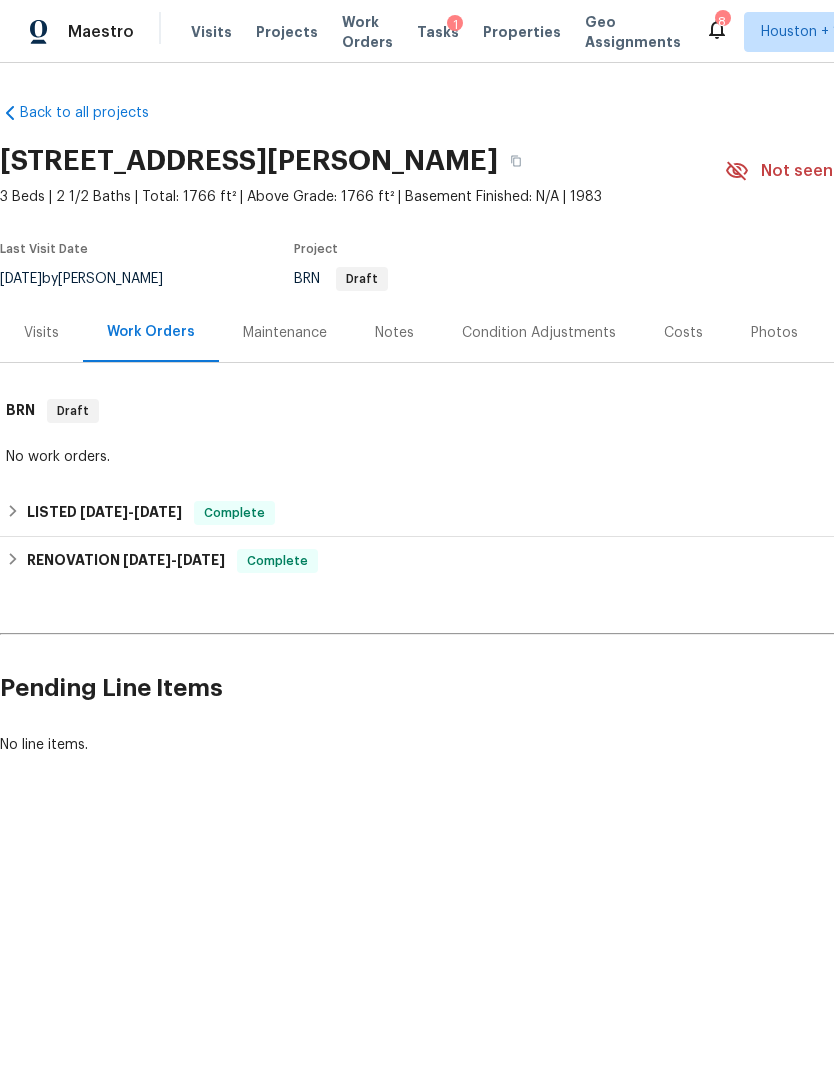 click on "Visits" at bounding box center (41, 332) 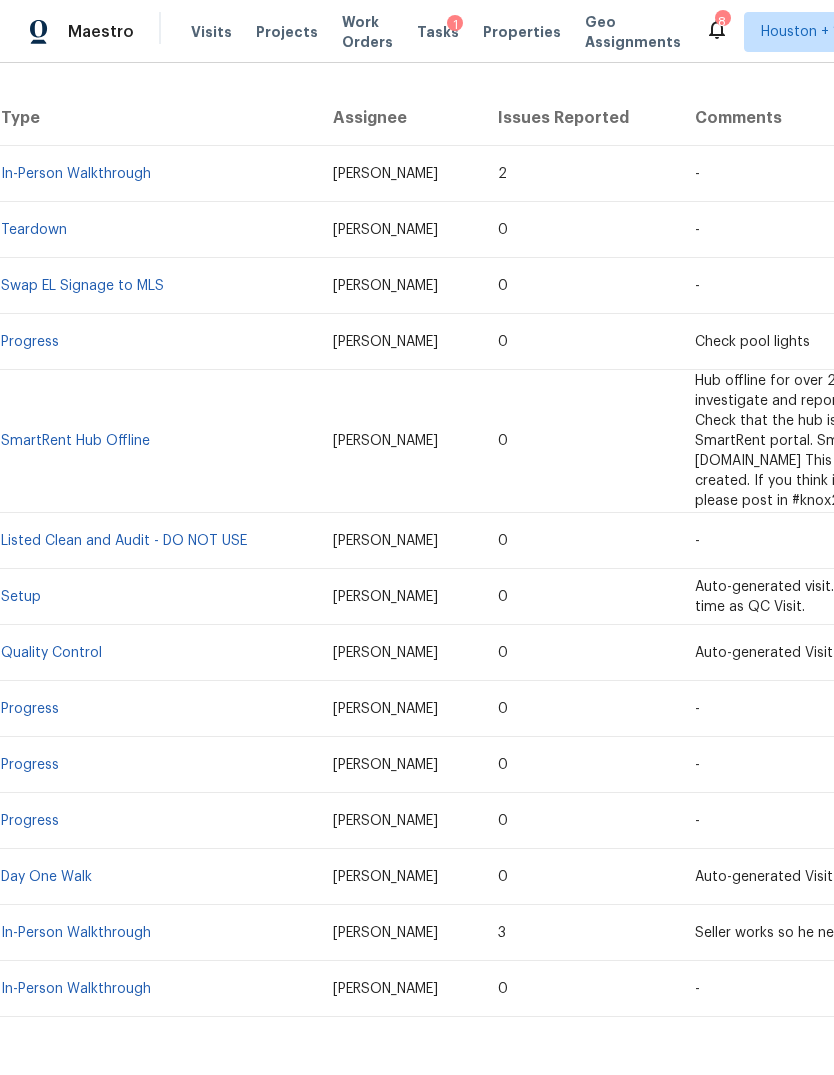 scroll, scrollTop: 365, scrollLeft: 0, axis: vertical 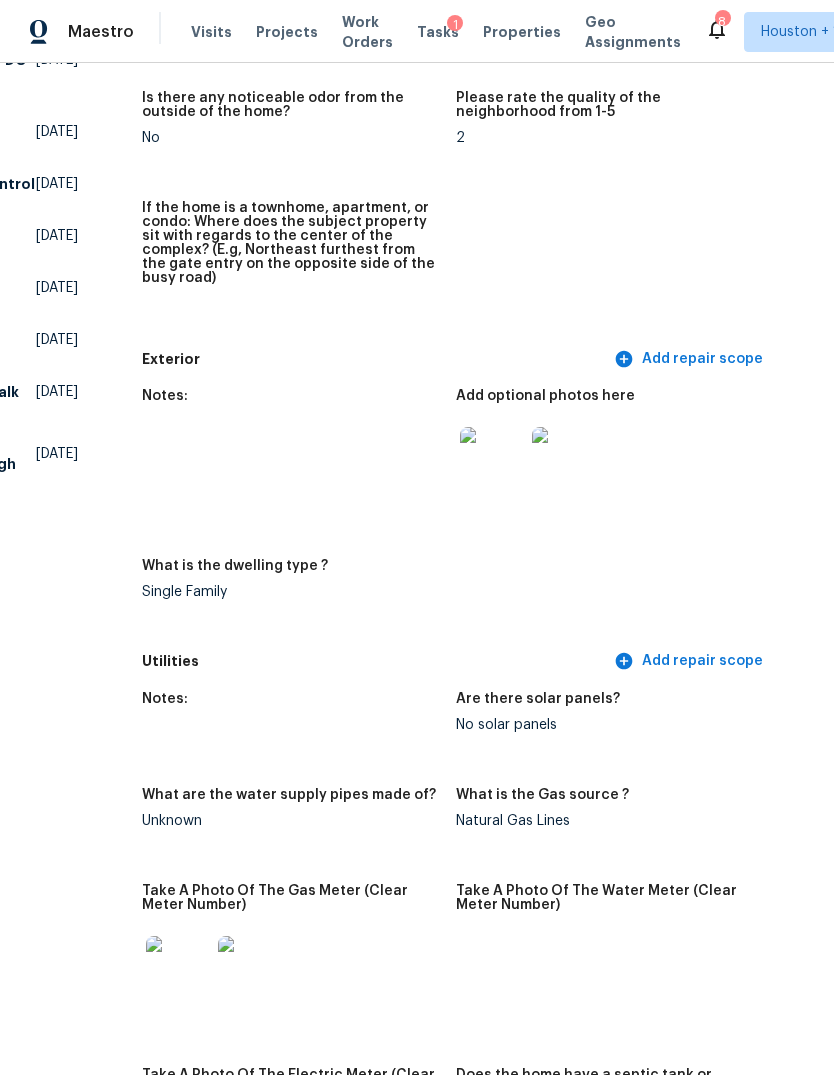 click at bounding box center (492, 459) 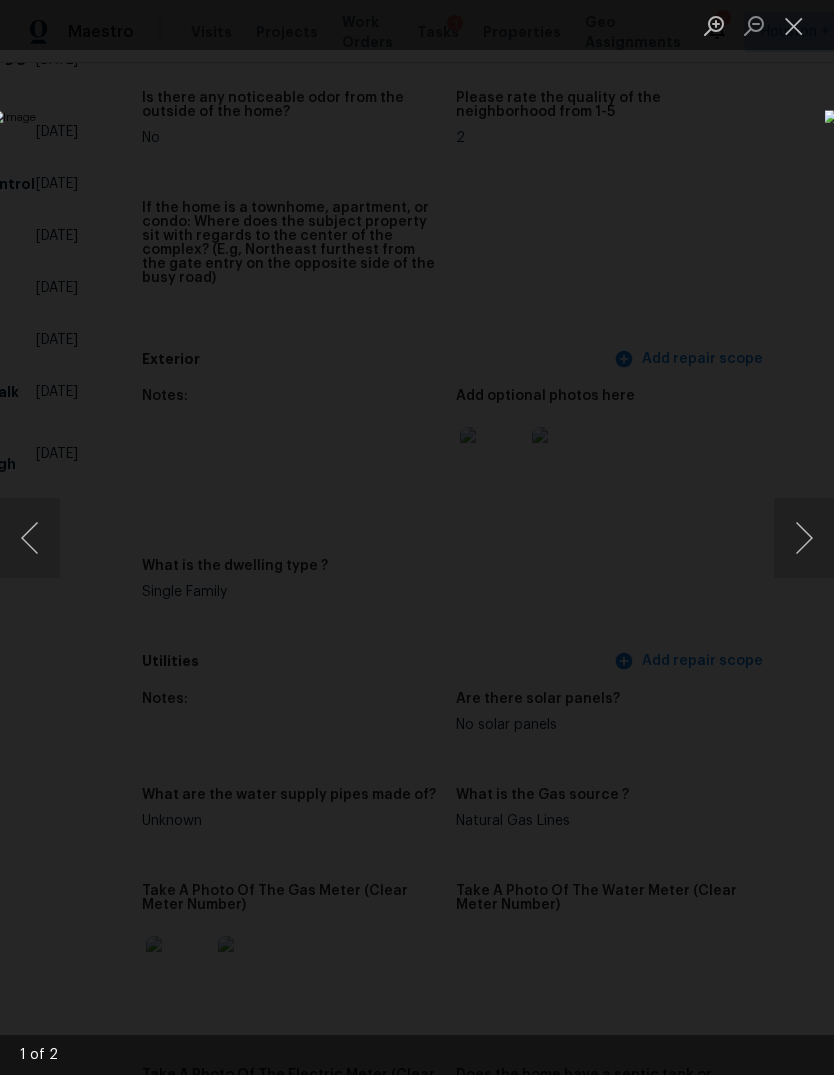click at bounding box center [804, 538] 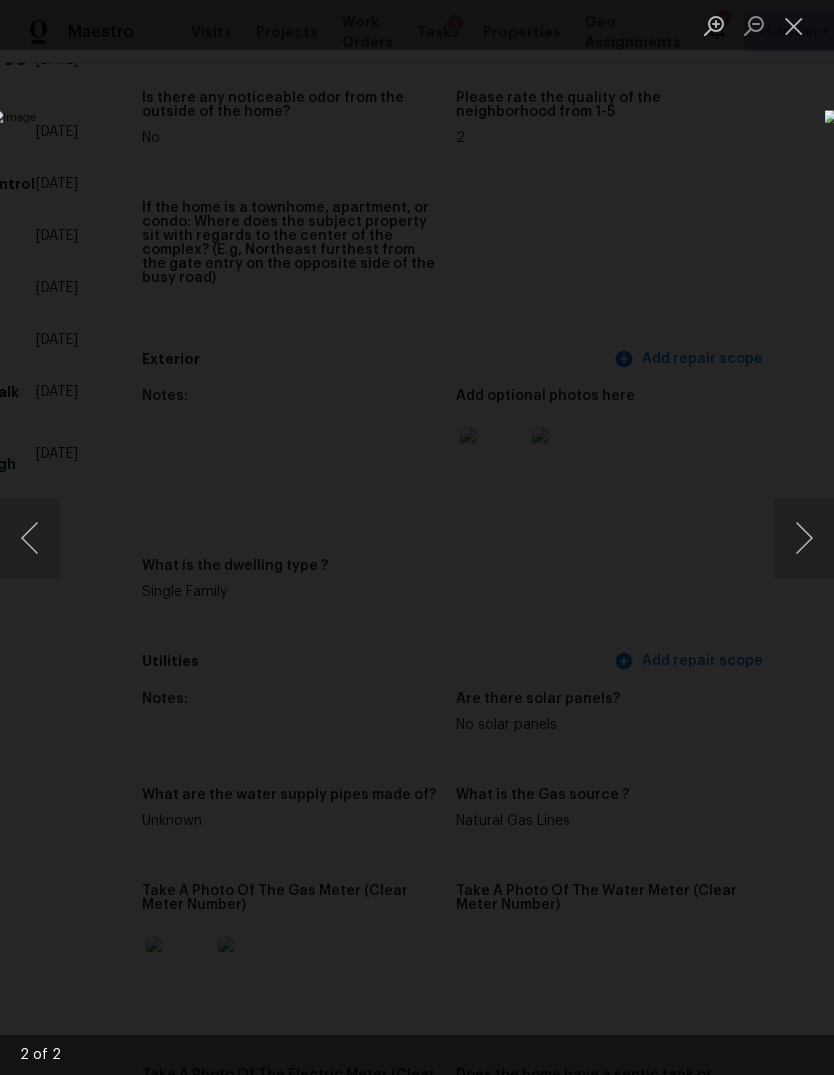 click at bounding box center [804, 538] 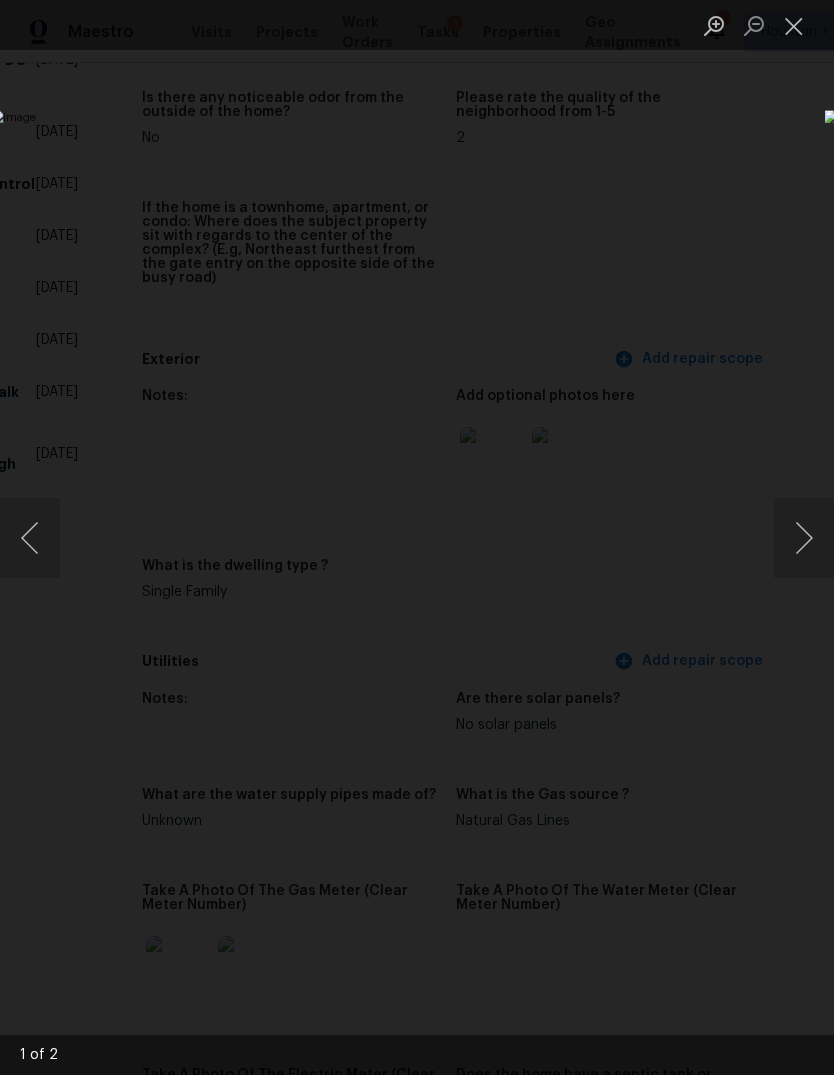 click at bounding box center [417, 537] 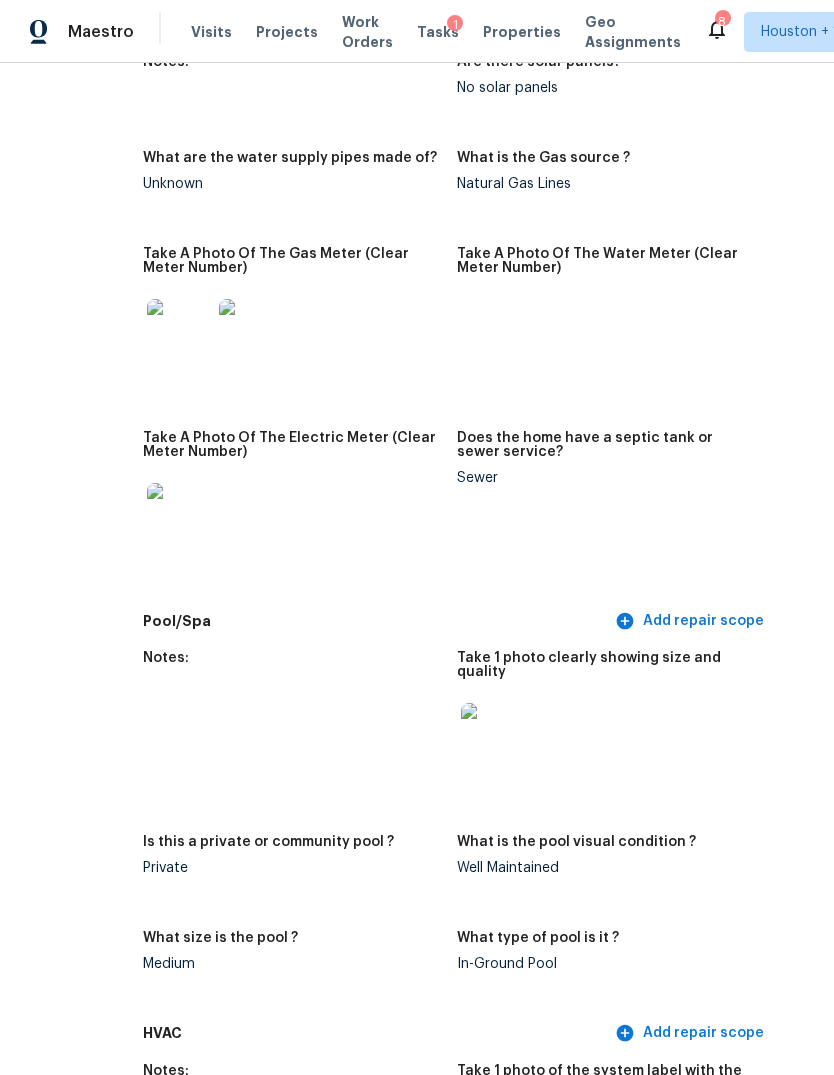 scroll, scrollTop: 1414, scrollLeft: 101, axis: both 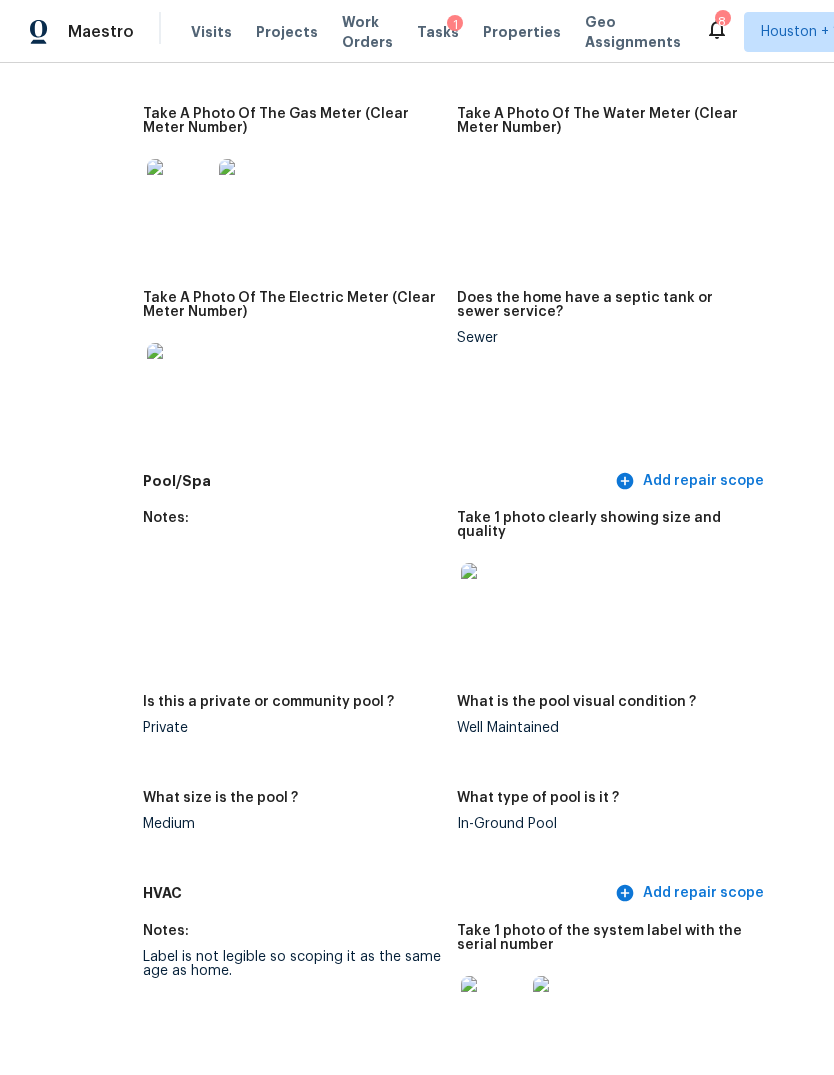 click at bounding box center (493, 595) 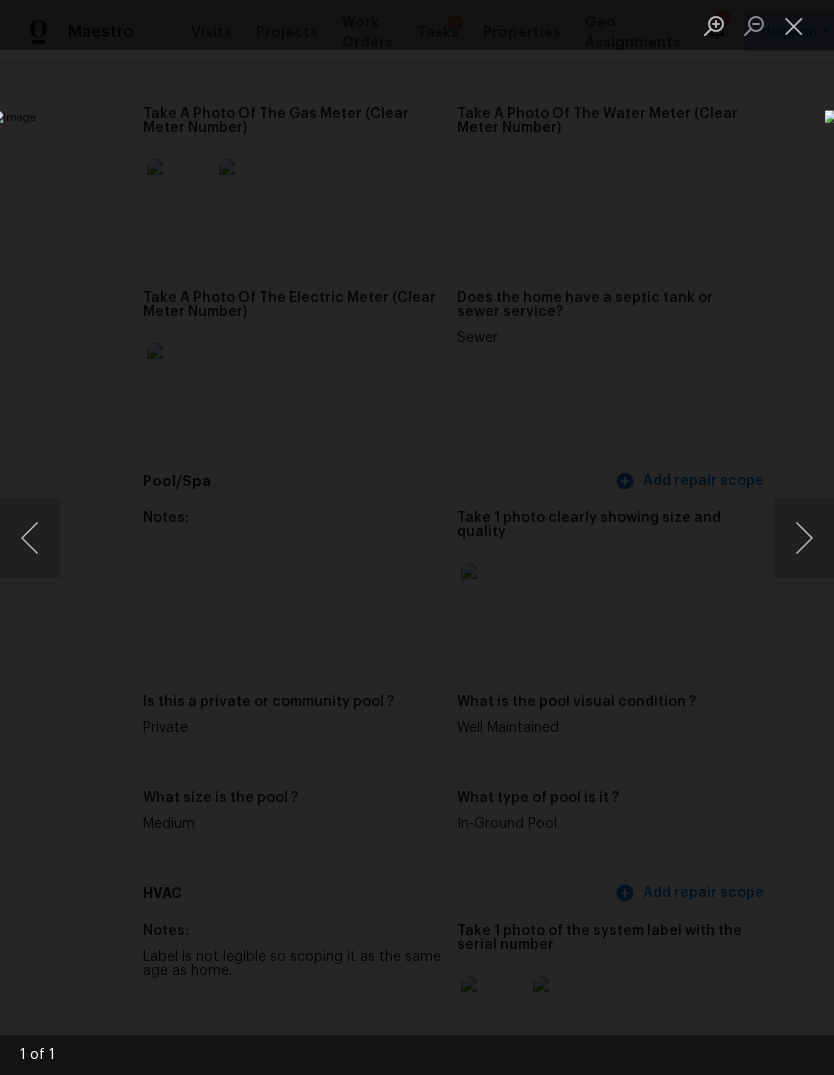 click at bounding box center (794, 25) 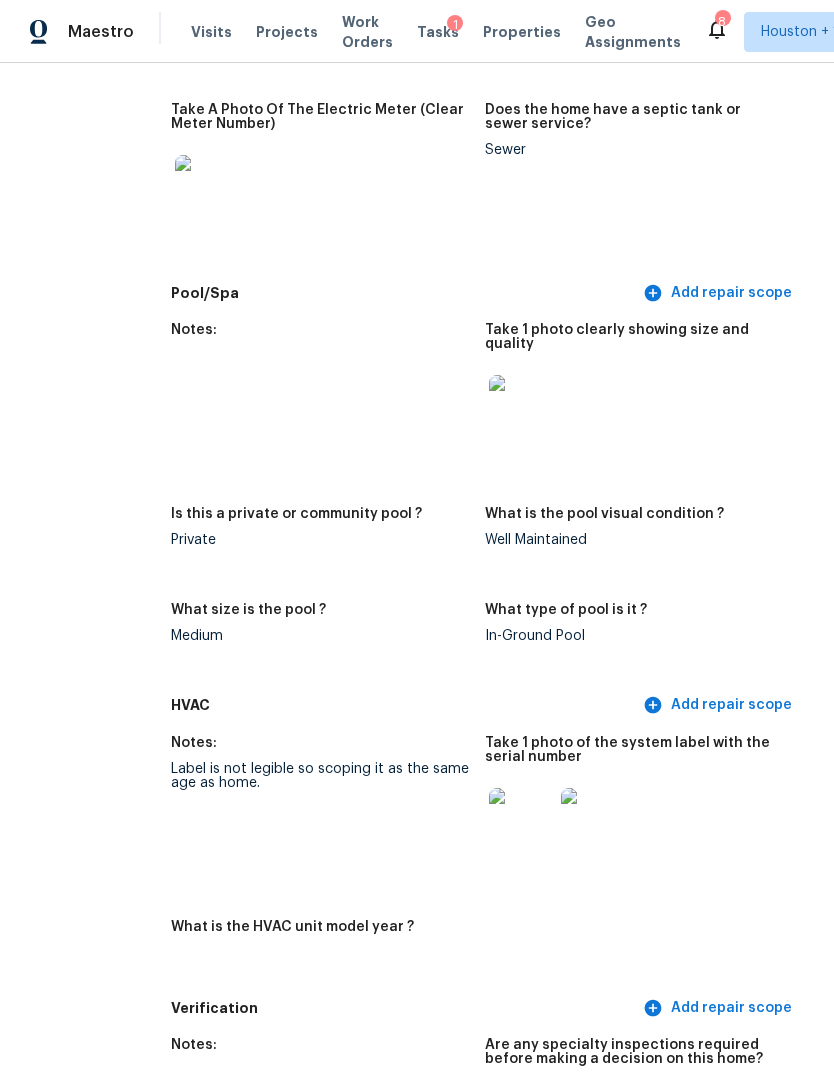 scroll, scrollTop: 1283, scrollLeft: 61, axis: both 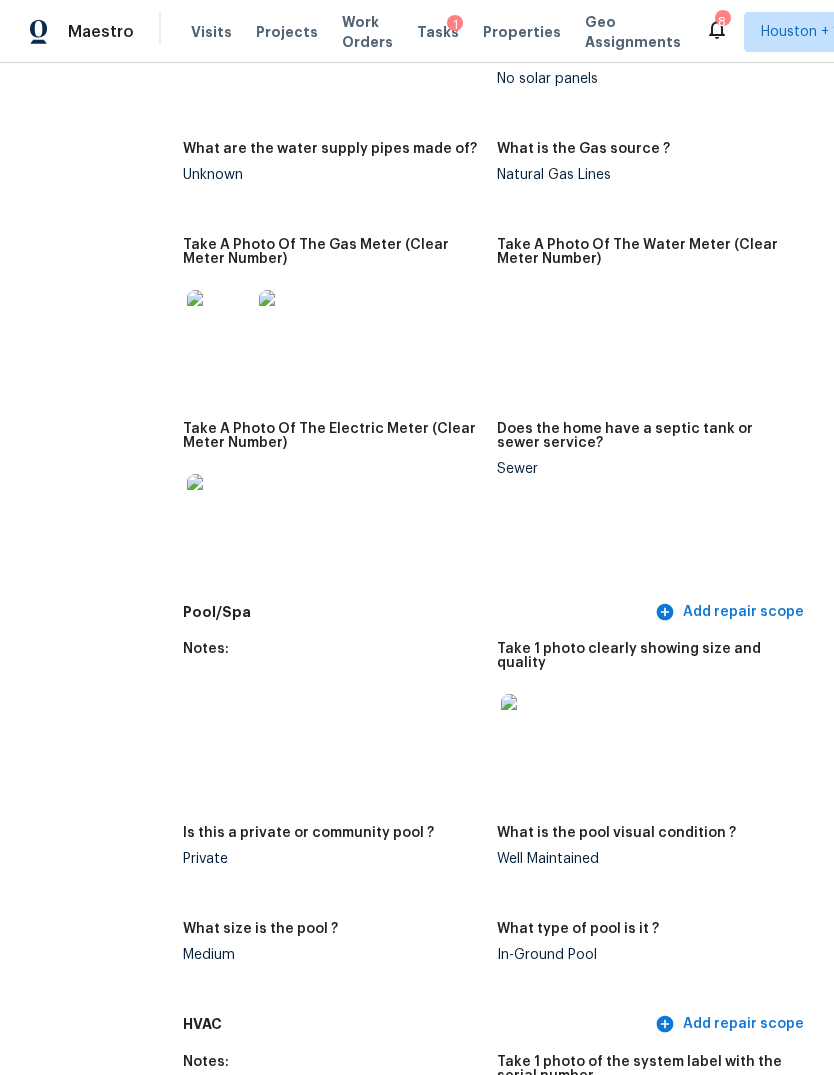 click at bounding box center (219, 322) 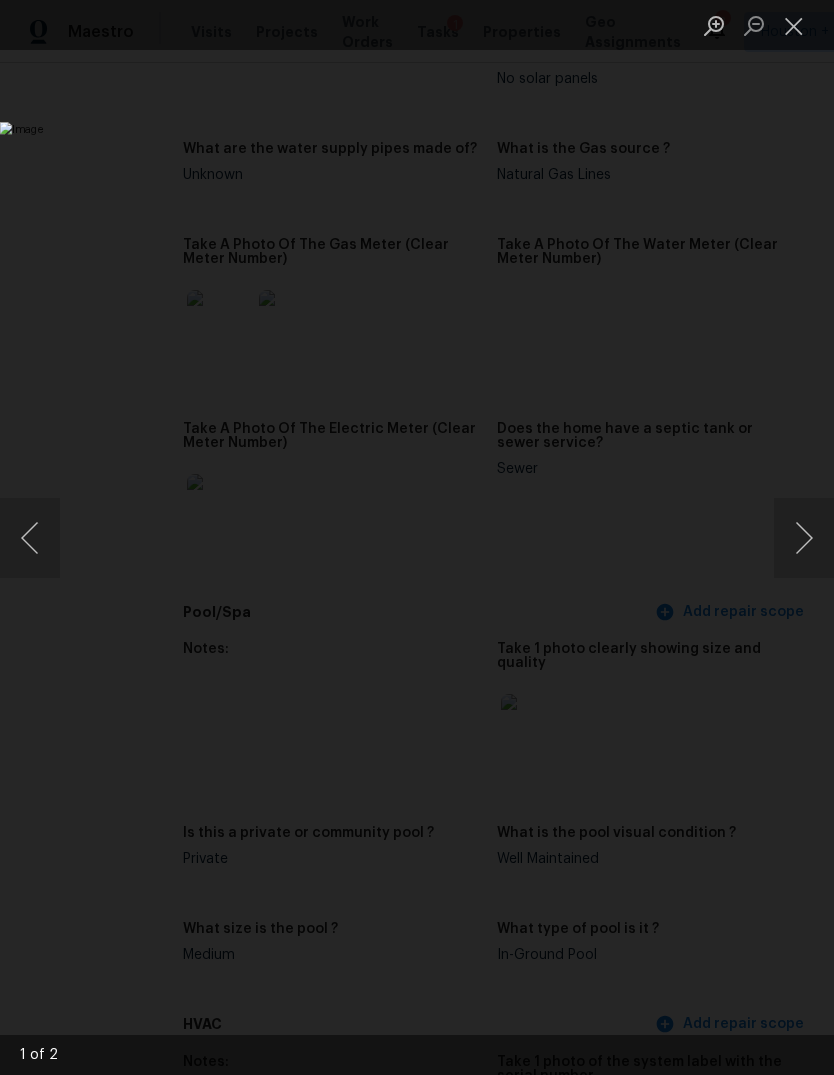 click at bounding box center (804, 538) 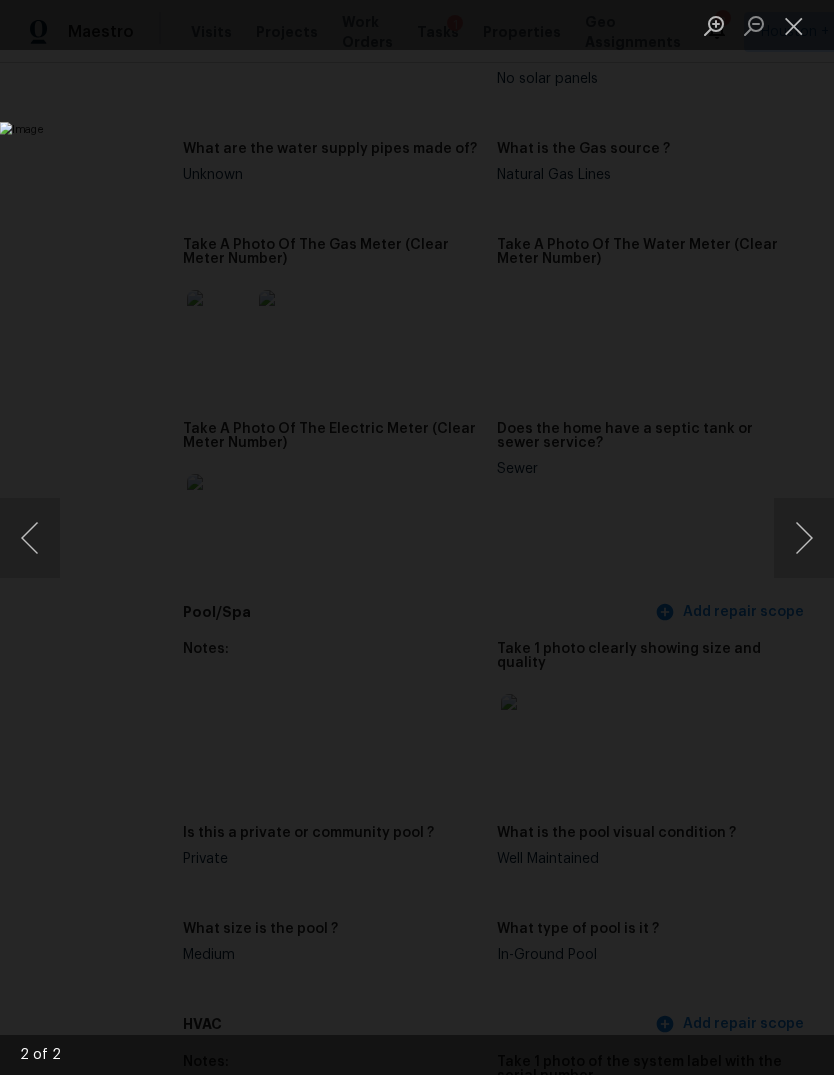 click at bounding box center [794, 25] 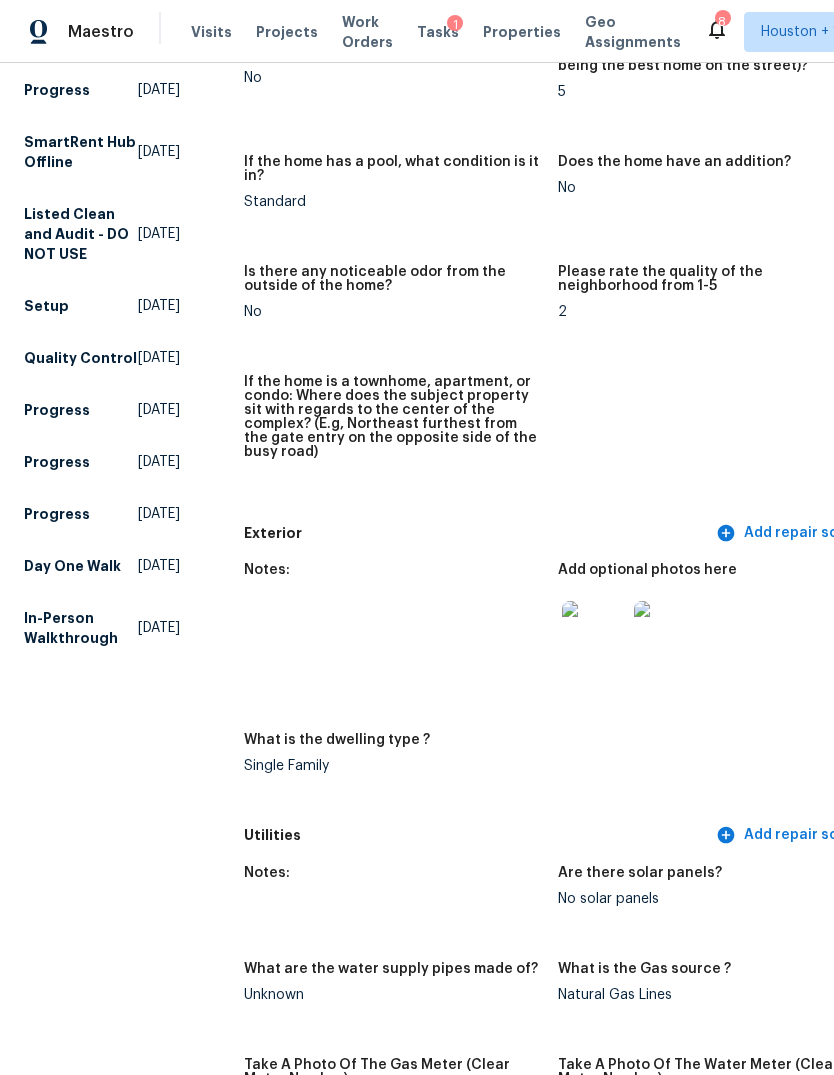 scroll, scrollTop: 463, scrollLeft: 0, axis: vertical 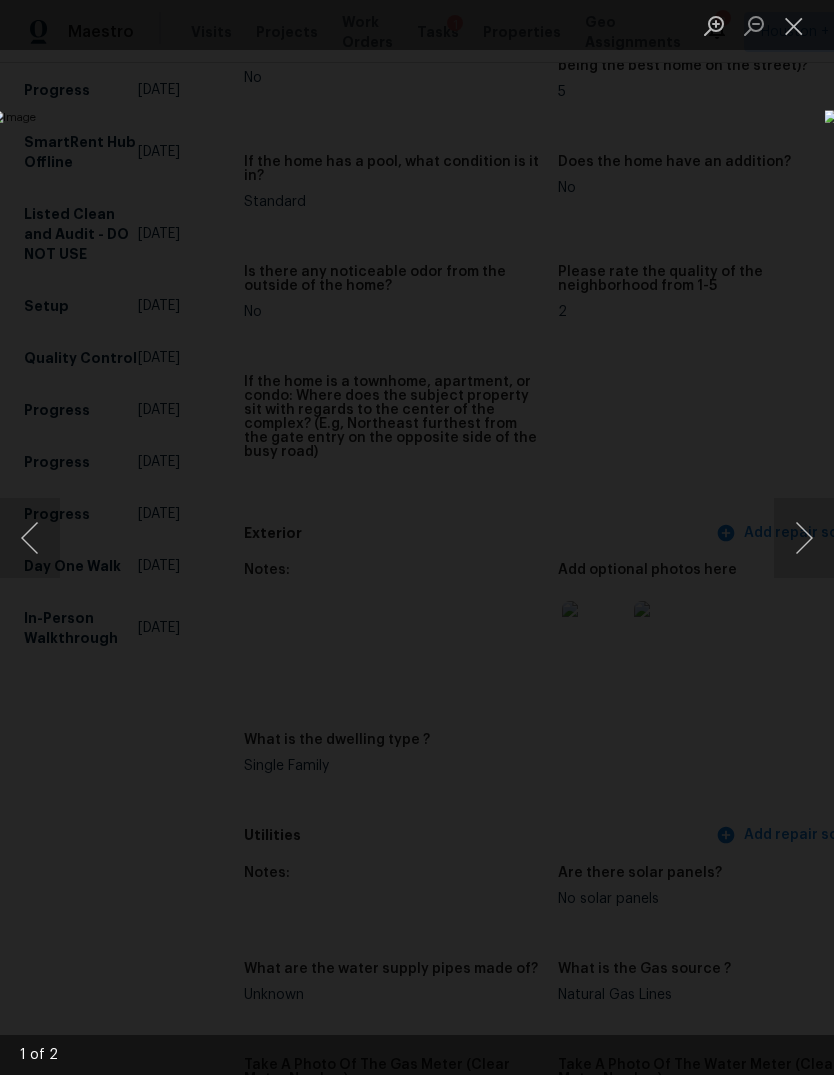 click at bounding box center (804, 538) 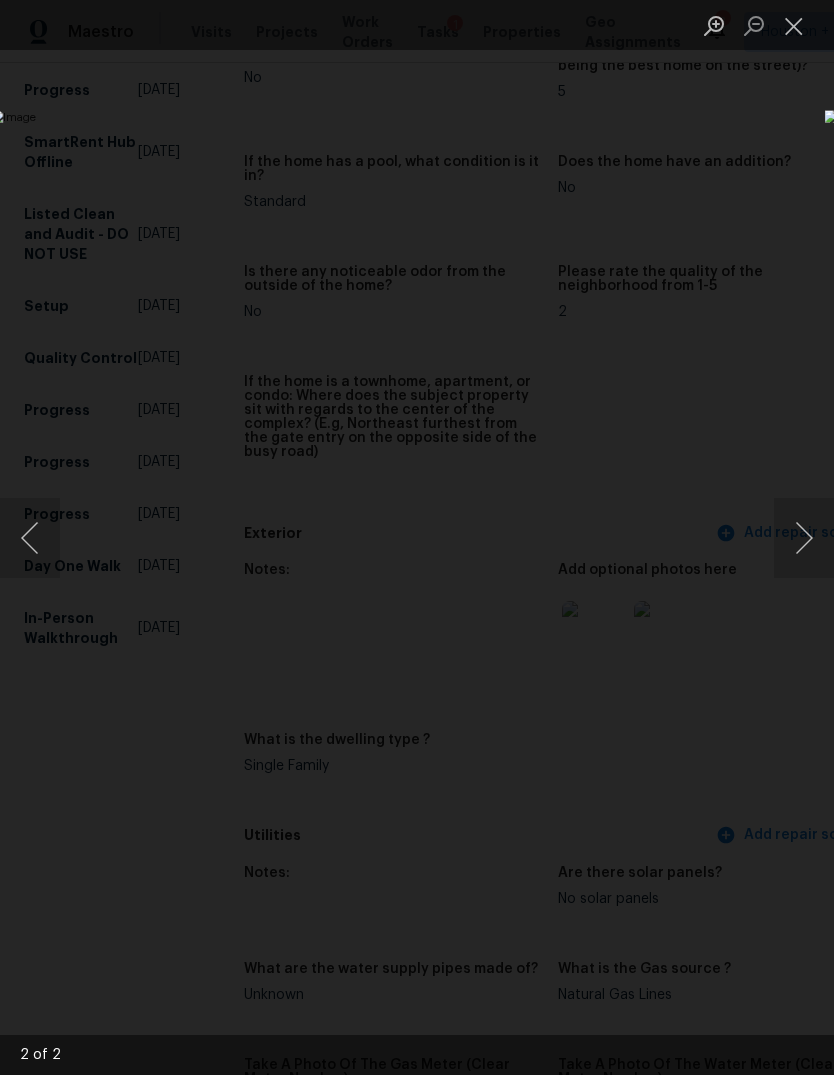 click at bounding box center (794, 25) 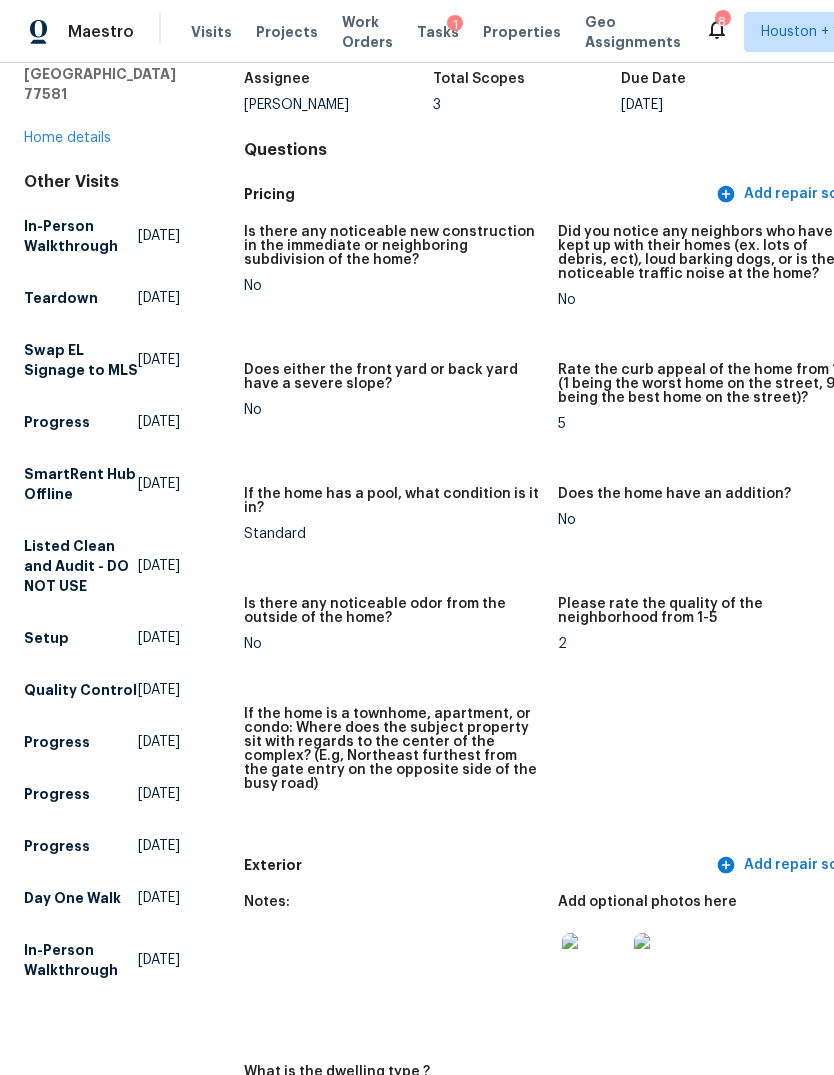 scroll, scrollTop: 131, scrollLeft: 0, axis: vertical 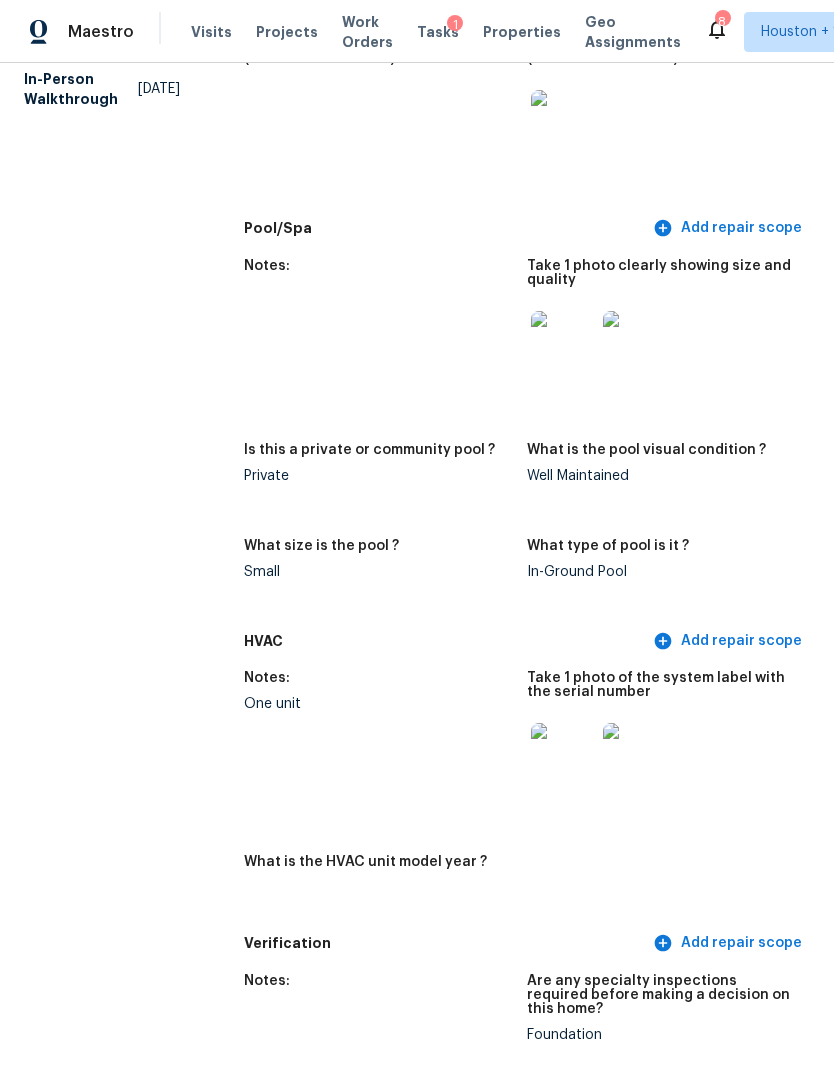 click at bounding box center [563, 343] 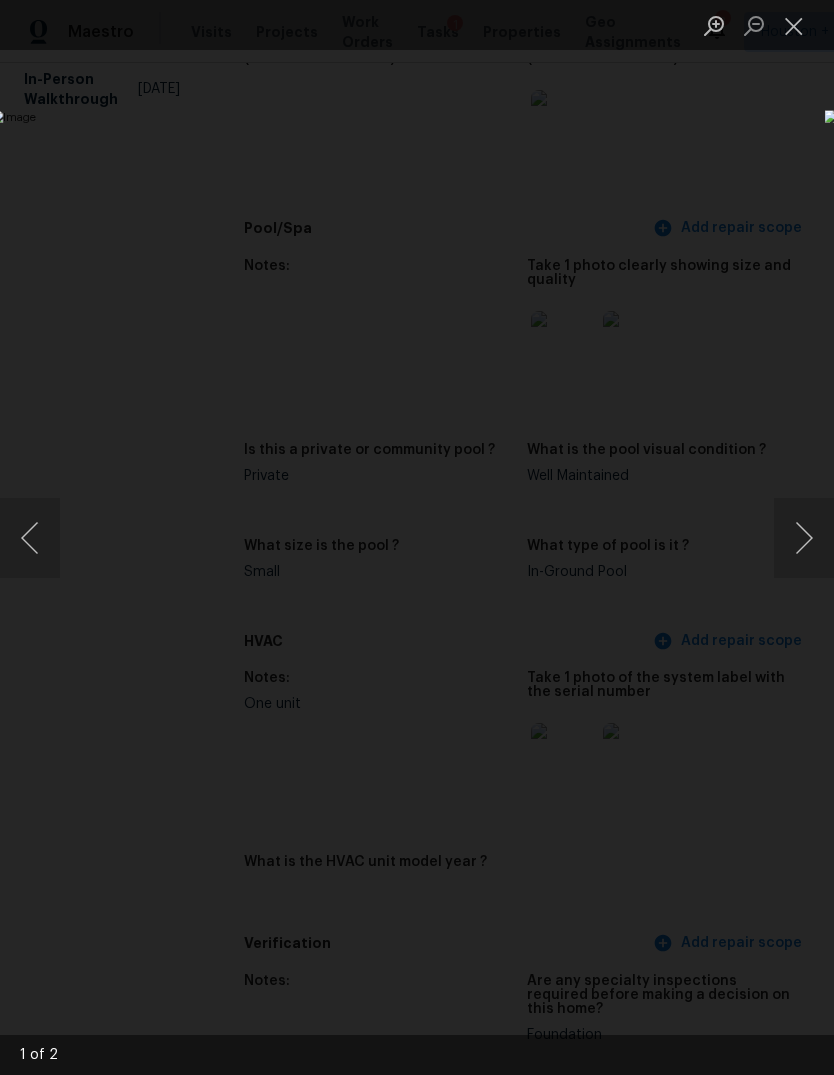 click at bounding box center (417, 537) 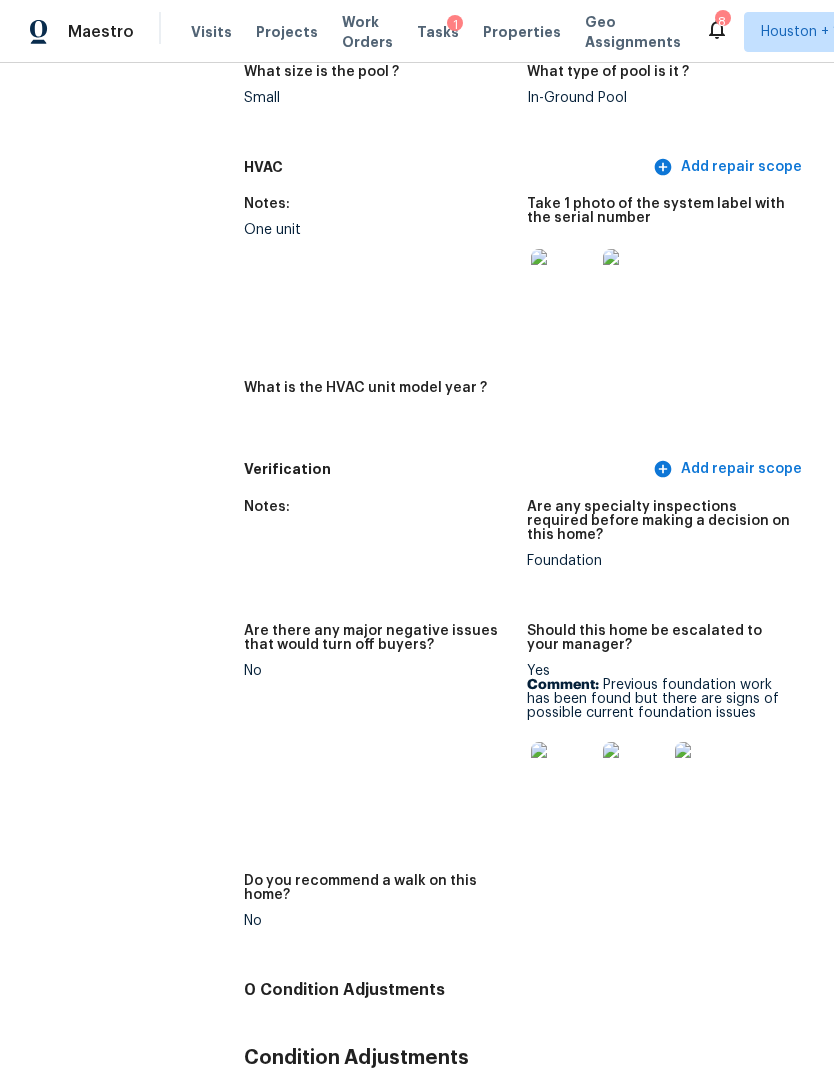 scroll, scrollTop: 1474, scrollLeft: 0, axis: vertical 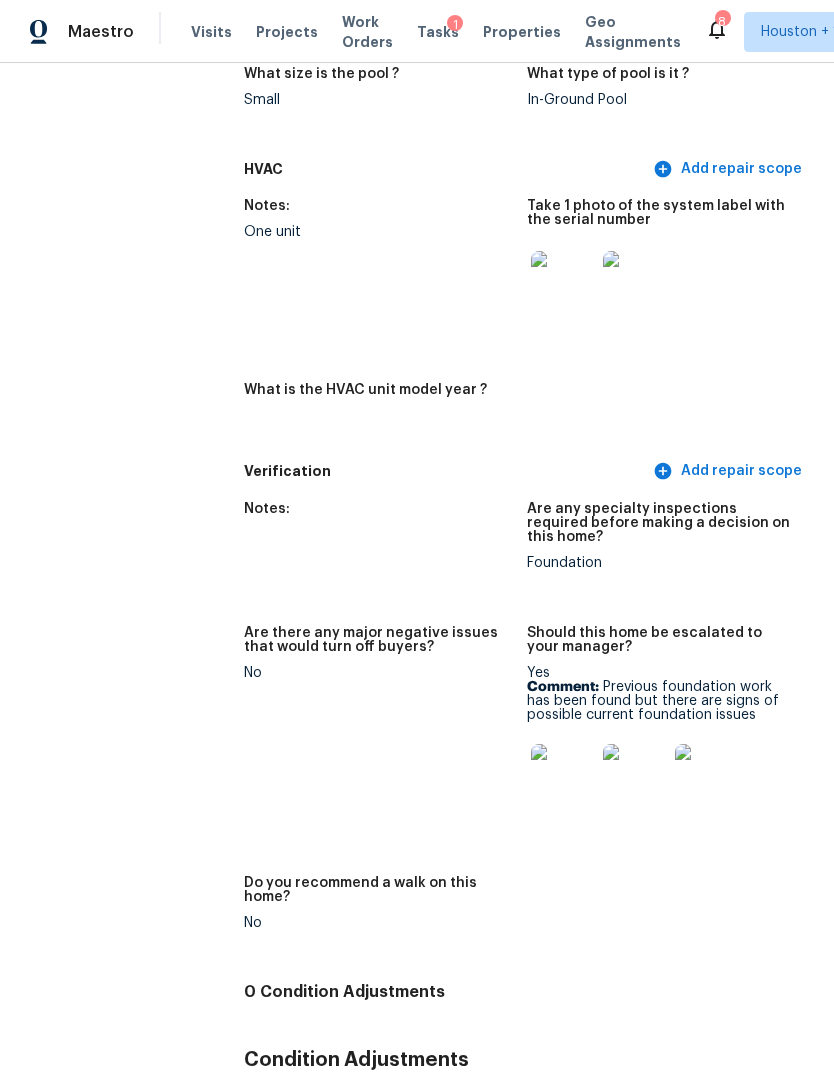 click at bounding box center (563, 776) 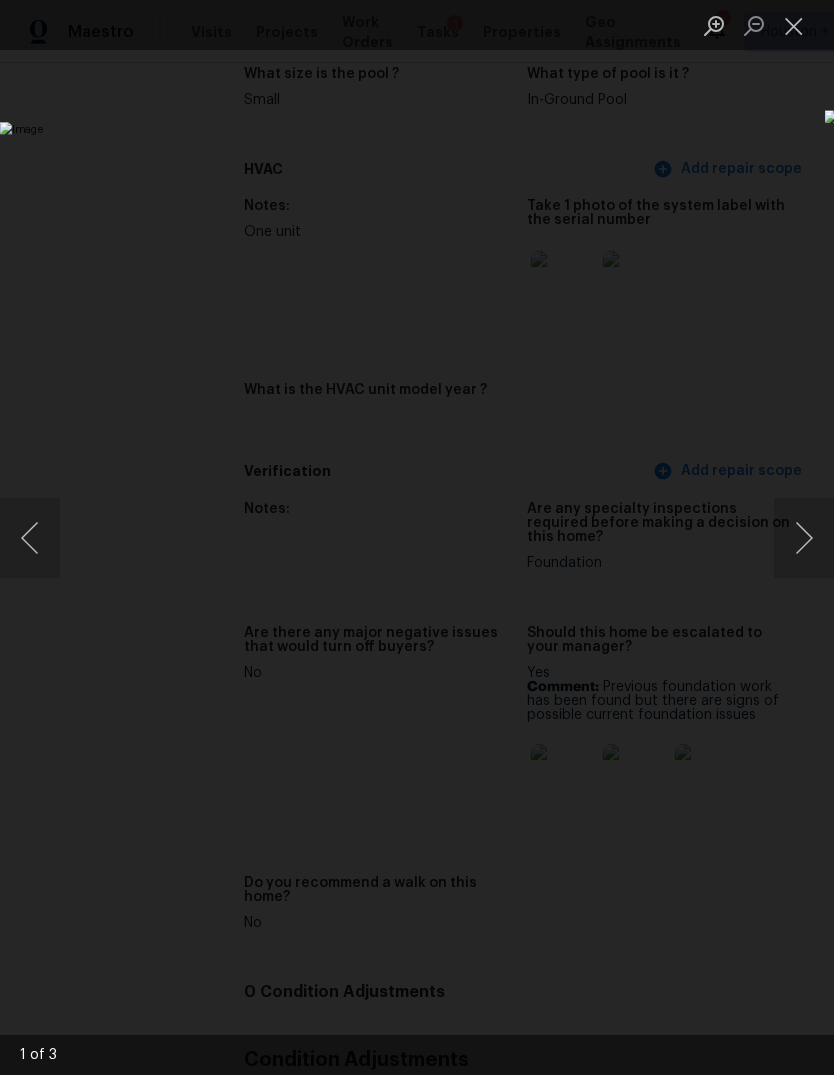 click at bounding box center (804, 538) 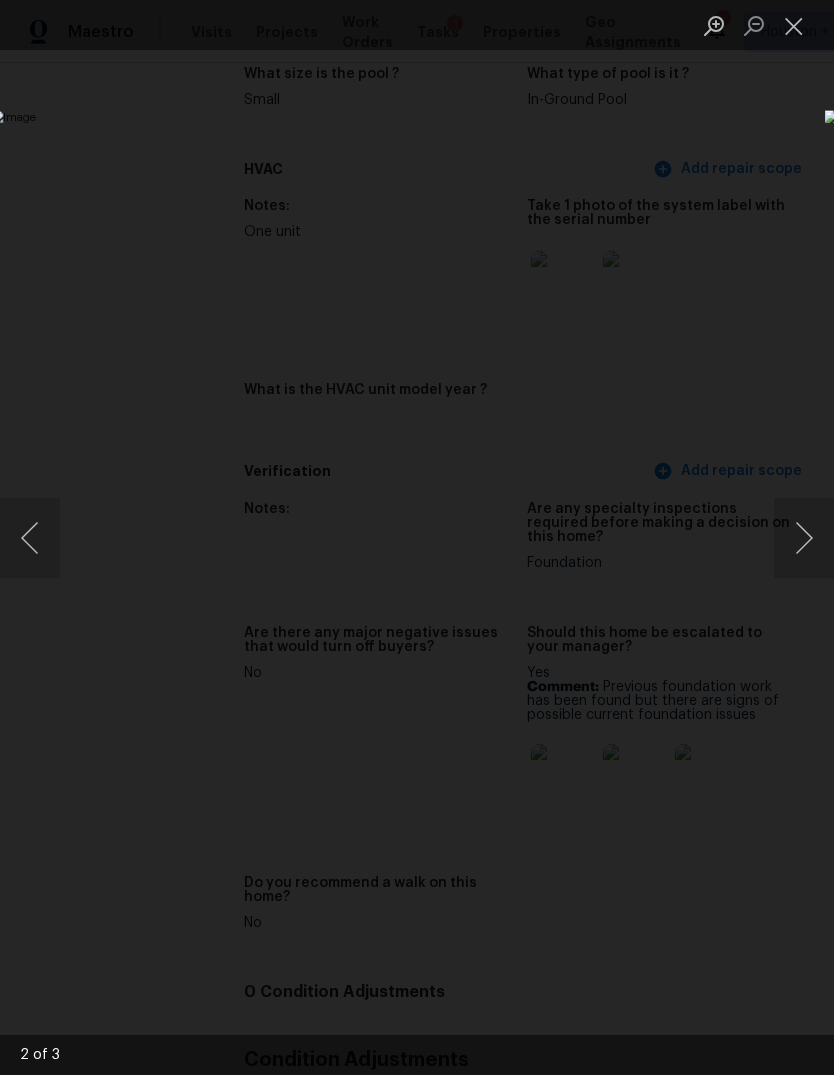 click at bounding box center [804, 538] 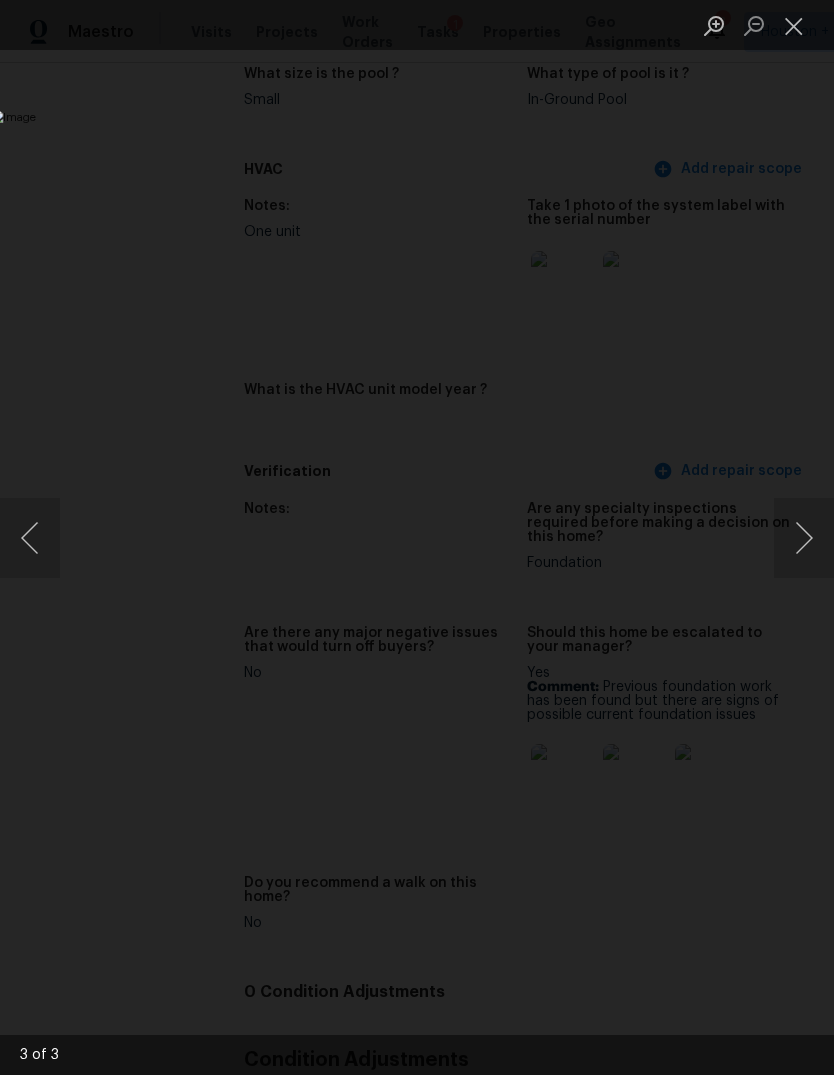click at bounding box center (804, 538) 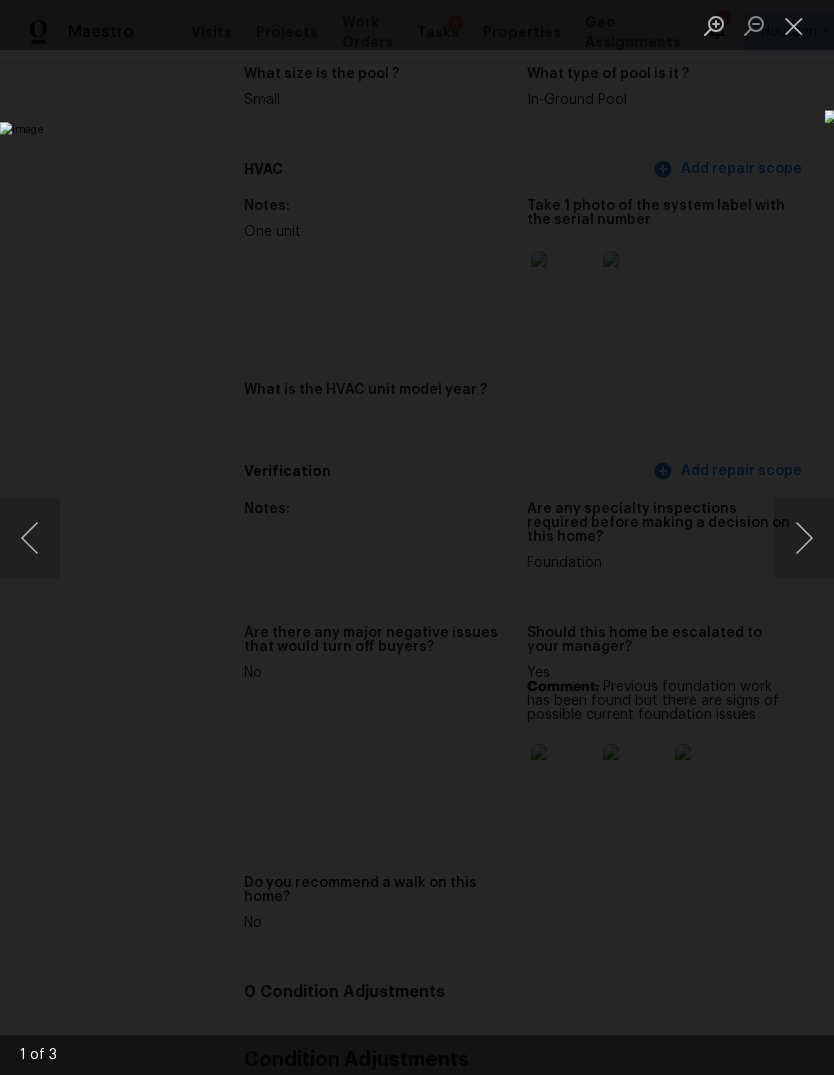 click at bounding box center [804, 538] 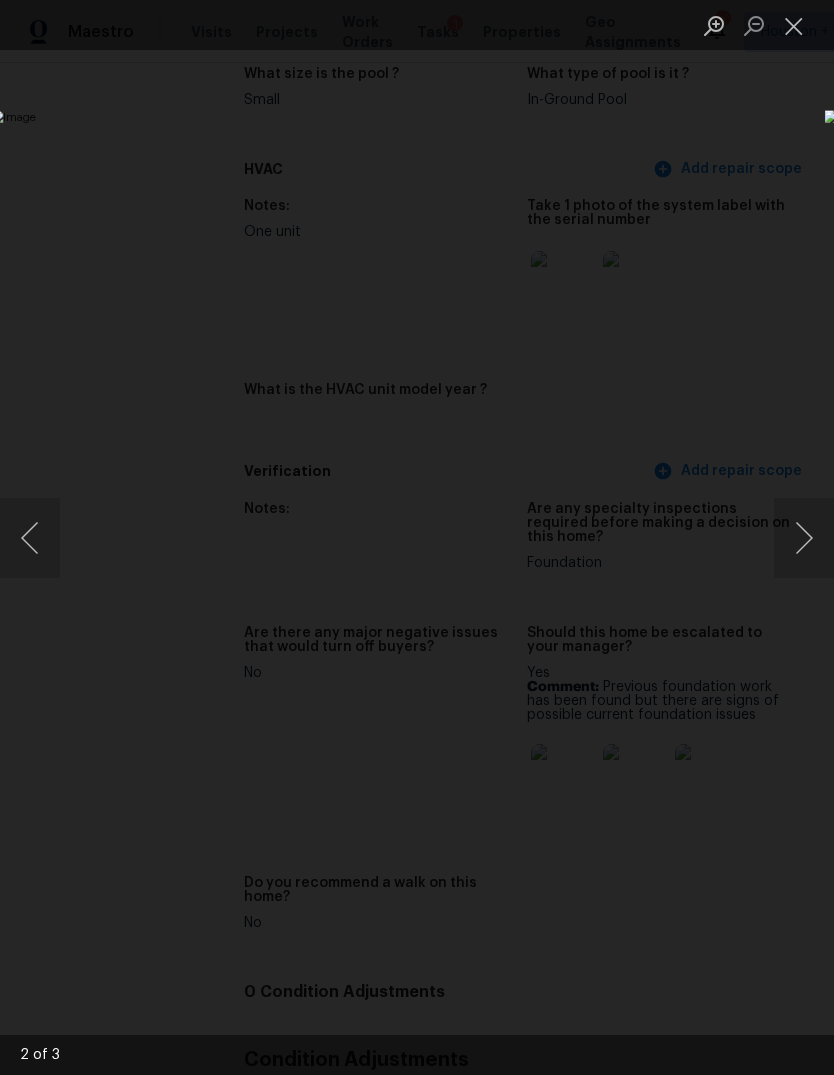 click at bounding box center [804, 538] 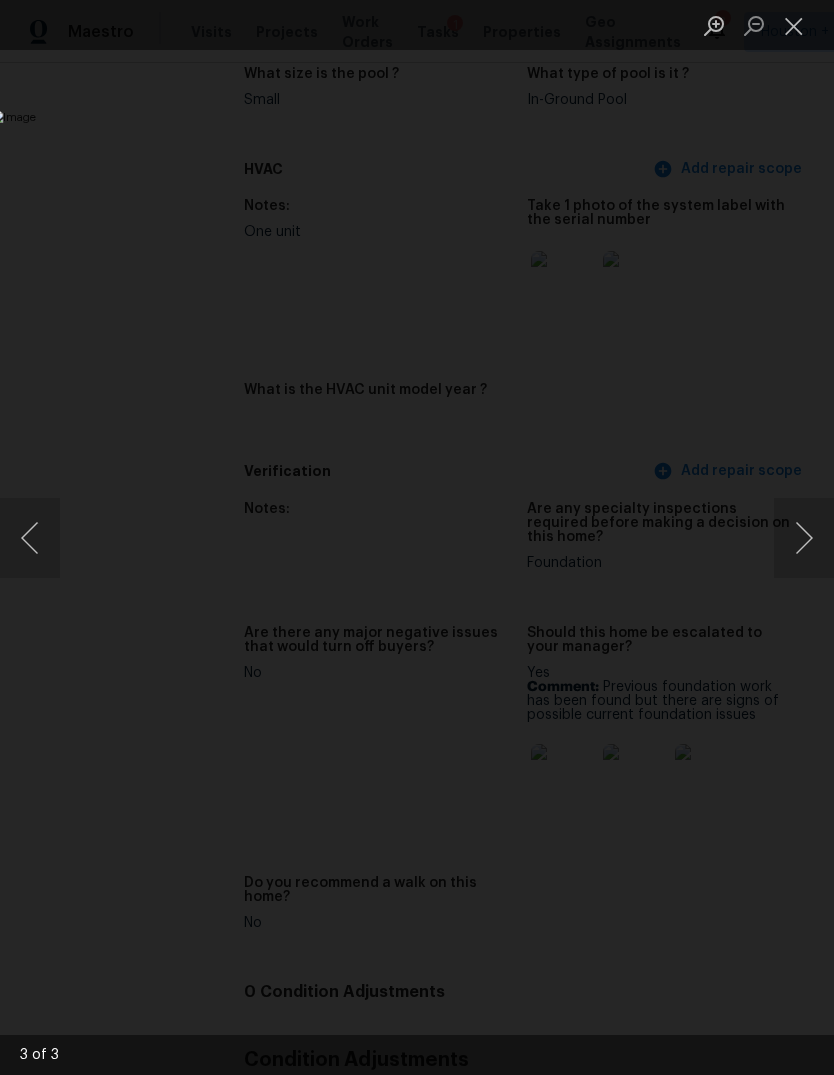 click at bounding box center [417, 537] 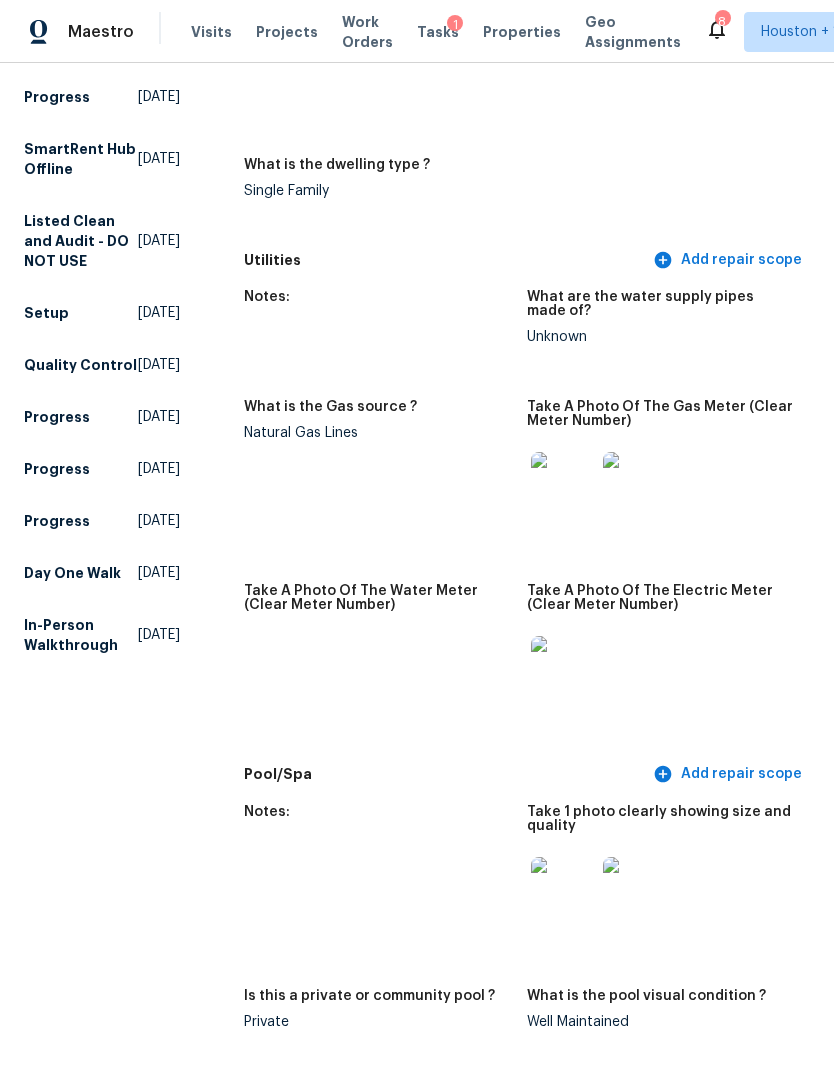 scroll, scrollTop: 343, scrollLeft: 0, axis: vertical 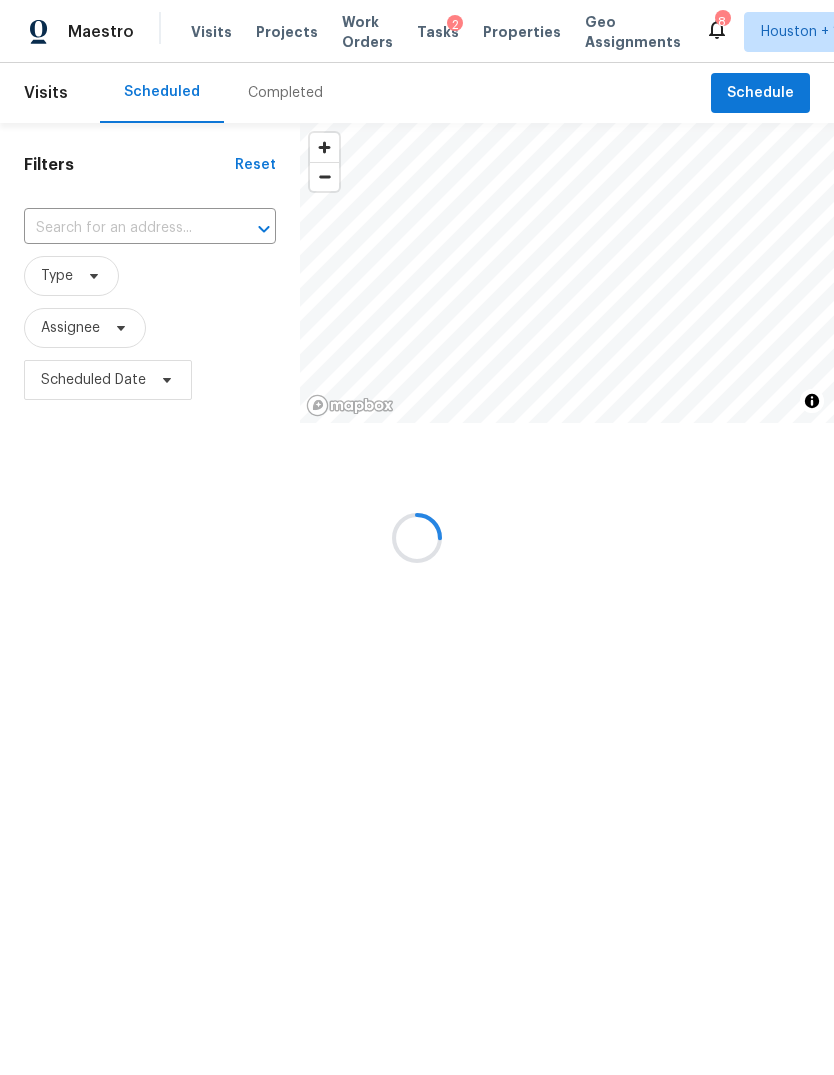 click at bounding box center [417, 537] 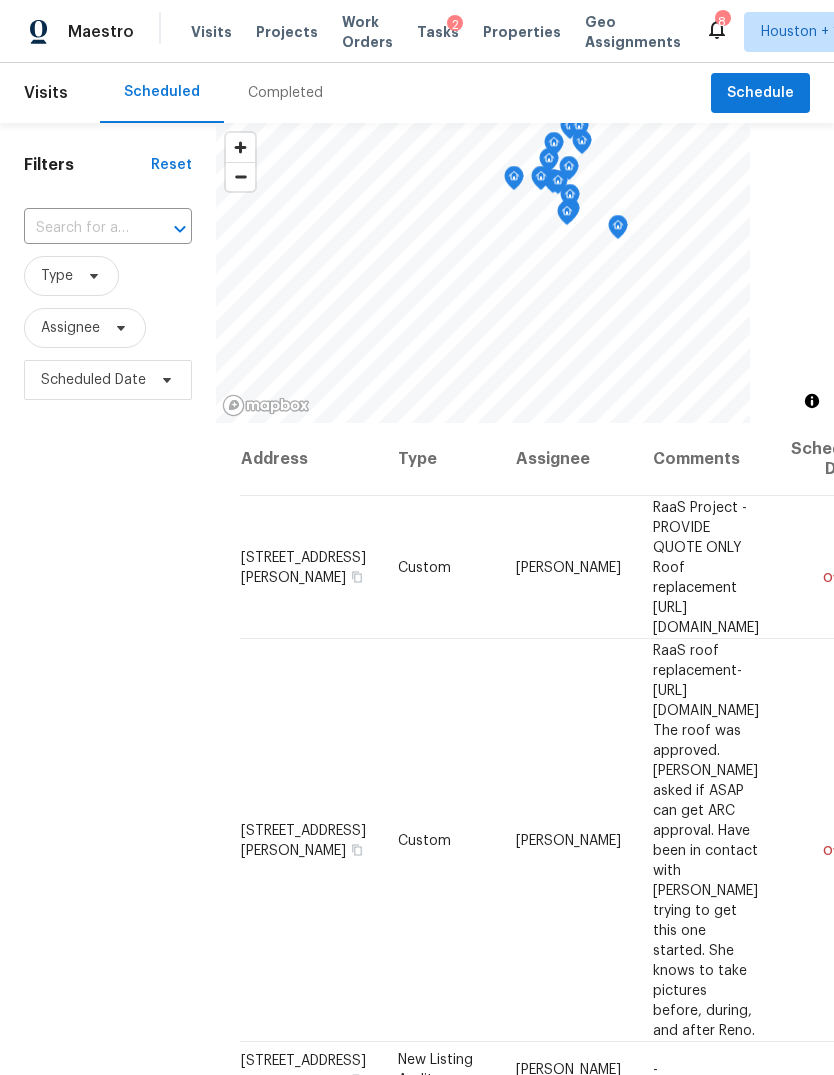 click on "Completed" at bounding box center (285, 93) 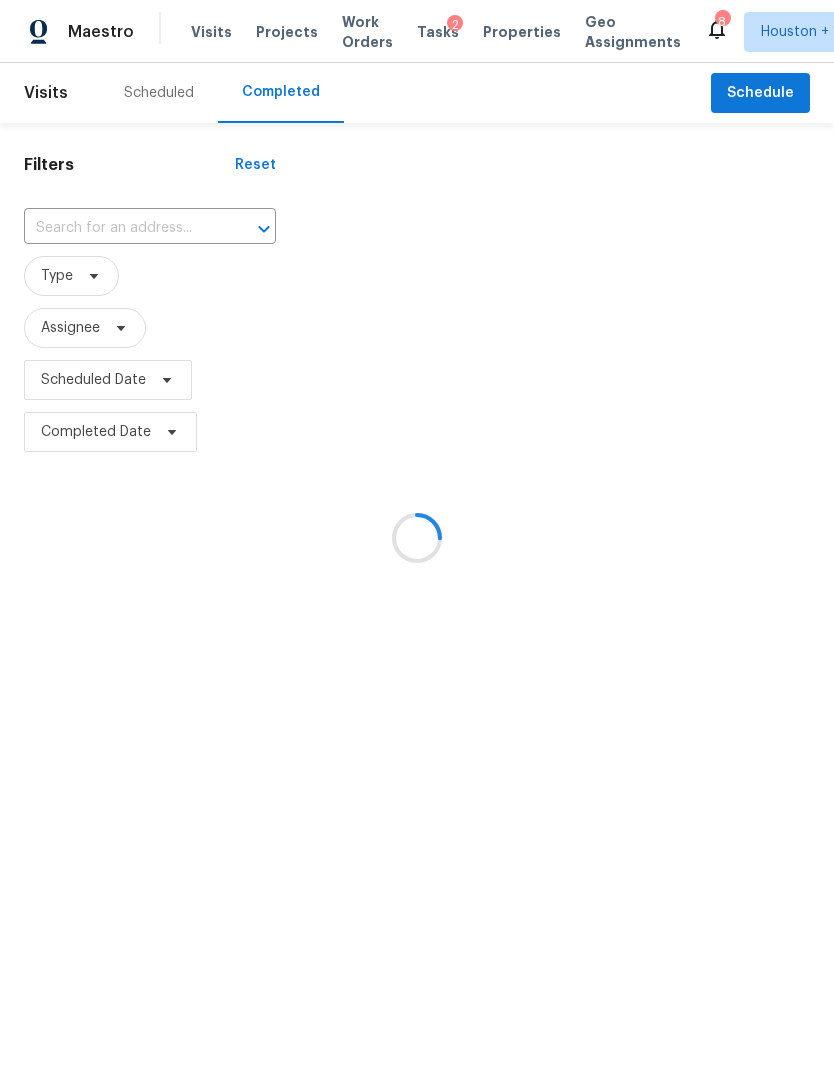 click at bounding box center [417, 537] 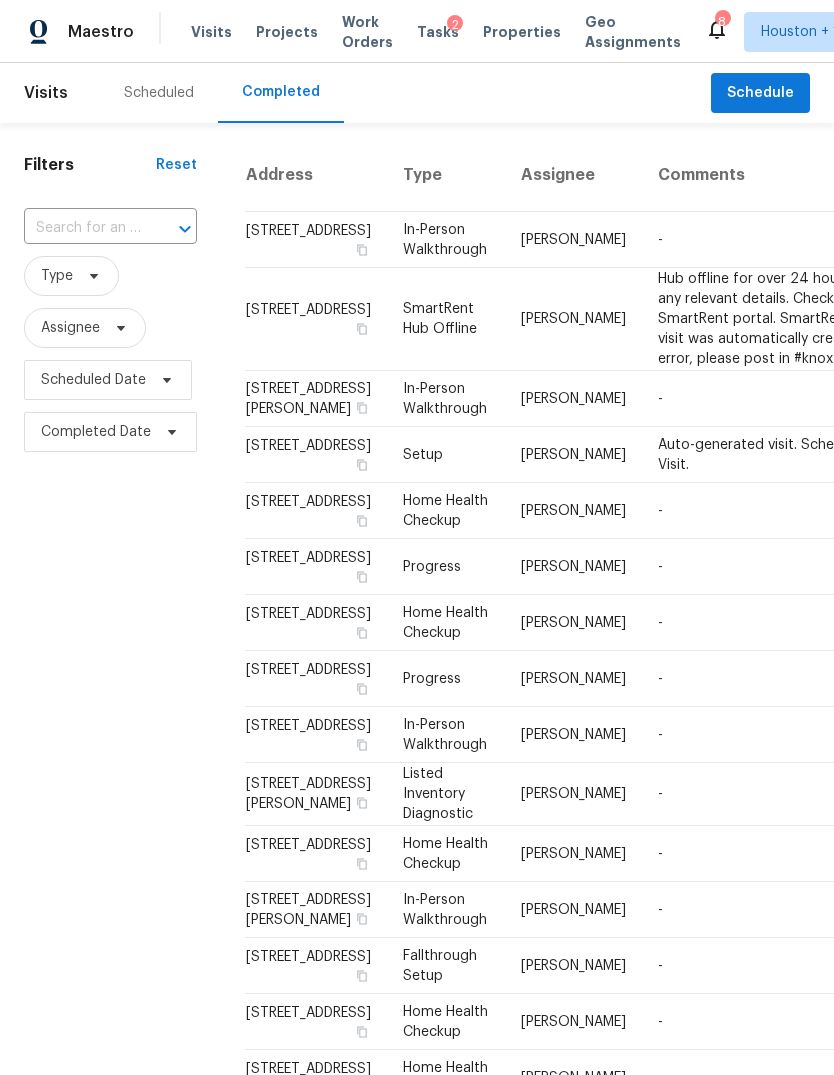 click at bounding box center [82, 228] 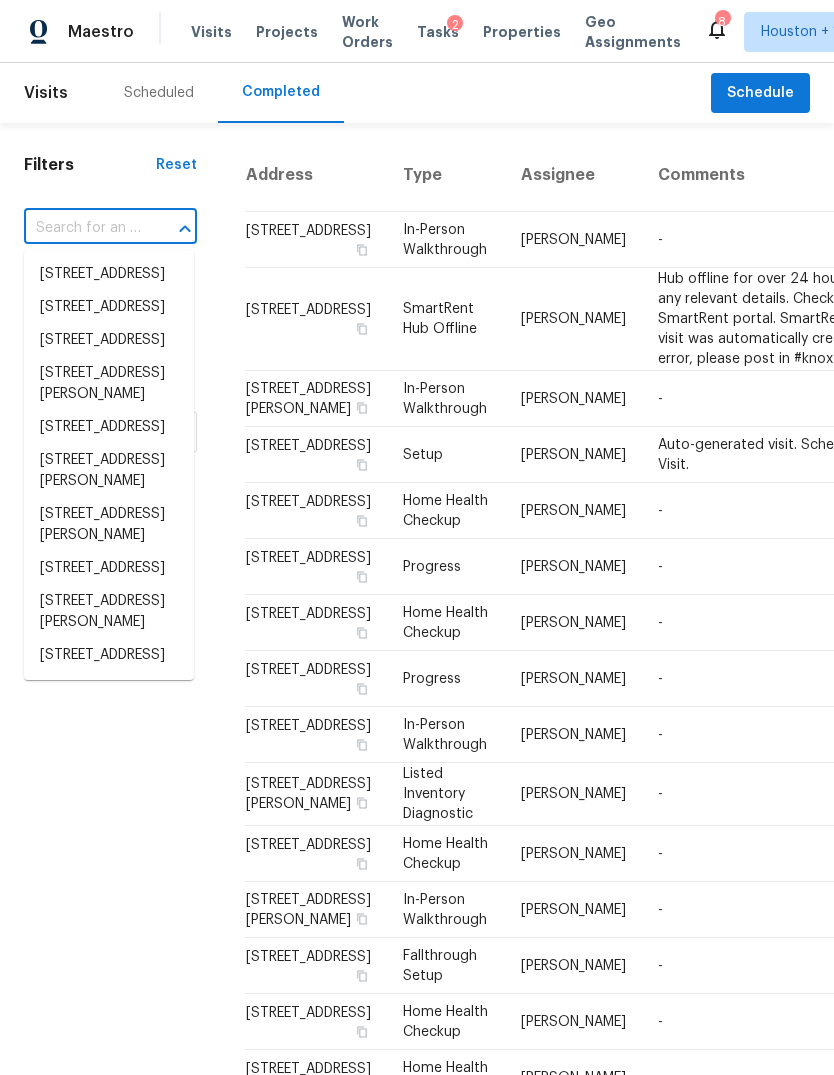 click at bounding box center [82, 228] 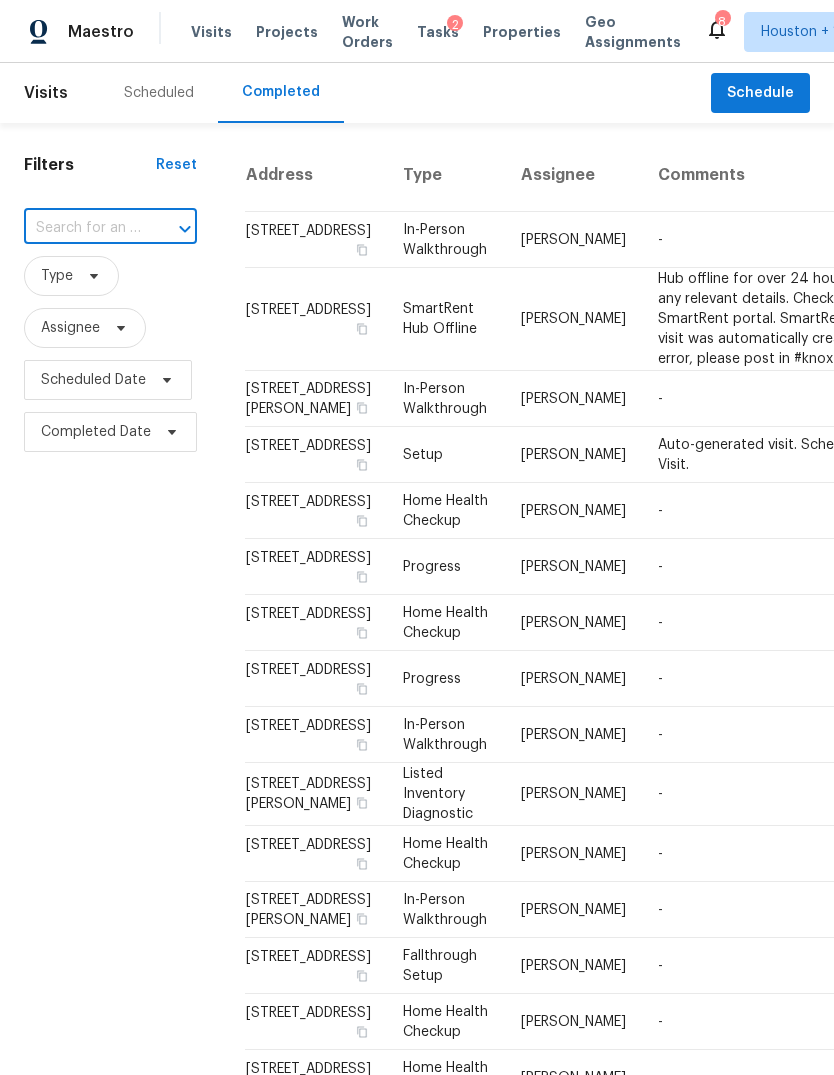 paste on "15810 Copper Oak Ln, Houston, TX 77084" 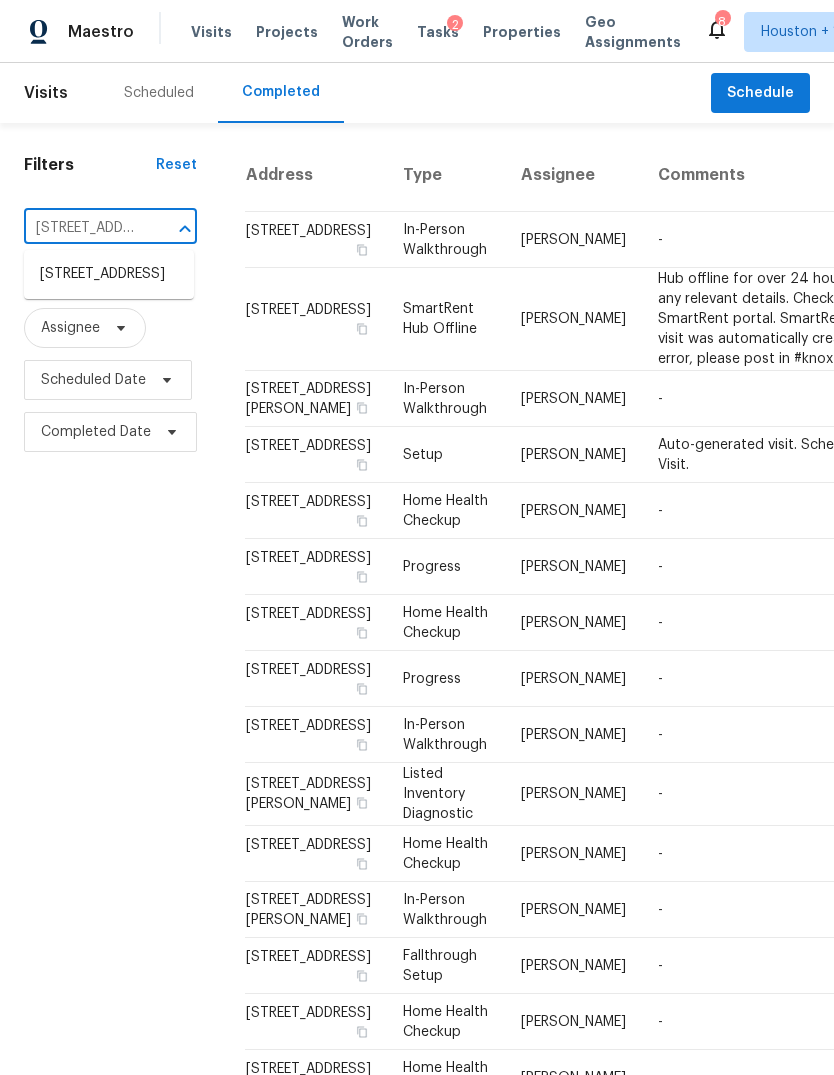 click on "15810 Copper Oak Ln, Houston, TX 77084" at bounding box center [109, 274] 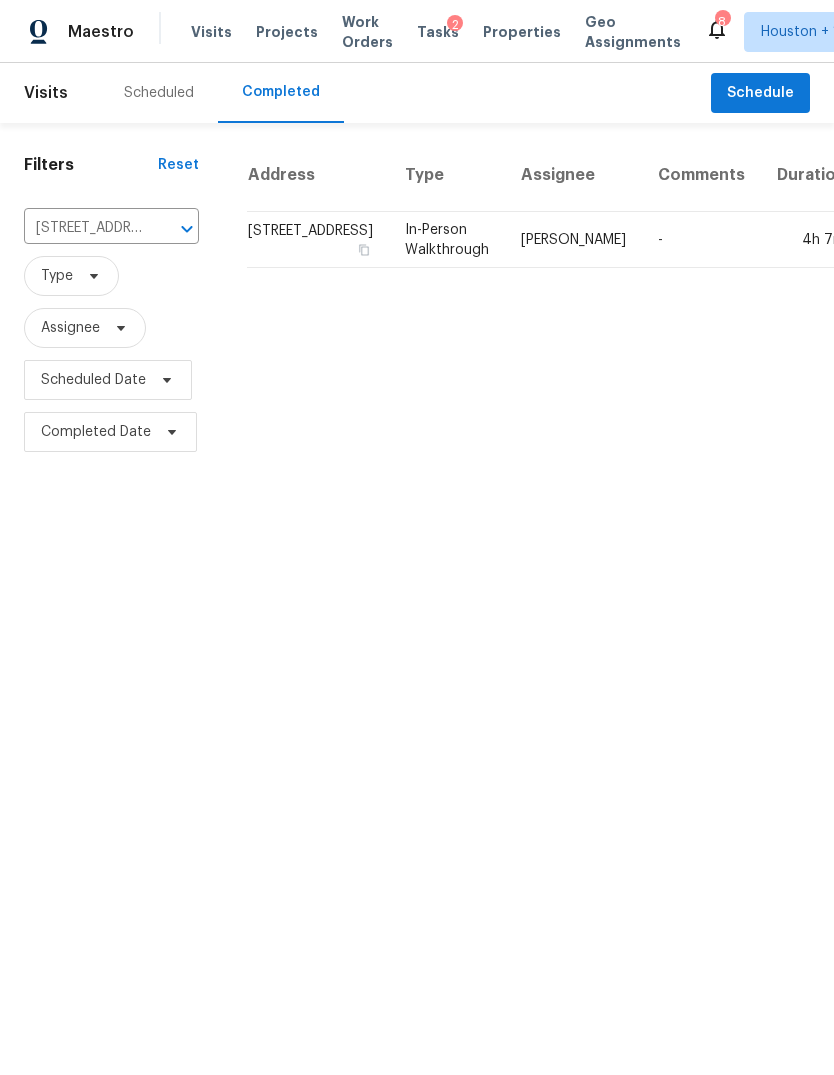 click on "4h 7m" at bounding box center (811, 240) 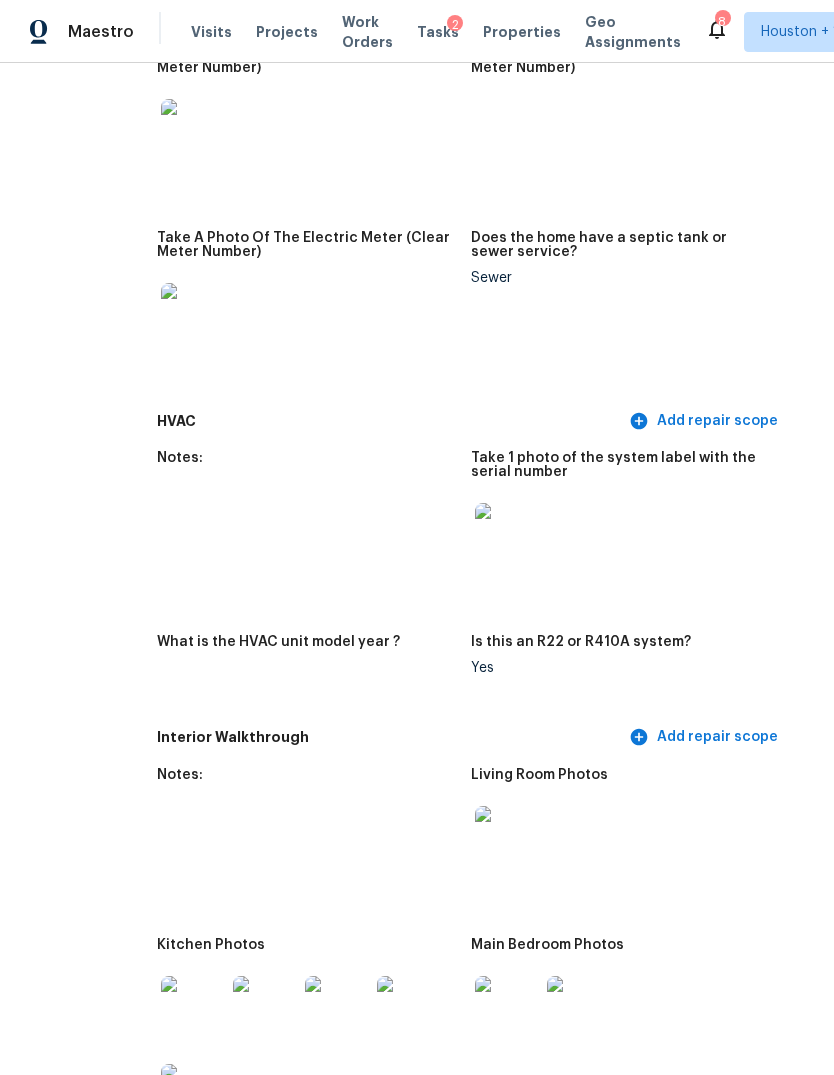 scroll, scrollTop: 1470, scrollLeft: 89, axis: both 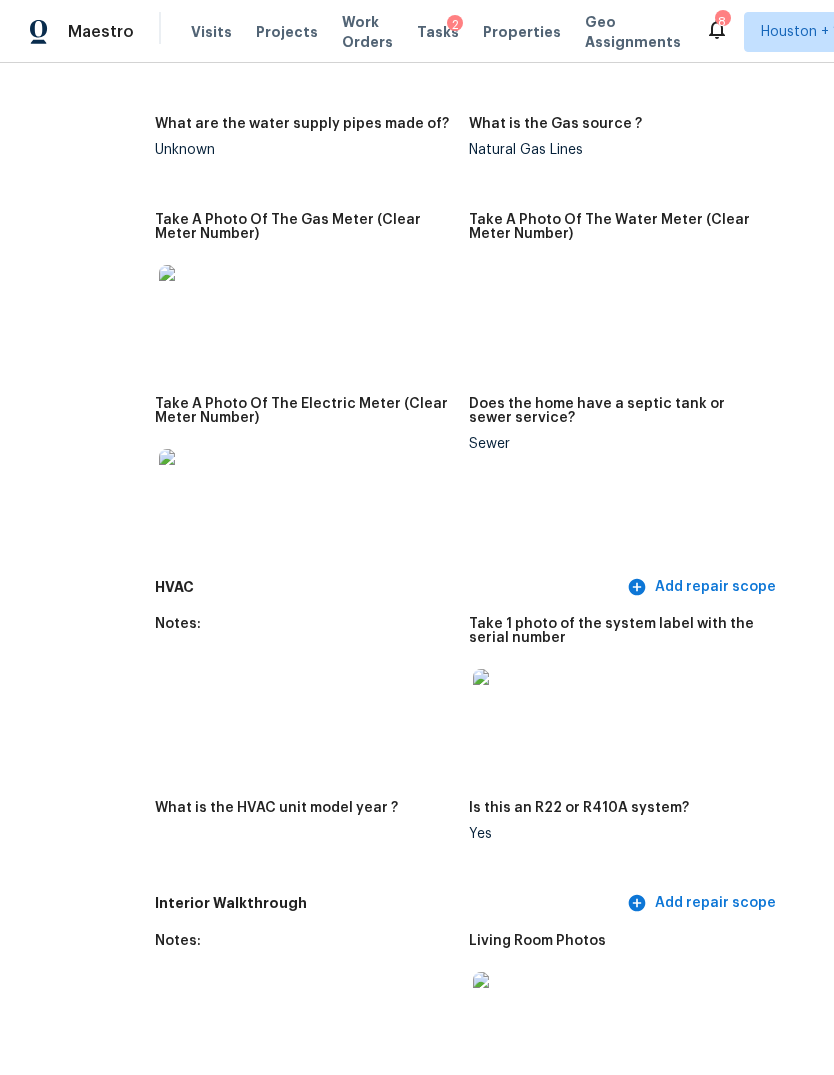 click at bounding box center (191, 481) 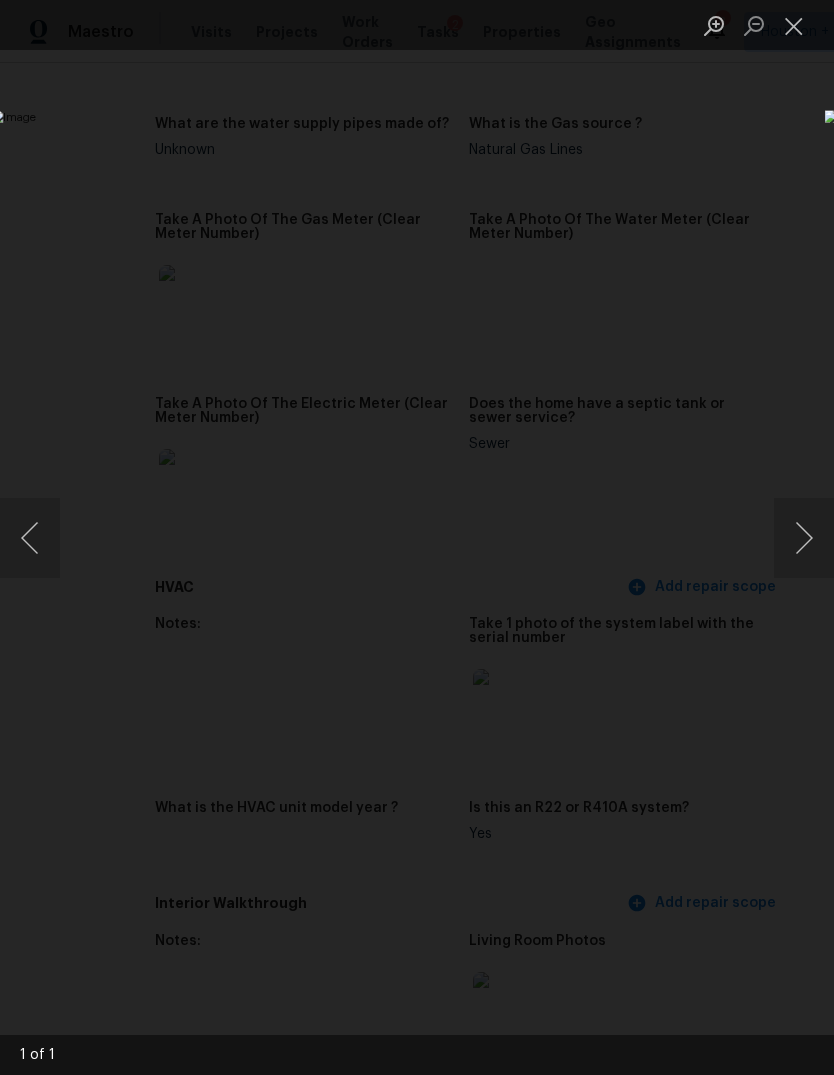 click at bounding box center (417, 537) 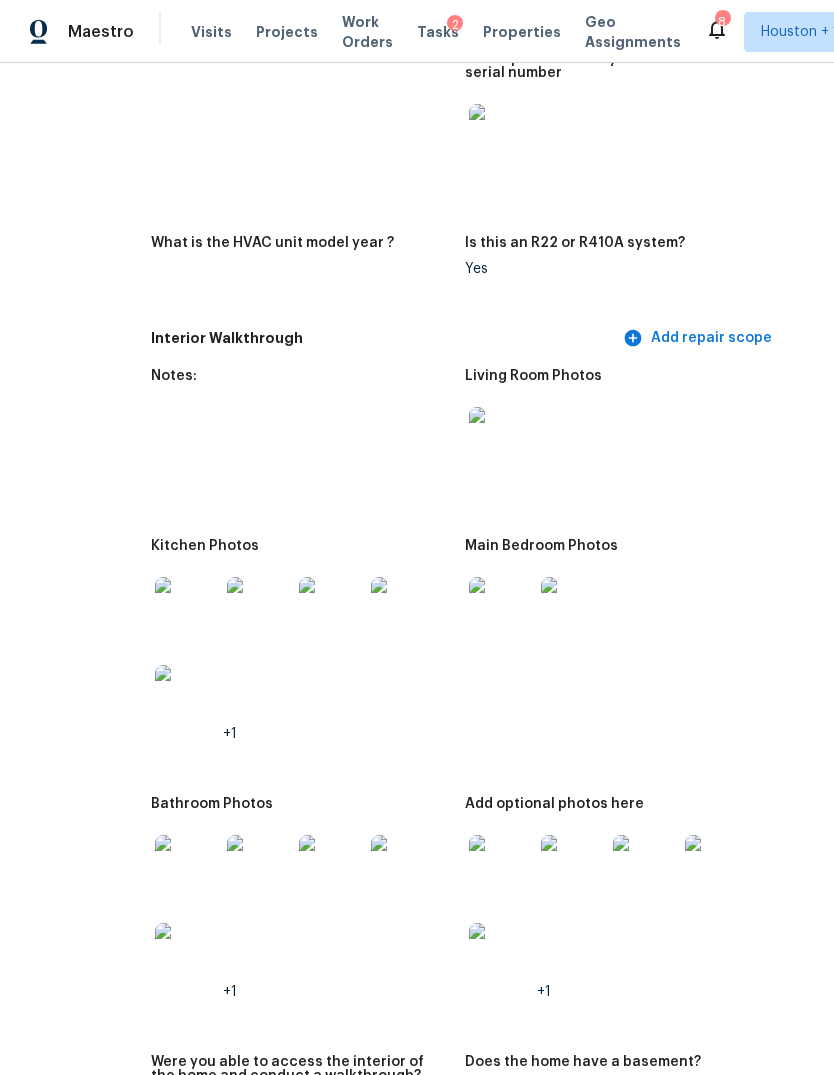 scroll, scrollTop: 2035, scrollLeft: 92, axis: both 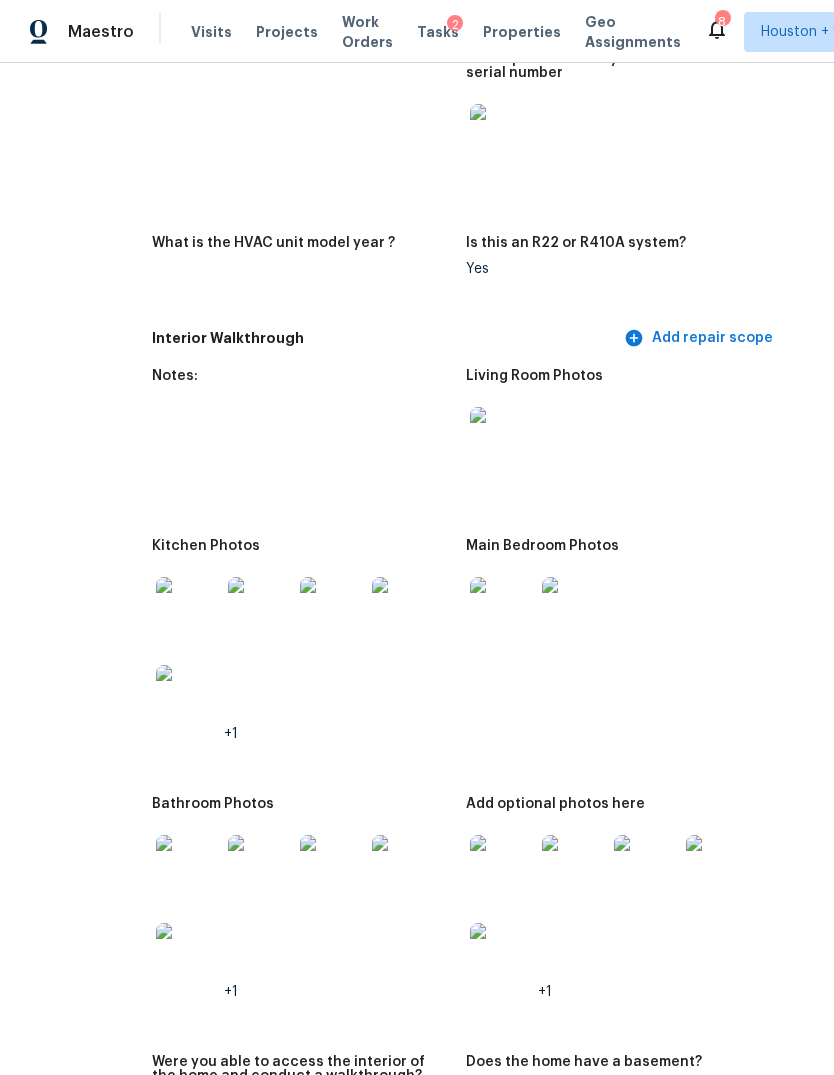 click at bounding box center [188, 609] 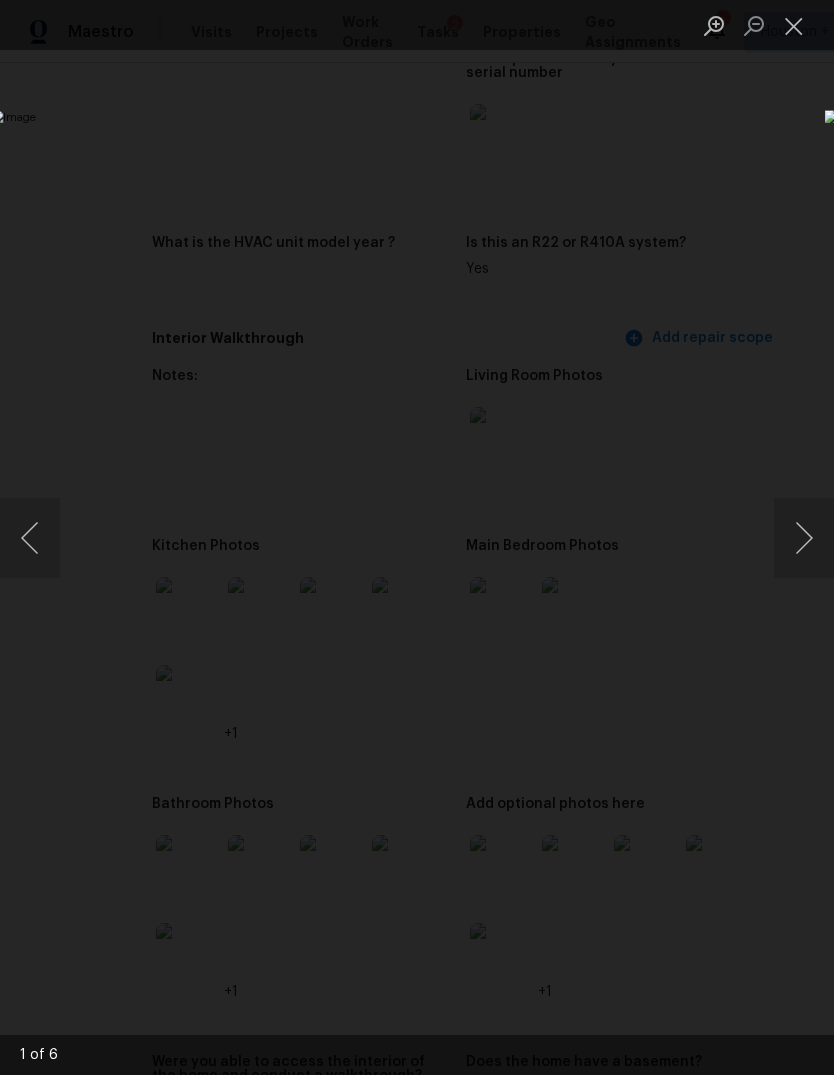 click at bounding box center (804, 538) 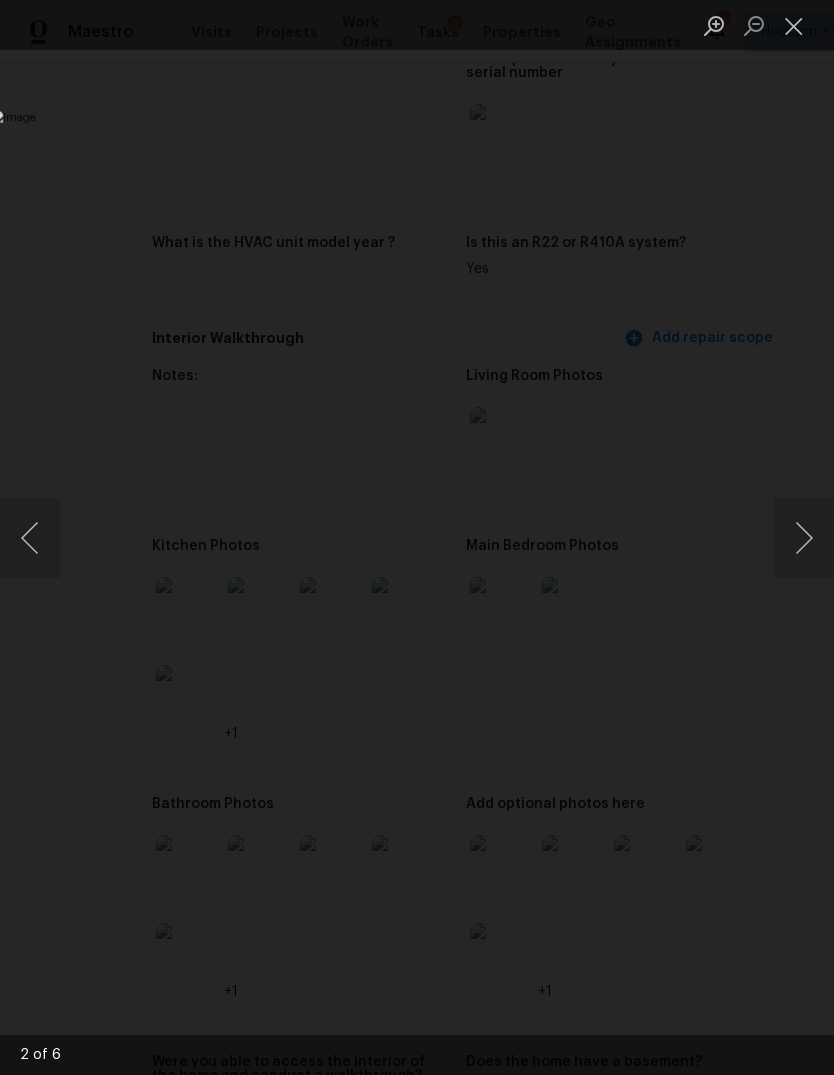 click at bounding box center [804, 538] 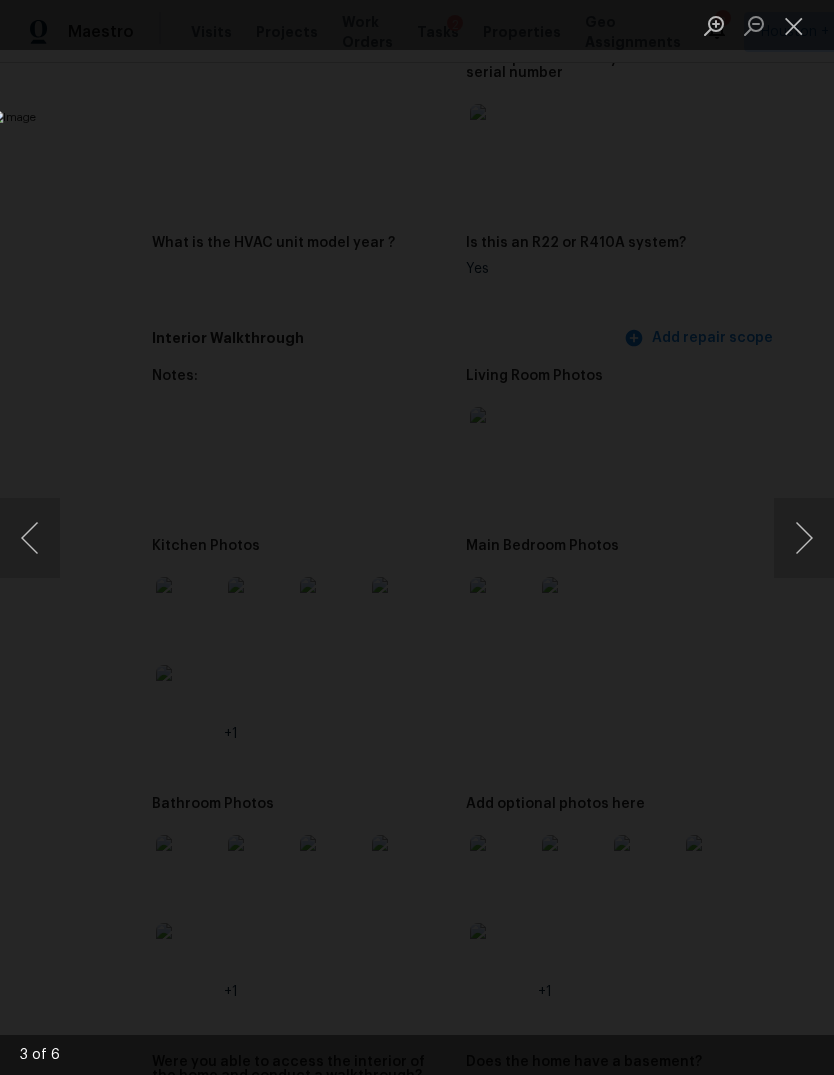 click at bounding box center [804, 538] 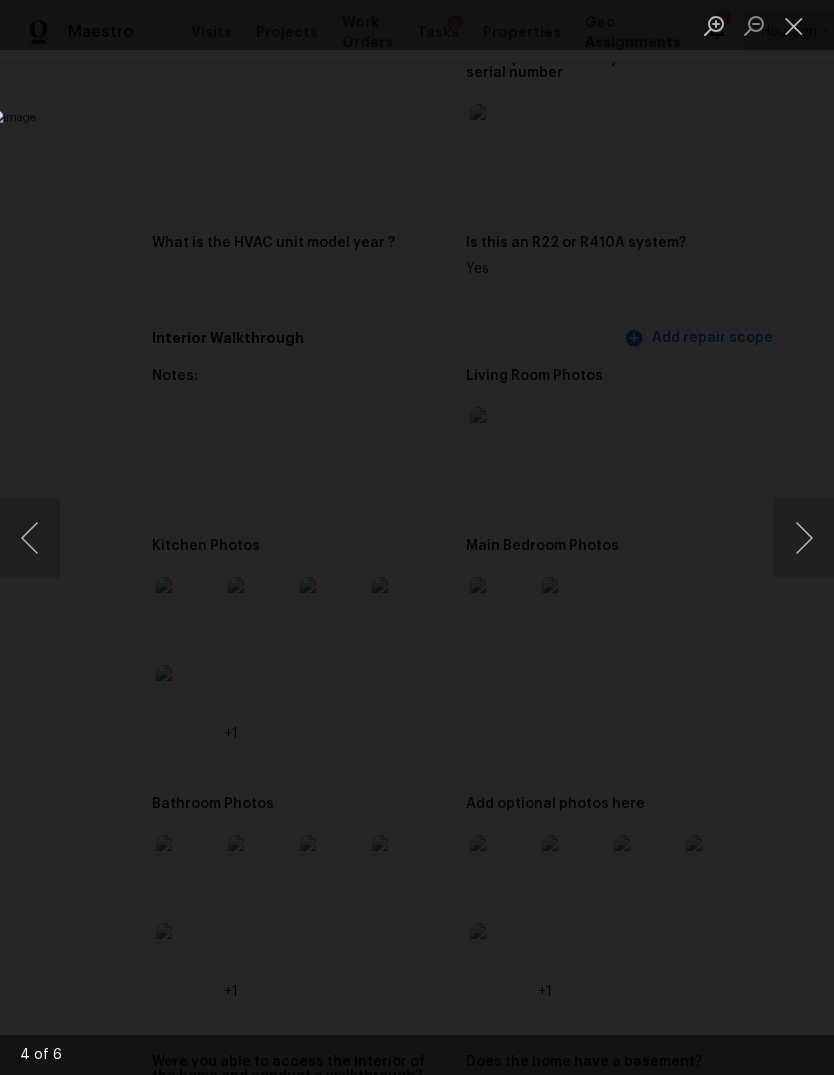 click at bounding box center (804, 538) 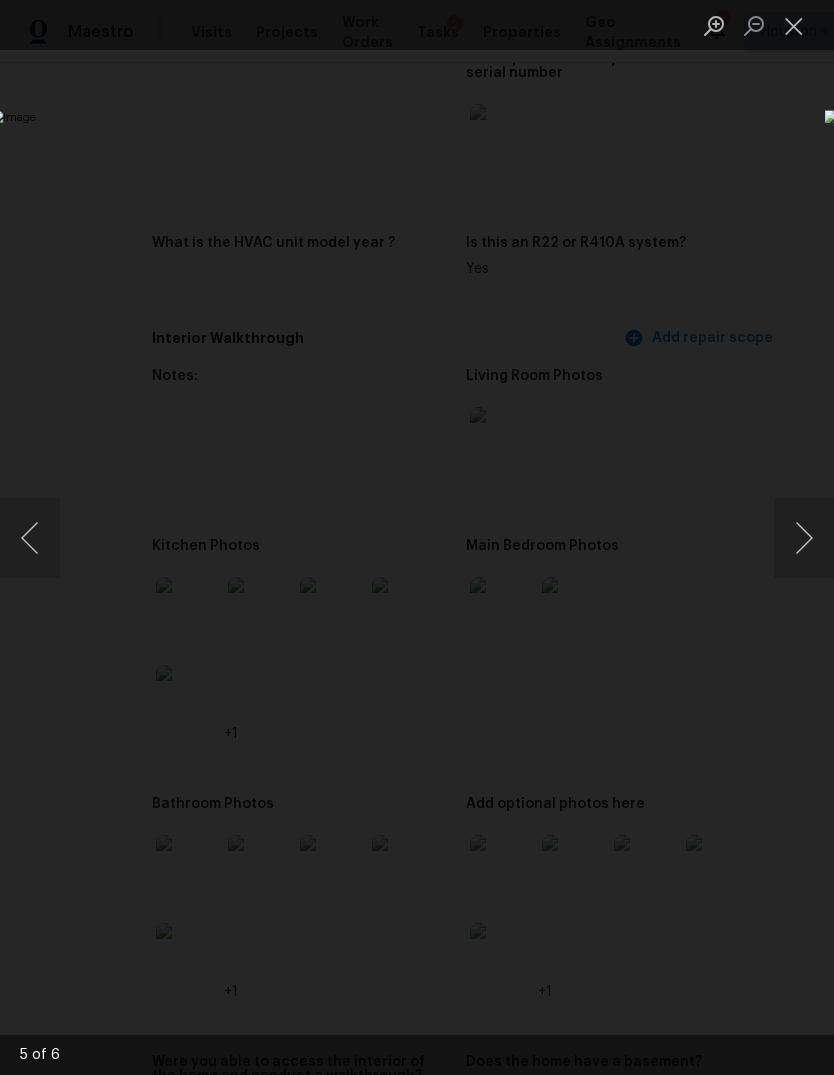 click at bounding box center [417, 537] 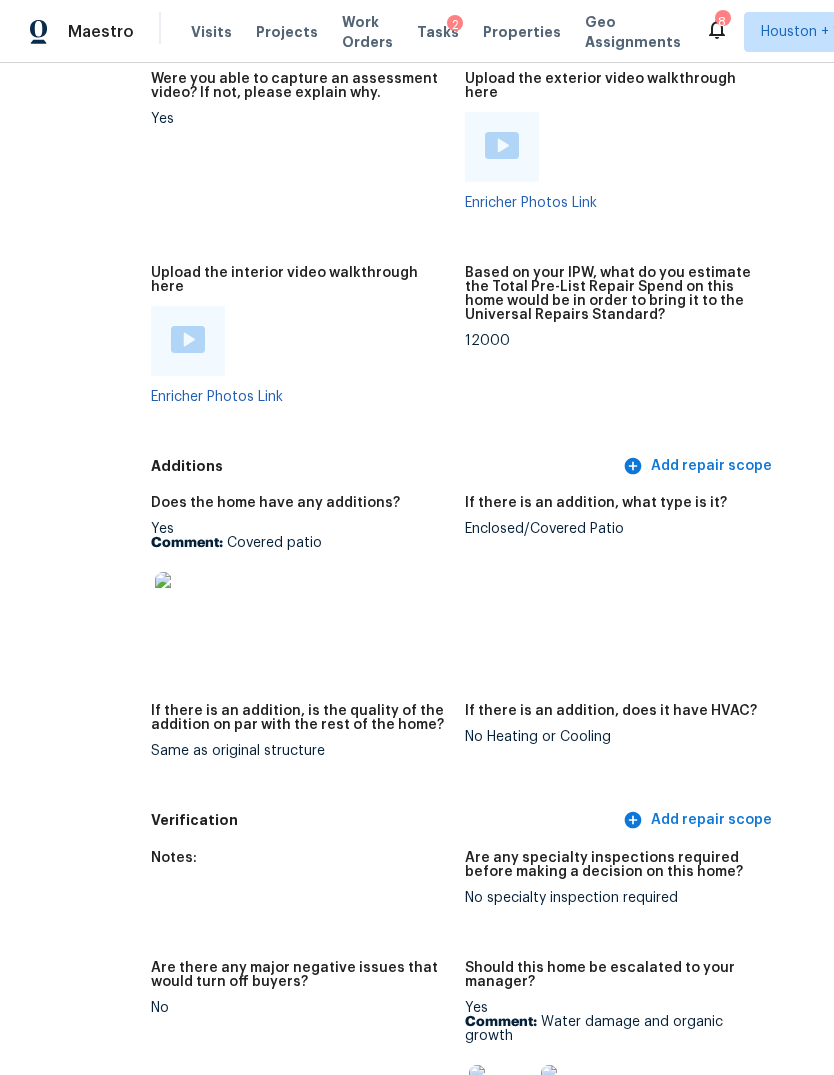 scroll, scrollTop: 4527, scrollLeft: 92, axis: both 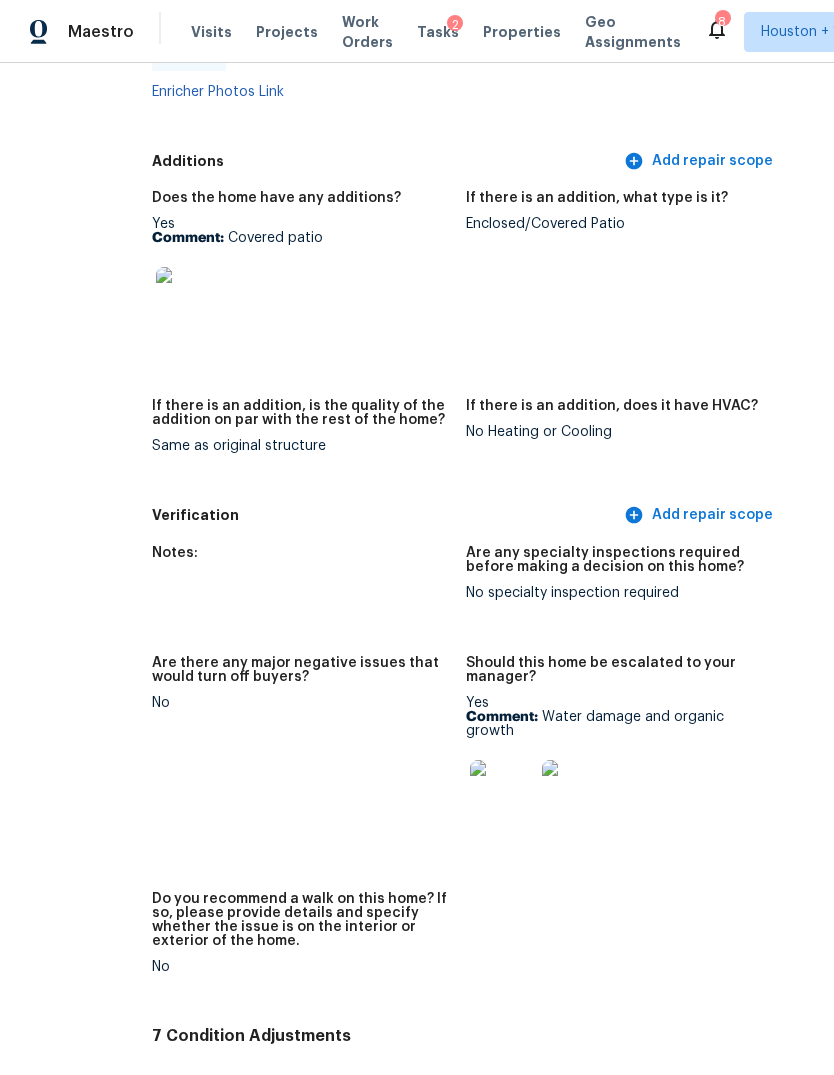 click at bounding box center (502, 792) 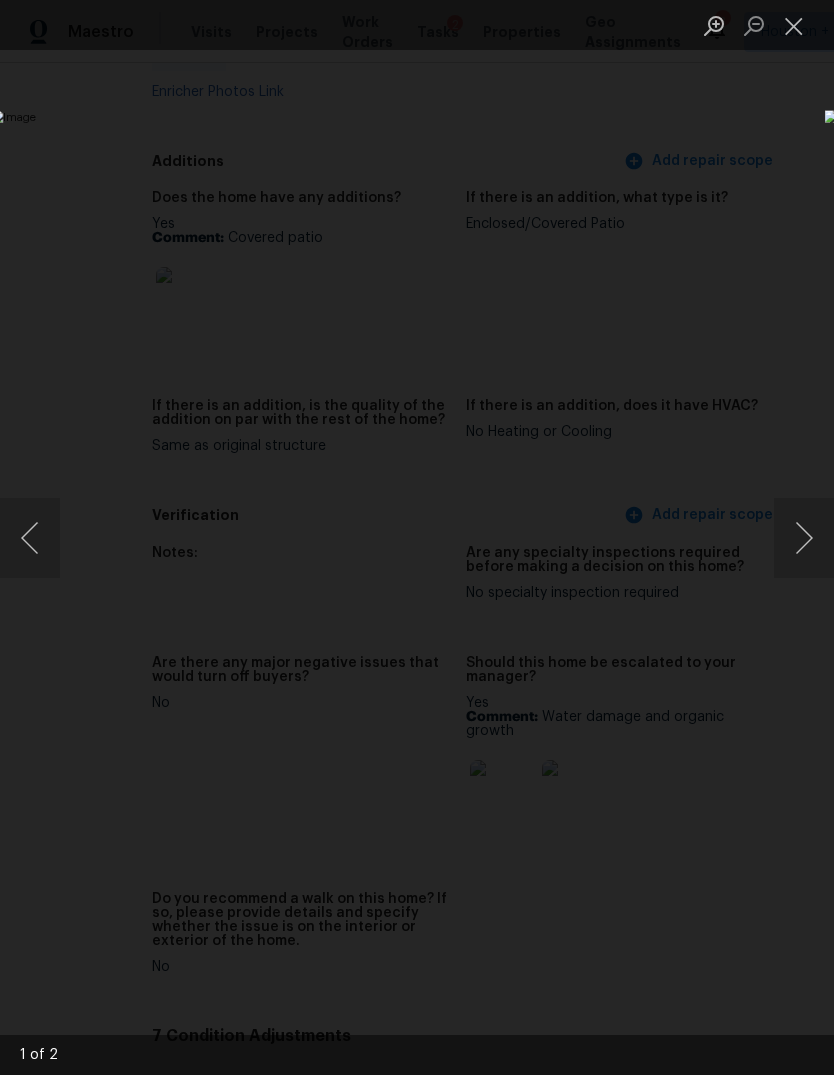 click at bounding box center (804, 538) 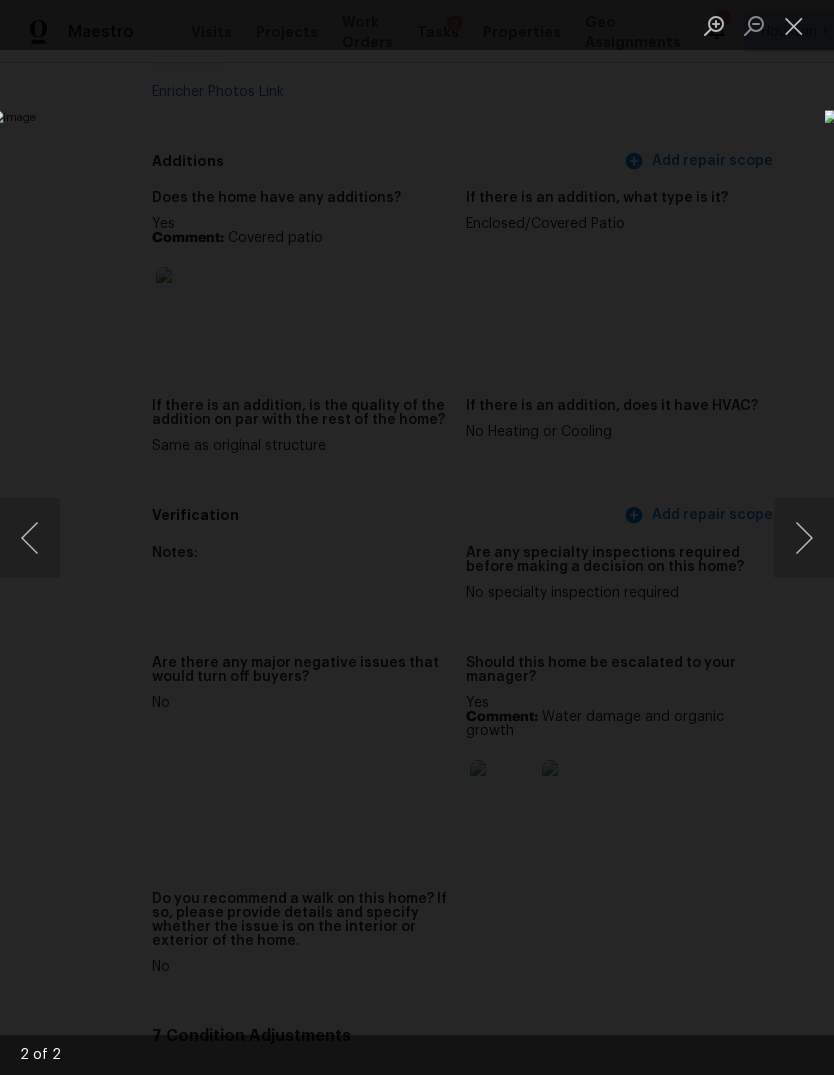 click at bounding box center [417, 537] 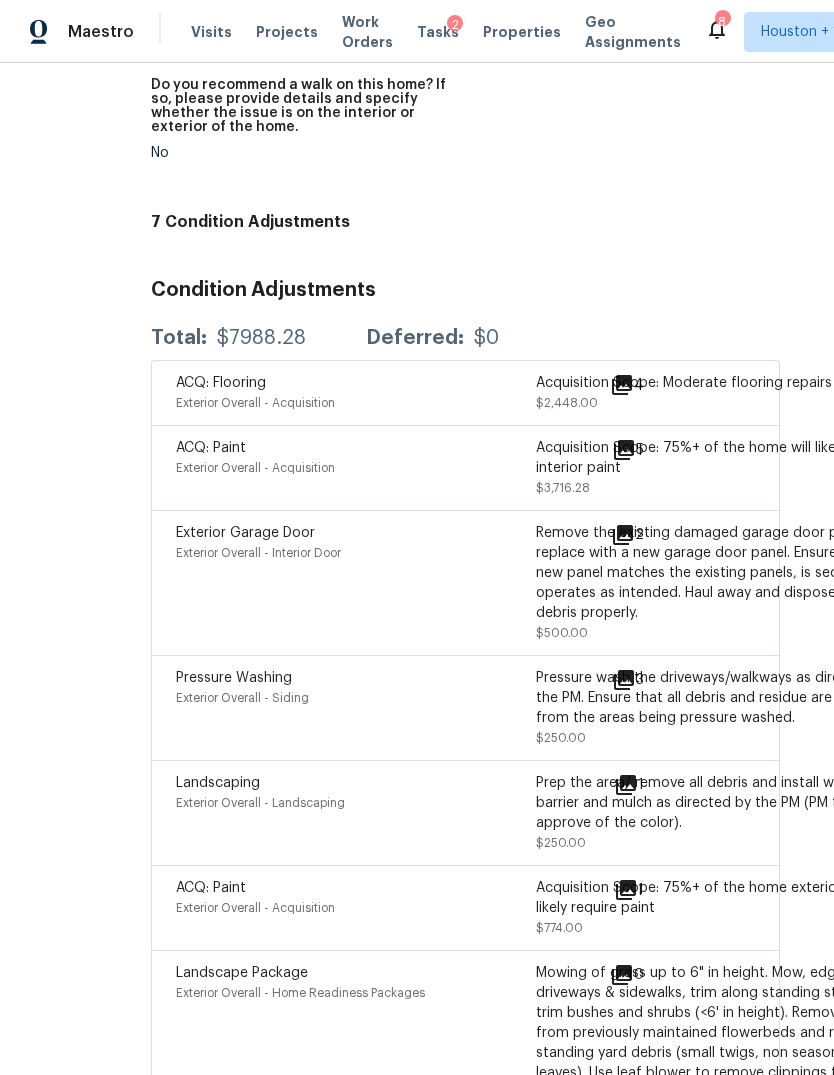 scroll, scrollTop: 5341, scrollLeft: 92, axis: both 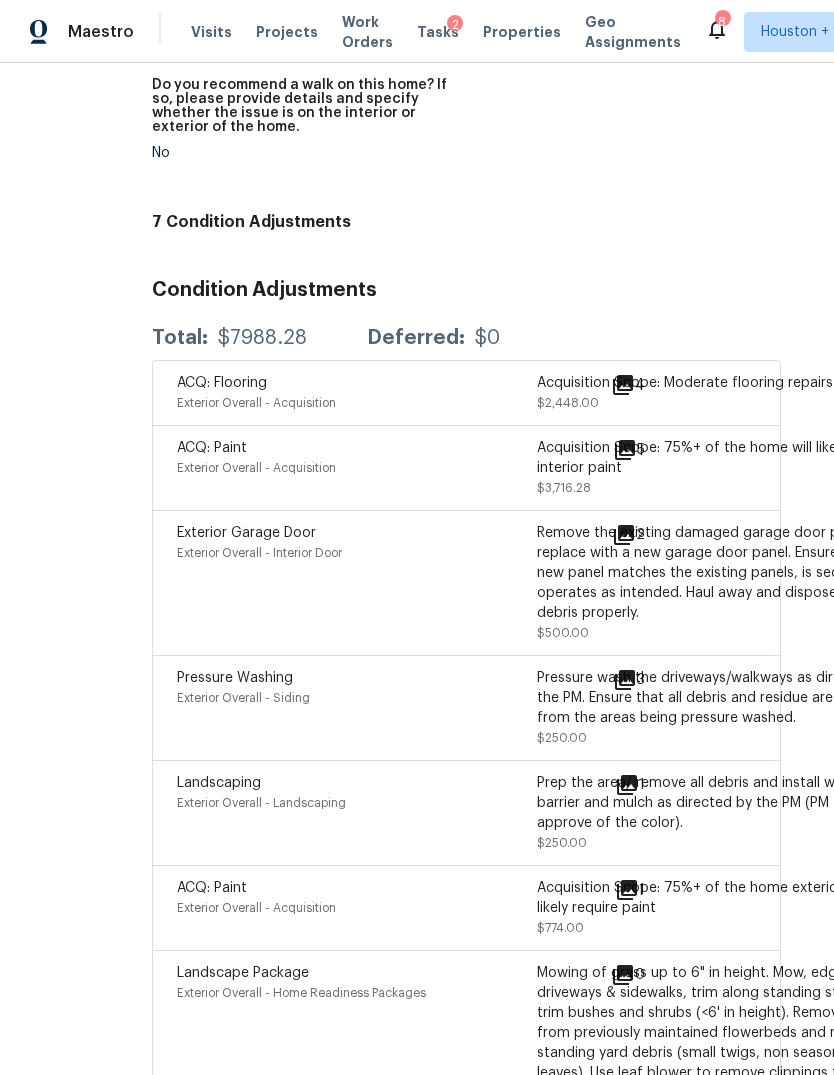 click 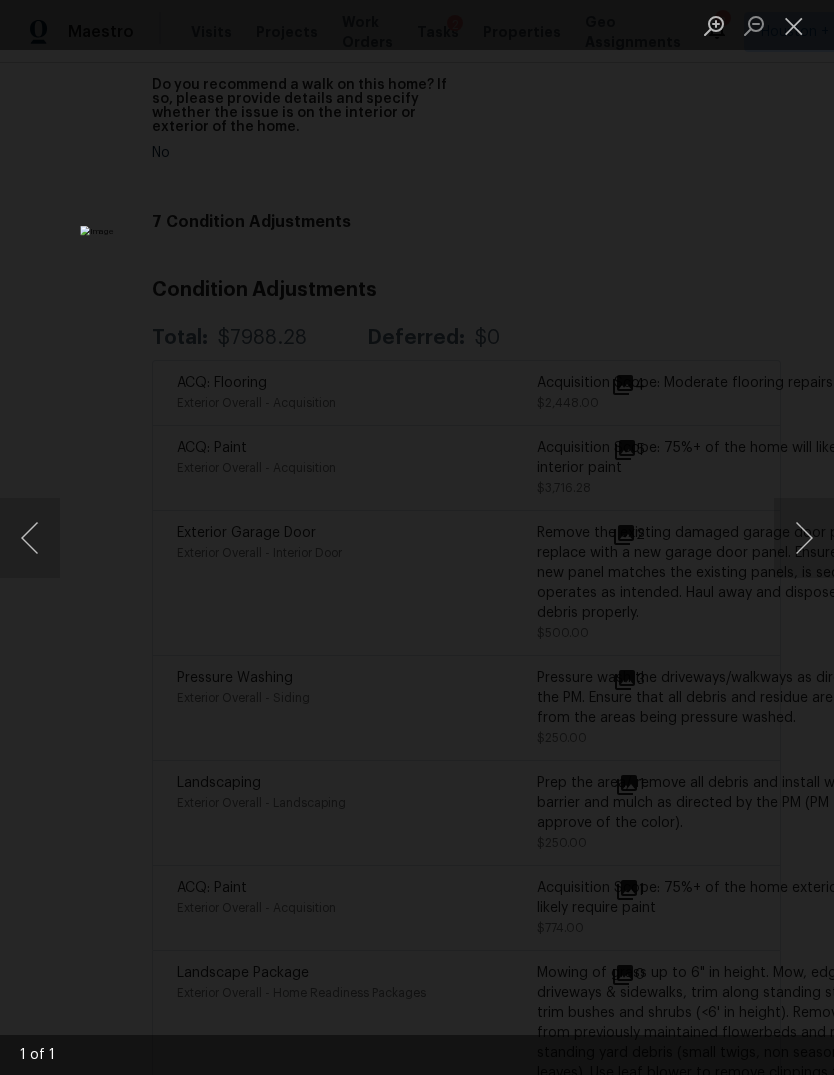 click at bounding box center [804, 538] 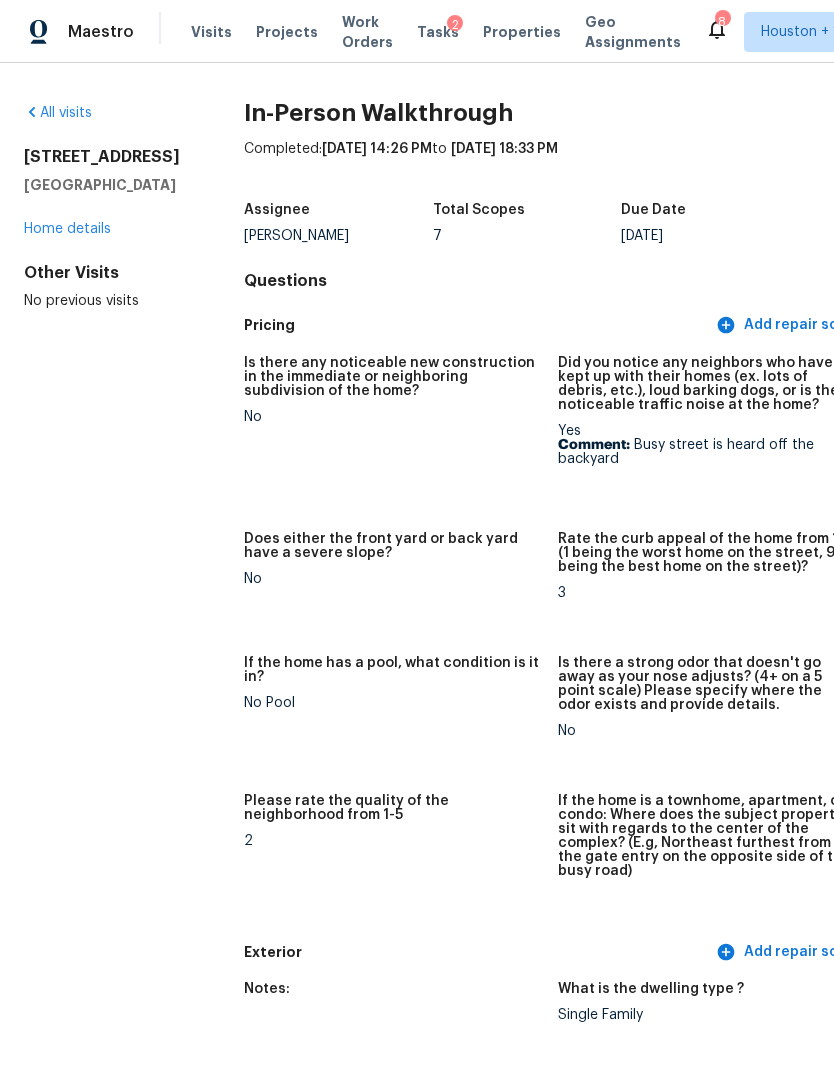 scroll, scrollTop: 0, scrollLeft: 0, axis: both 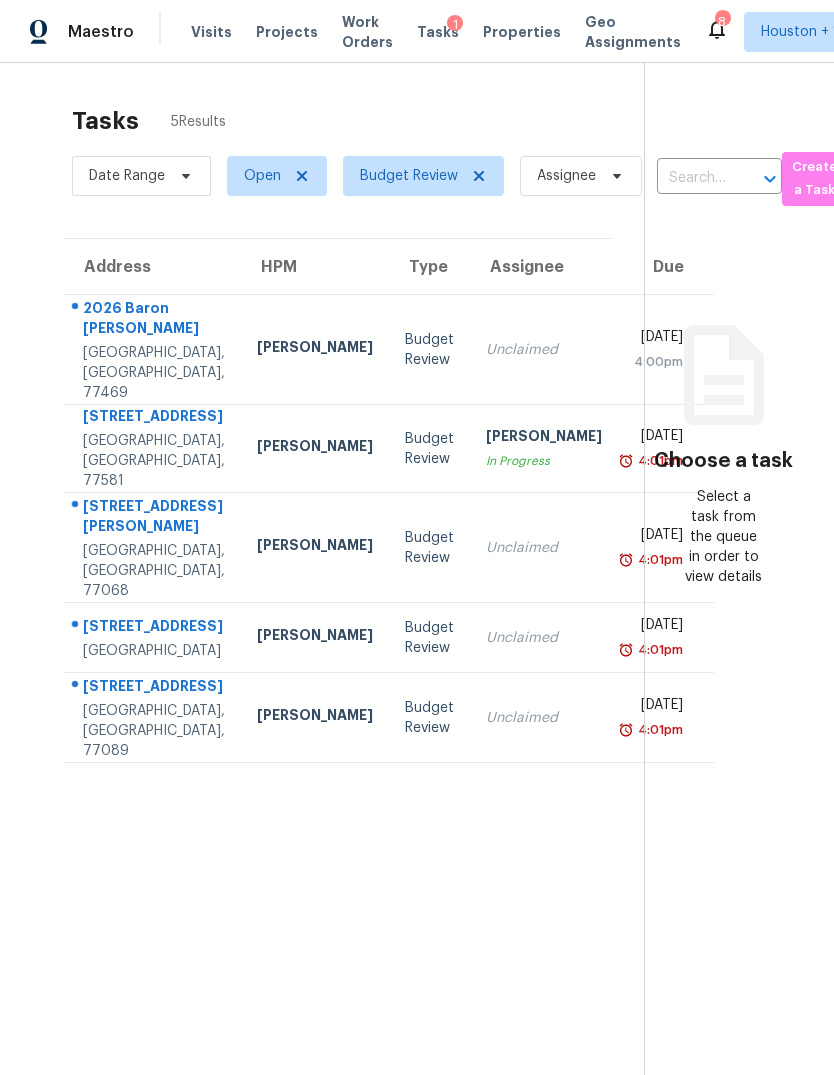 click on "2026 Baron Sky Ln" at bounding box center [154, 320] 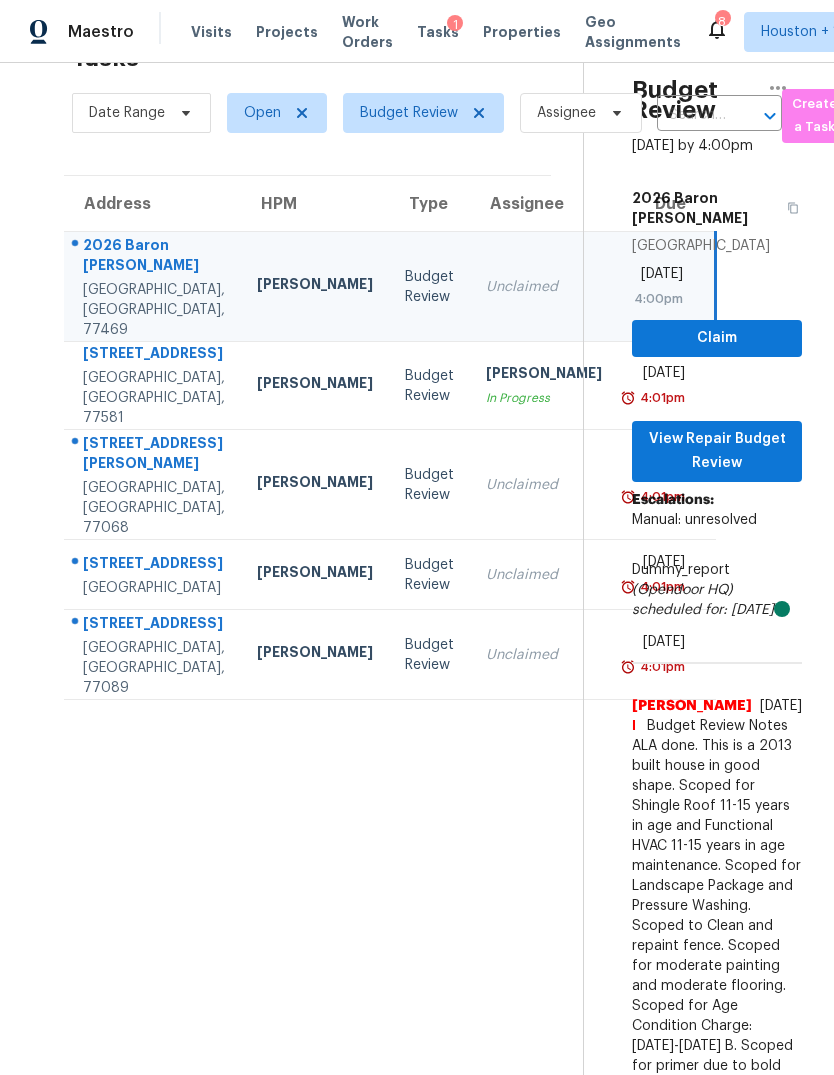 scroll, scrollTop: 102, scrollLeft: 4, axis: both 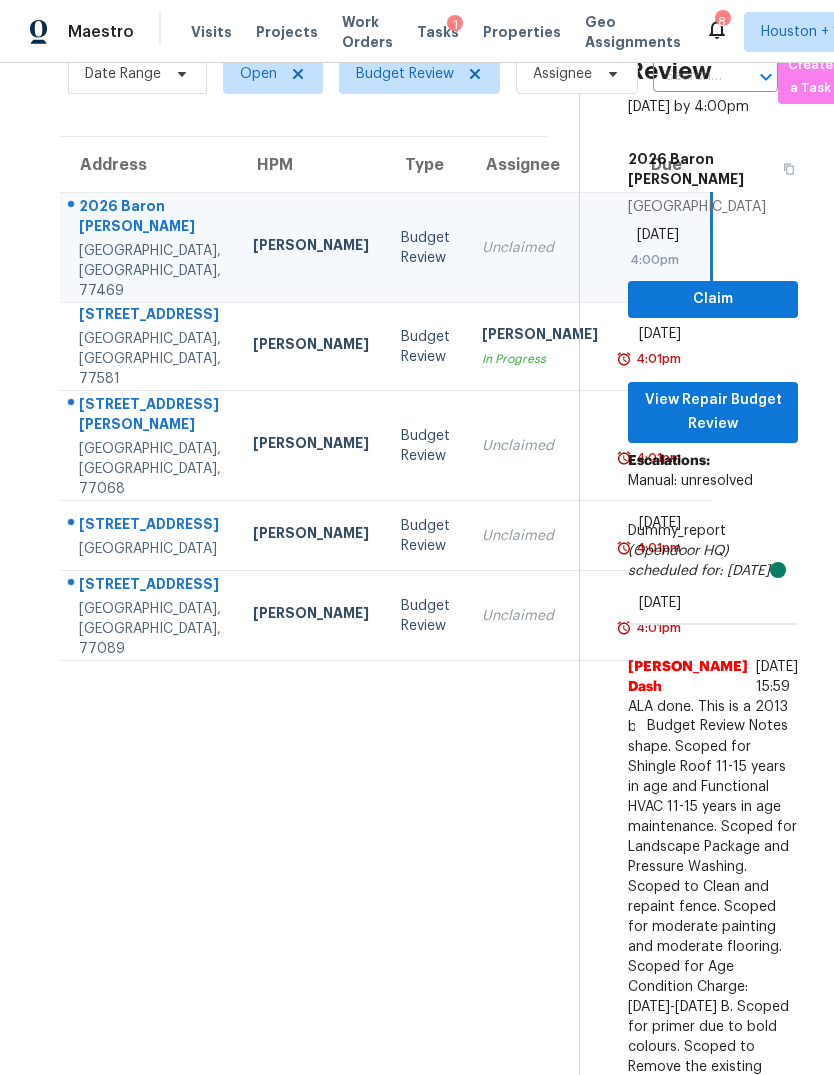 click on "Mon, Jul 21st 2025 4:01pm" at bounding box center (663, 347) 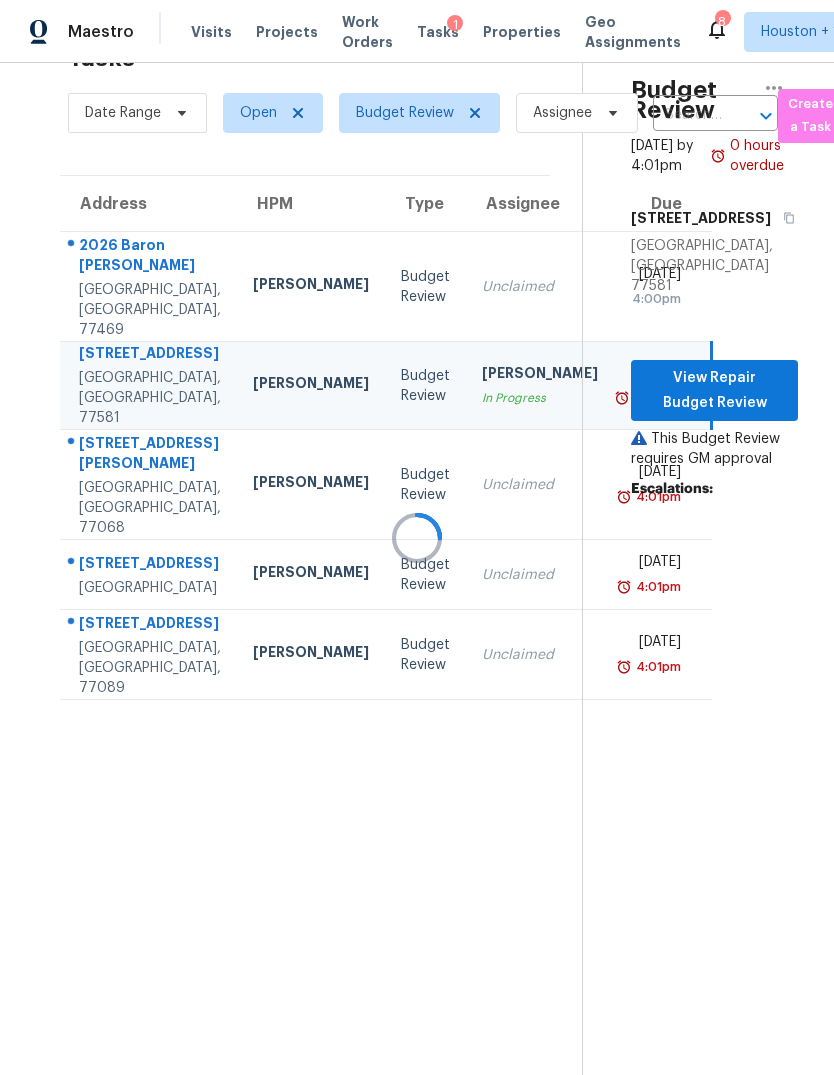 scroll, scrollTop: 63, scrollLeft: 4, axis: both 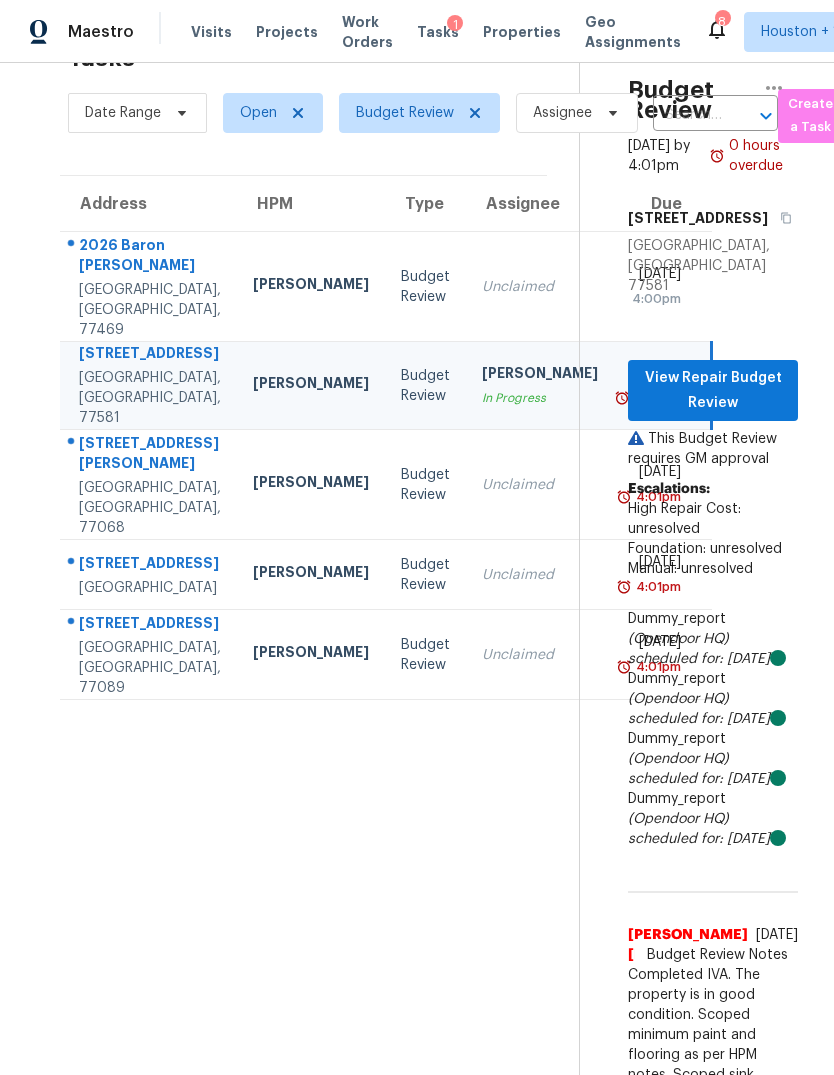 click on "[DATE]" at bounding box center (655, 276) 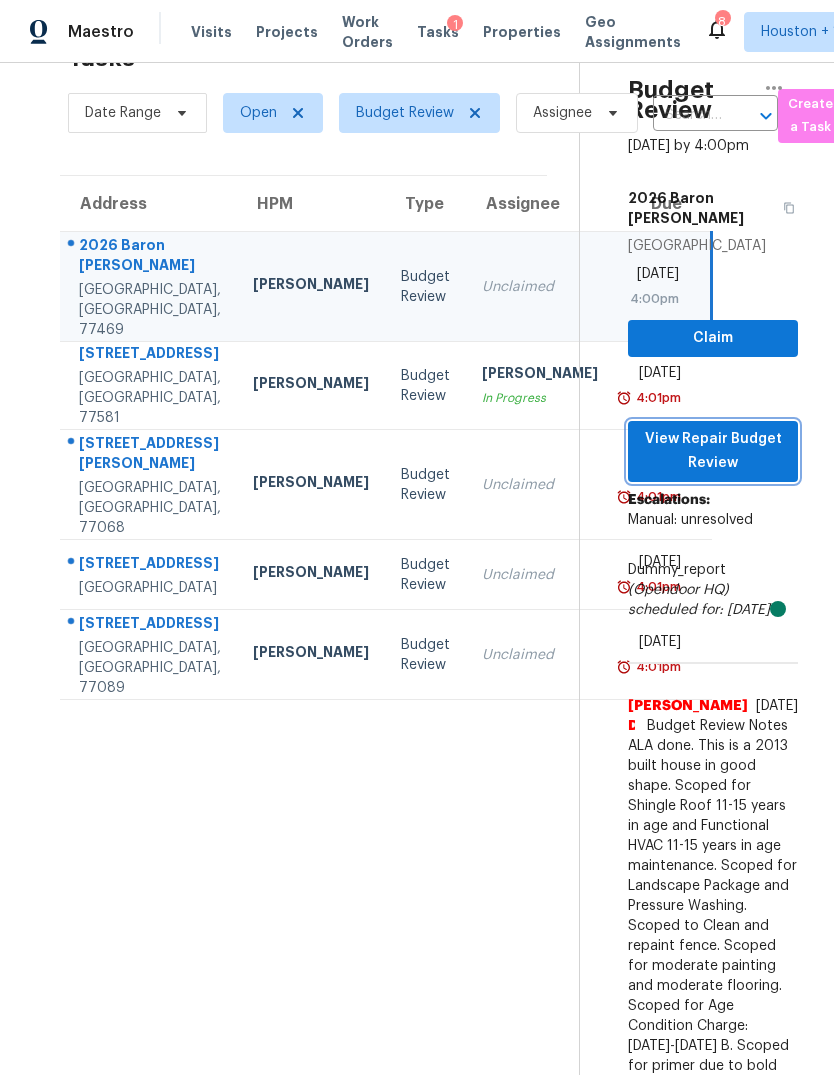 click on "View Repair Budget Review" at bounding box center (713, 451) 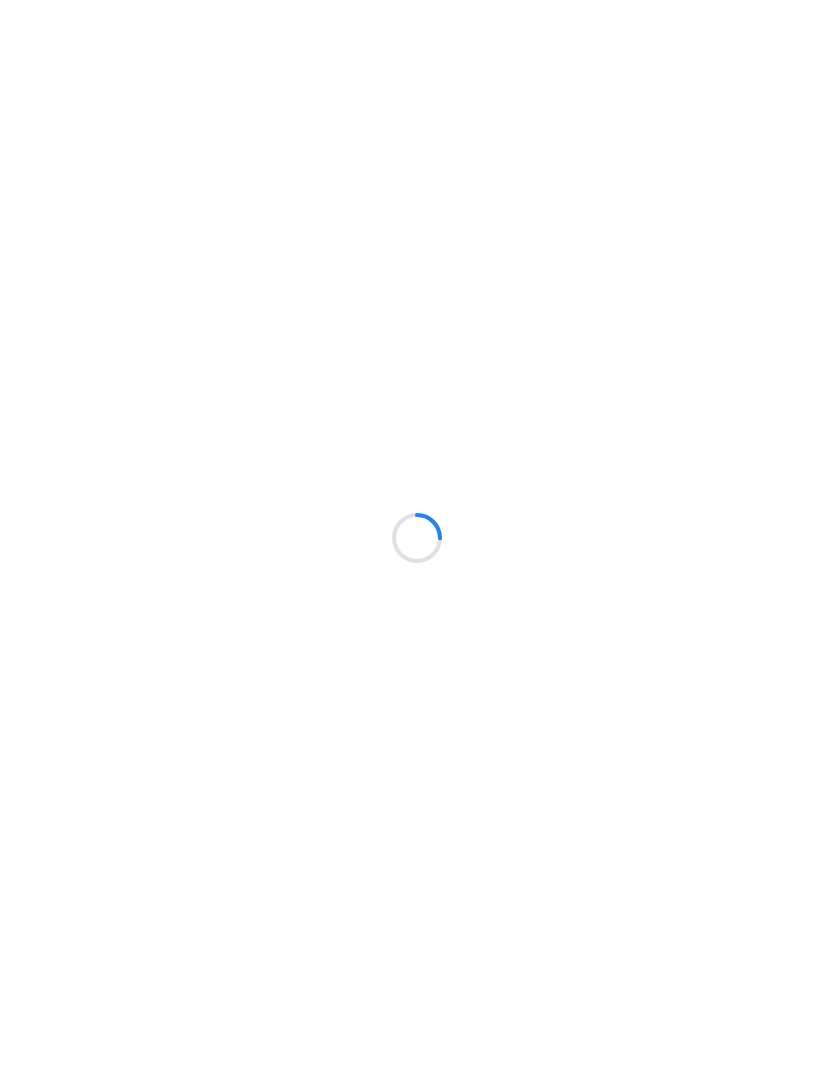 scroll, scrollTop: 0, scrollLeft: 0, axis: both 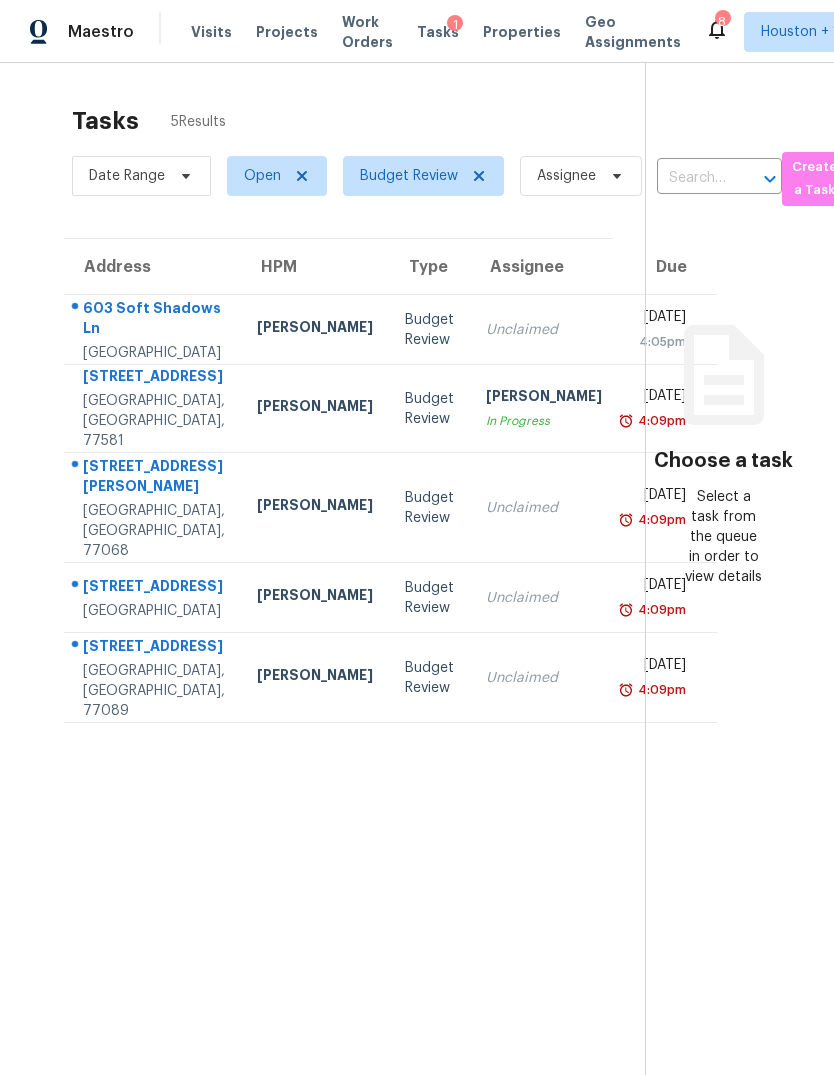 click on "[GEOGRAPHIC_DATA]" at bounding box center [154, 353] 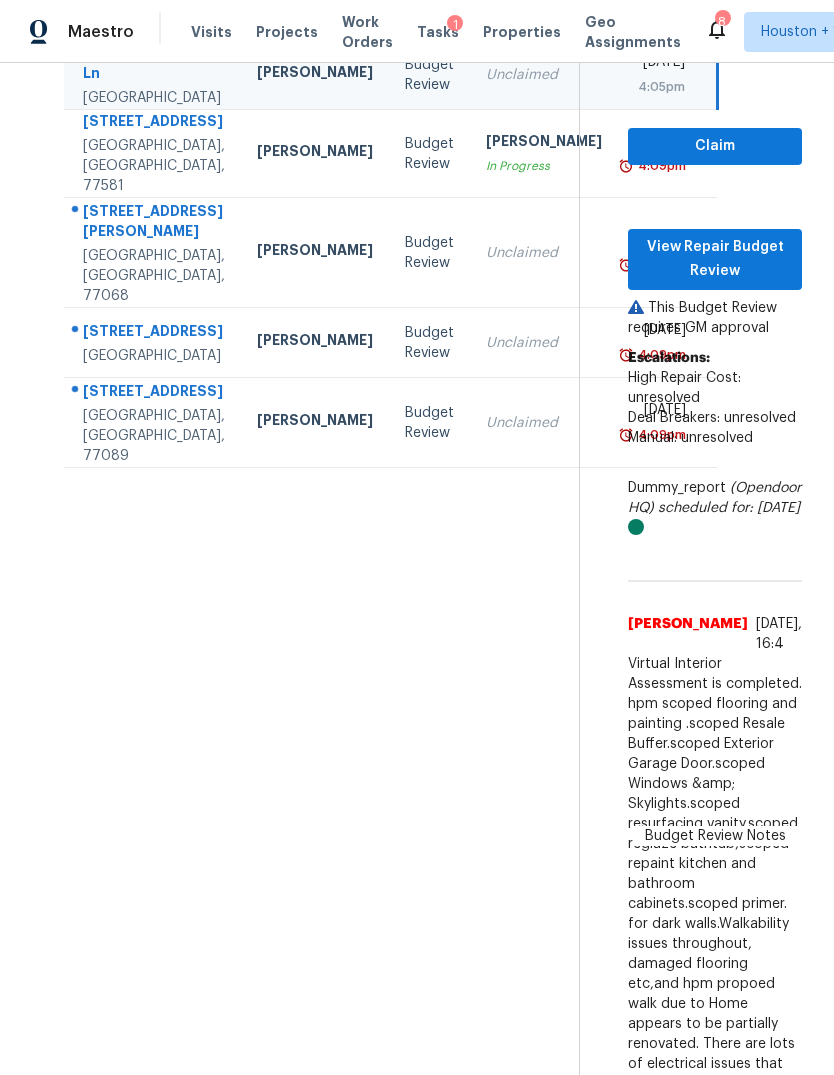 scroll, scrollTop: 255, scrollLeft: -1, axis: both 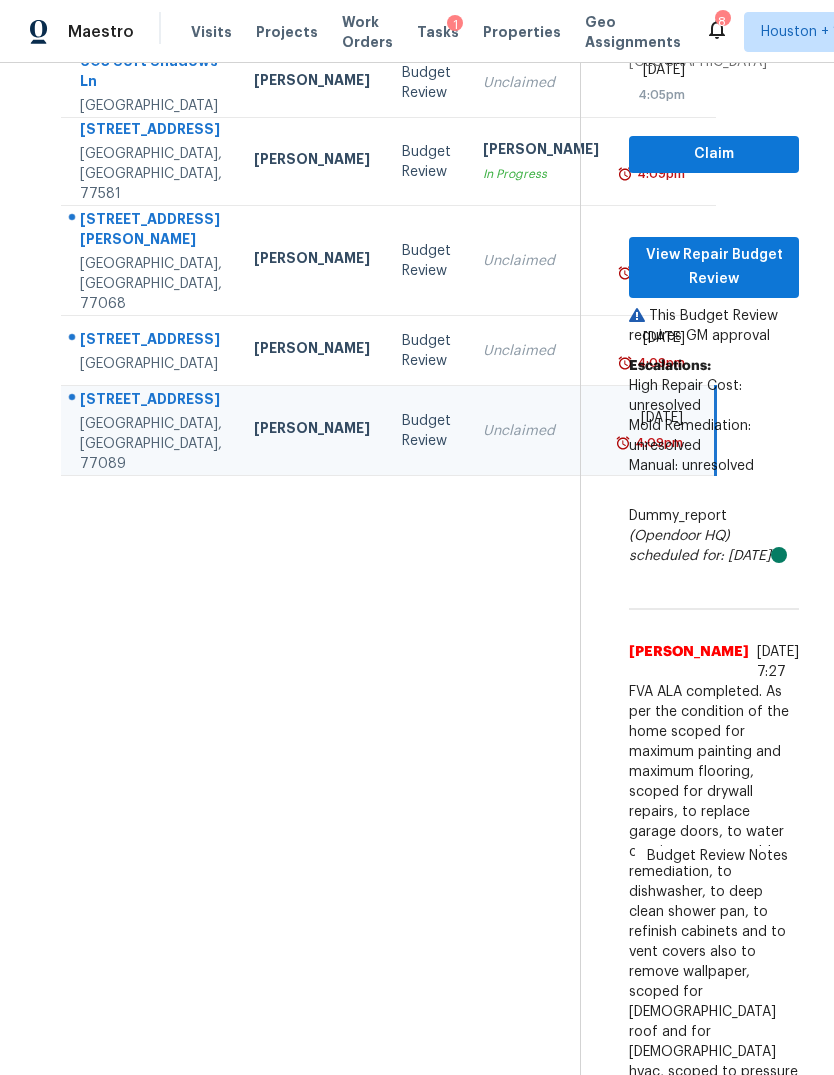 click on "[GEOGRAPHIC_DATA]" at bounding box center [151, 364] 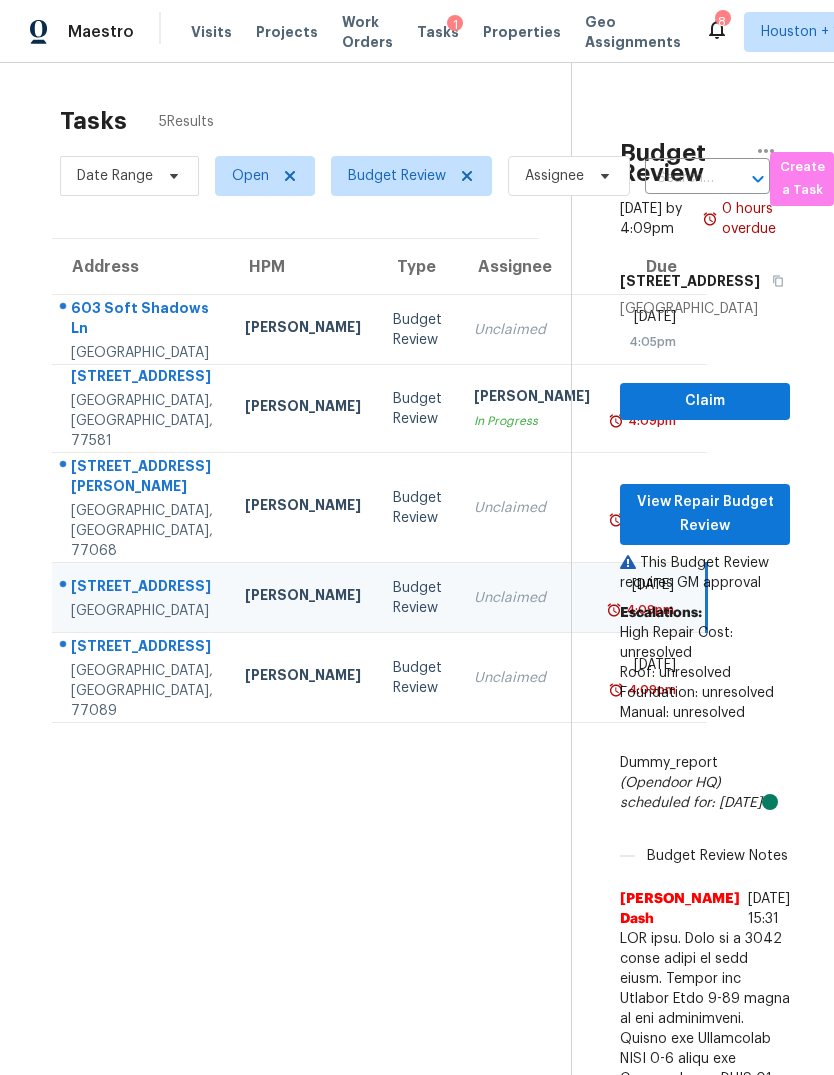 scroll, scrollTop: 0, scrollLeft: 11, axis: horizontal 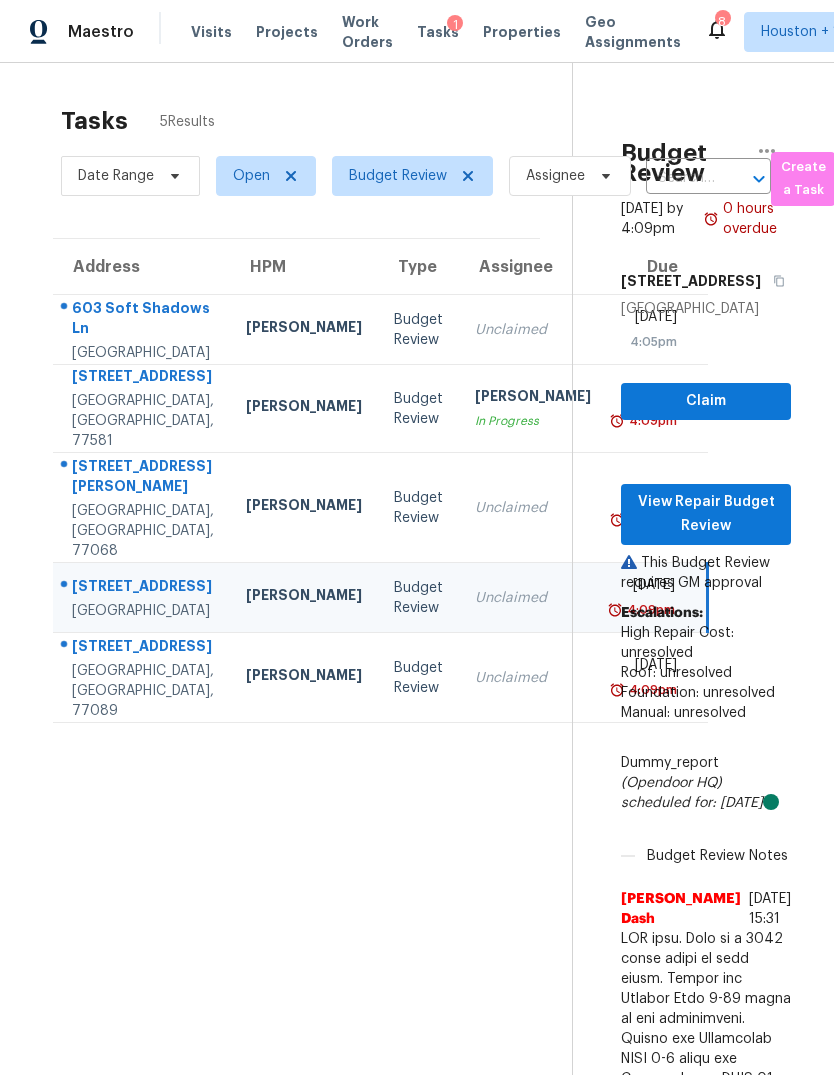 click on "[STREET_ADDRESS][PERSON_NAME]" at bounding box center (143, 478) 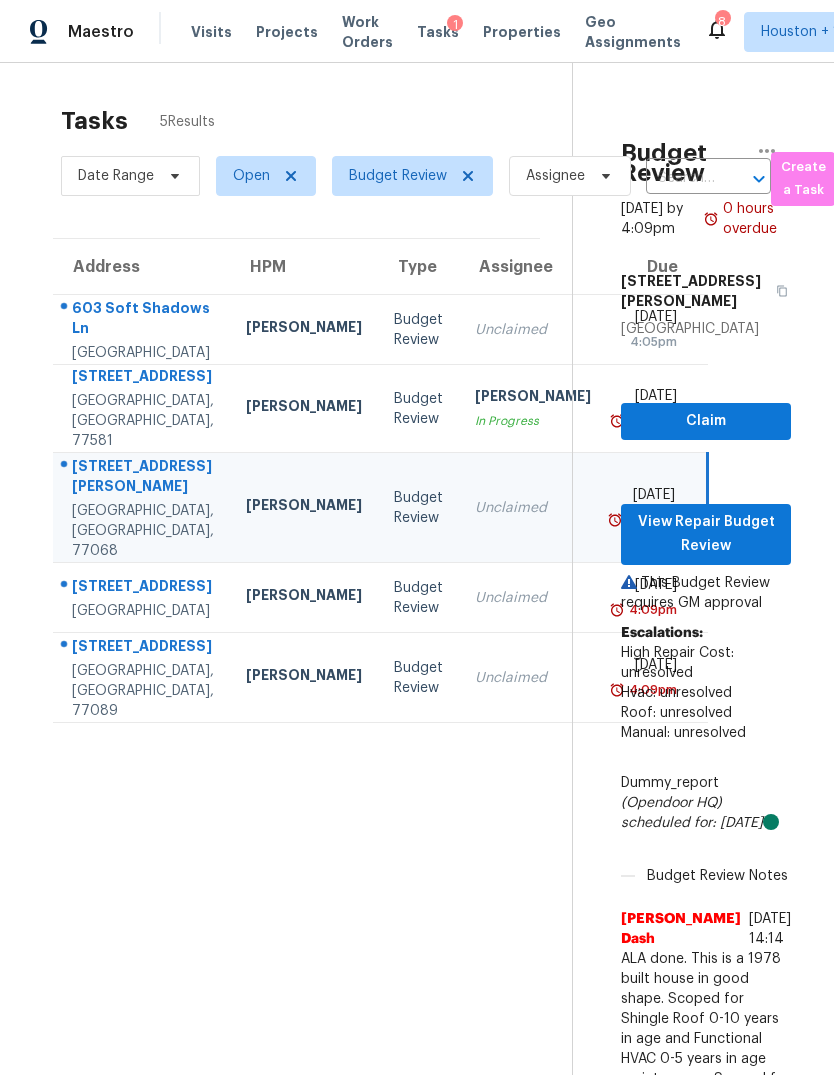 click on "[STREET_ADDRESS][PERSON_NAME]" at bounding box center [143, 478] 